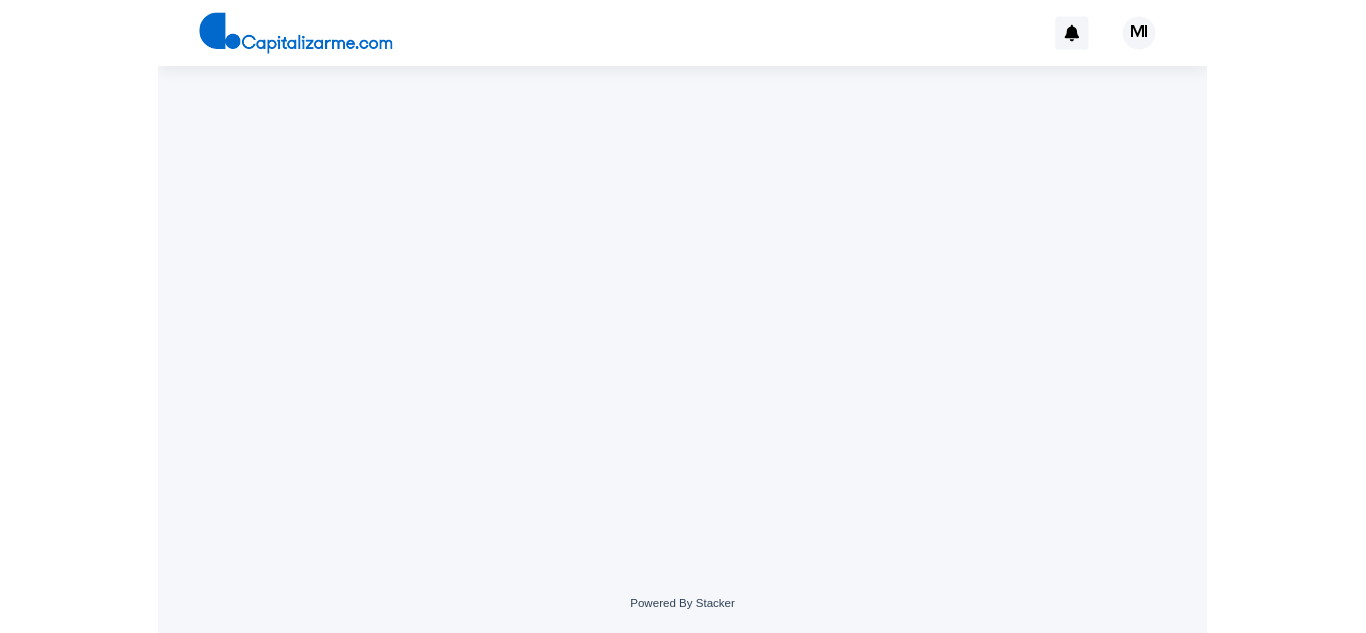 scroll, scrollTop: 0, scrollLeft: 0, axis: both 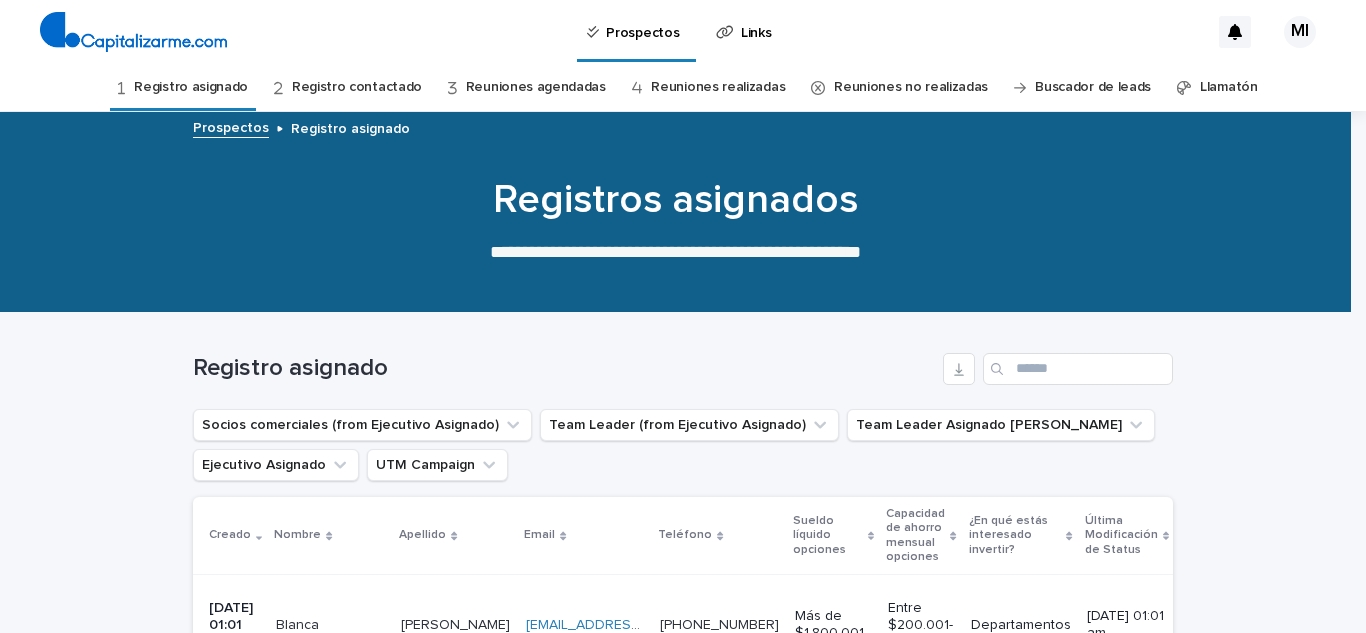 click on "Registro asignado" at bounding box center [191, 87] 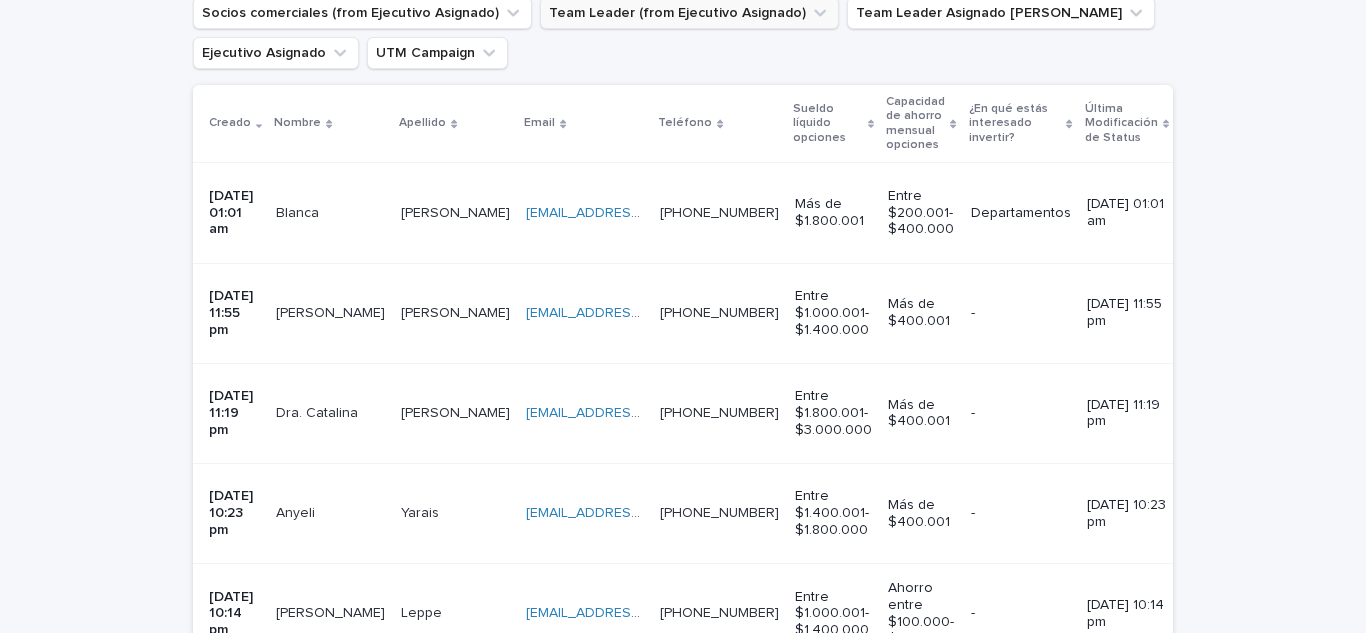 scroll, scrollTop: 400, scrollLeft: 0, axis: vertical 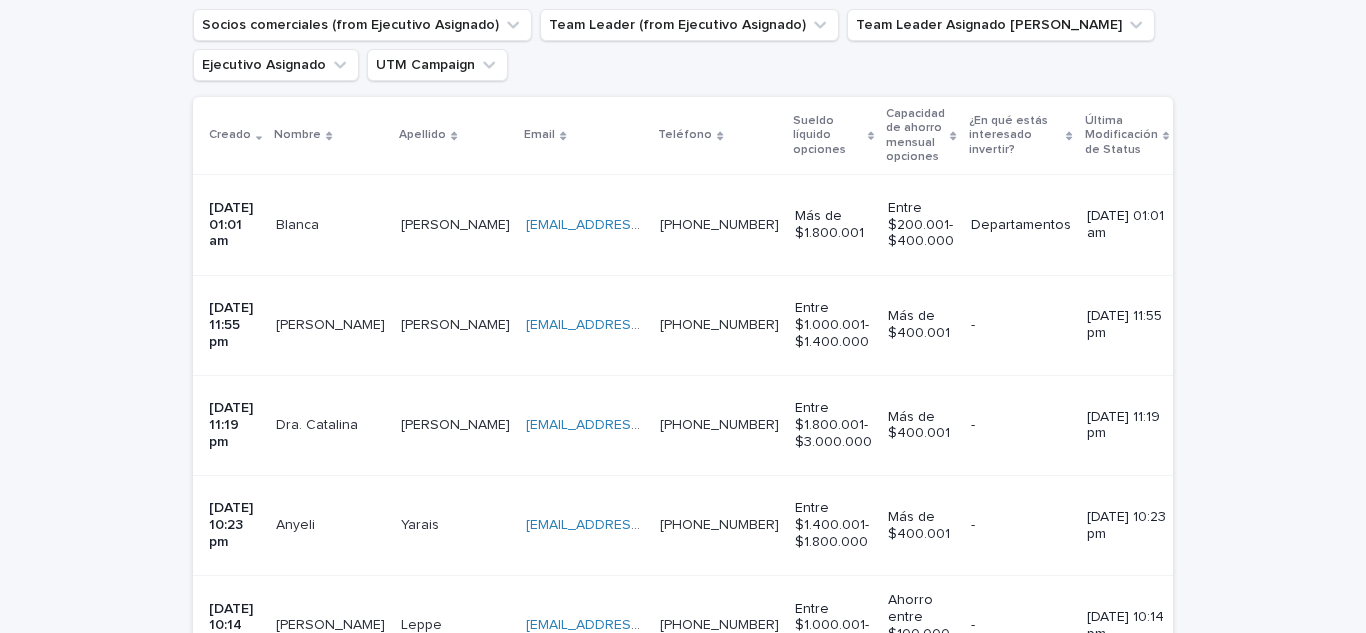 click on "Blanca" at bounding box center [299, 223] 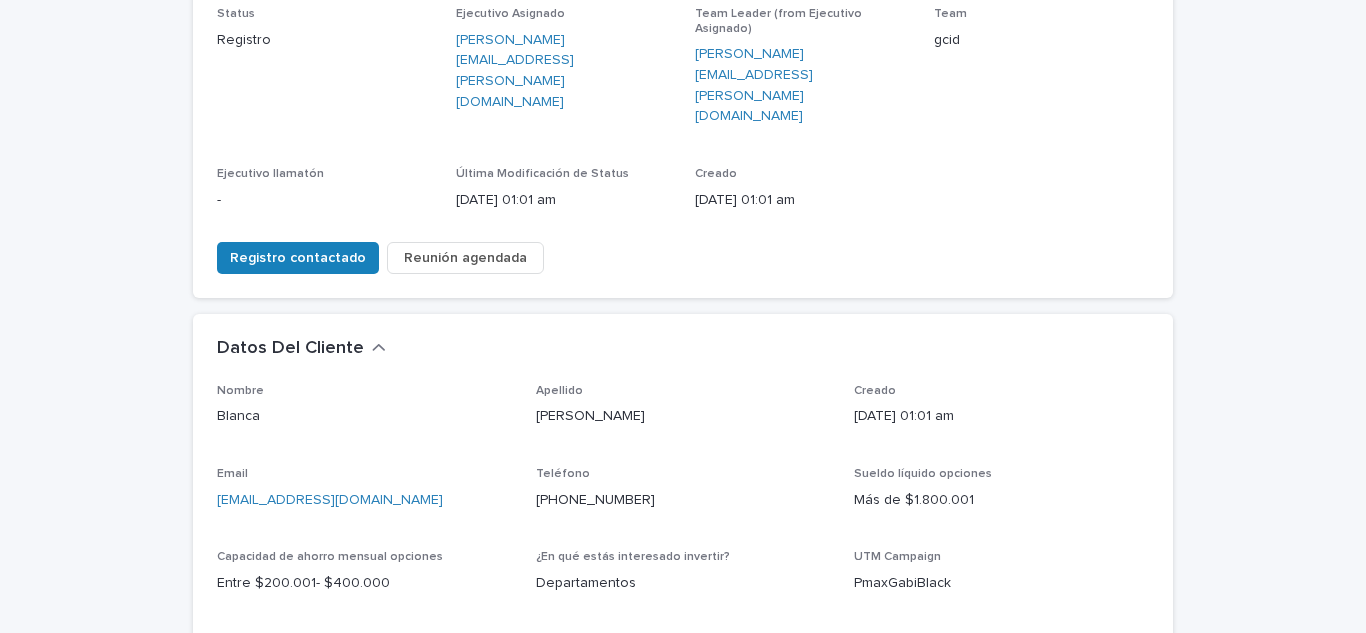 scroll, scrollTop: 400, scrollLeft: 0, axis: vertical 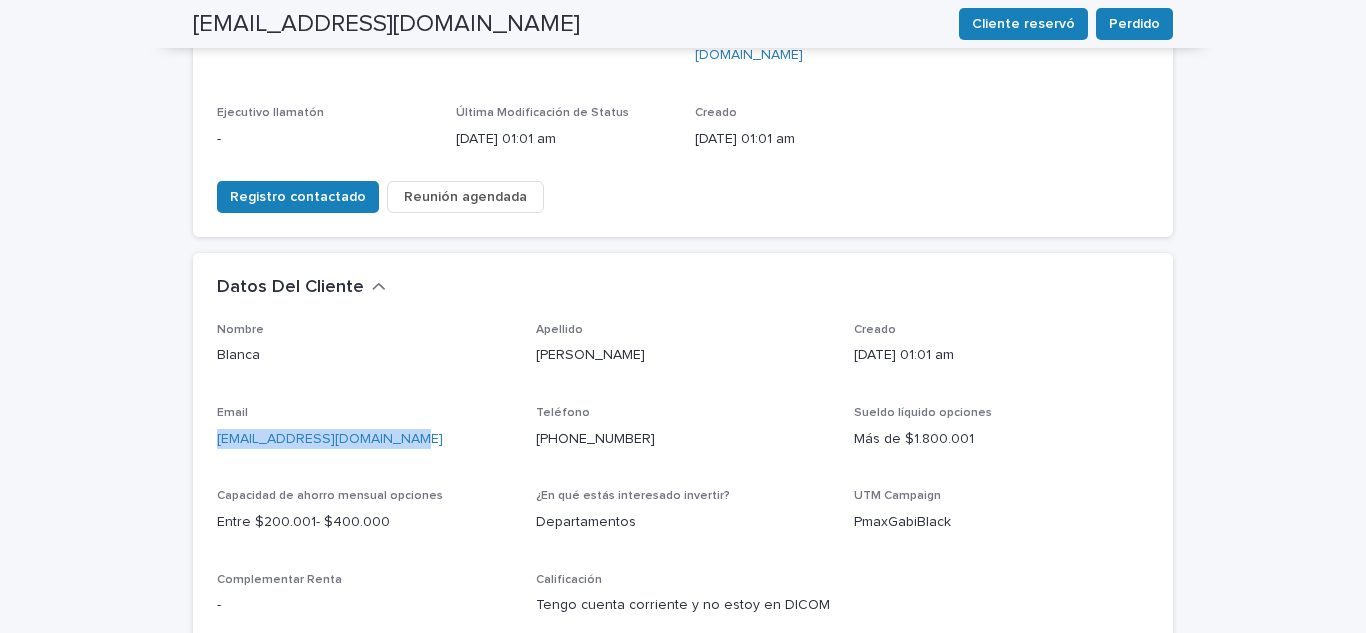 drag, startPoint x: 410, startPoint y: 368, endPoint x: 204, endPoint y: 390, distance: 207.17143 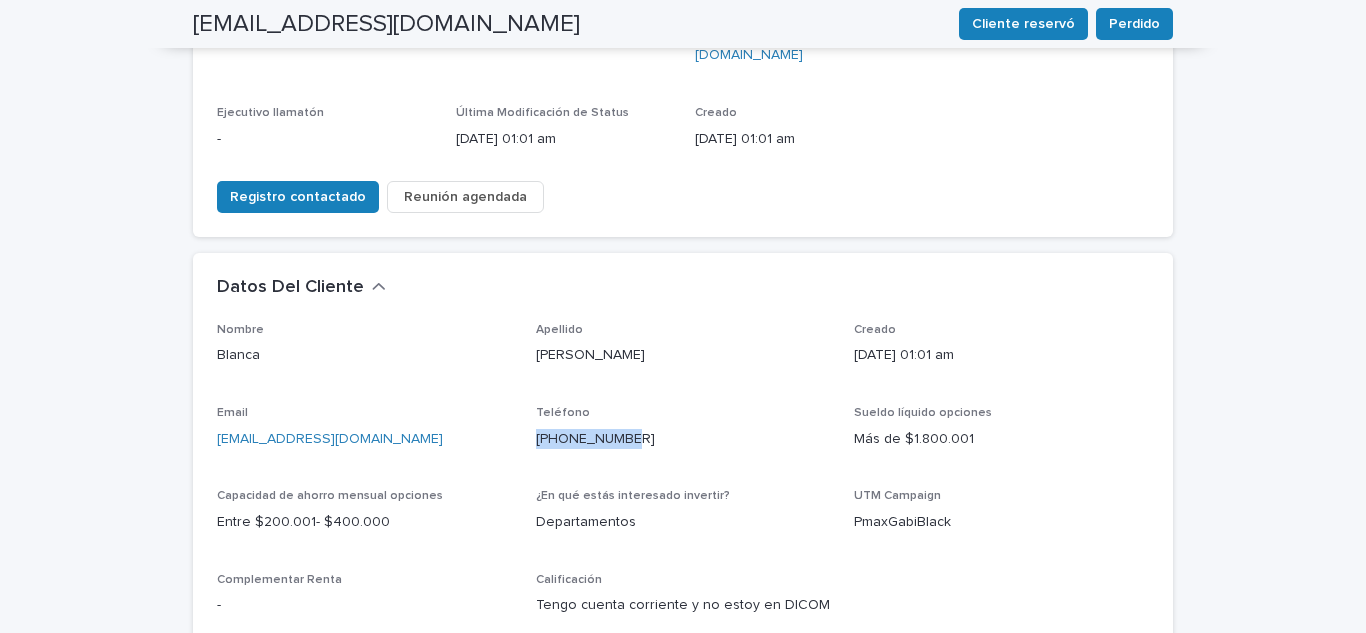 drag, startPoint x: 630, startPoint y: 372, endPoint x: 529, endPoint y: 384, distance: 101.71037 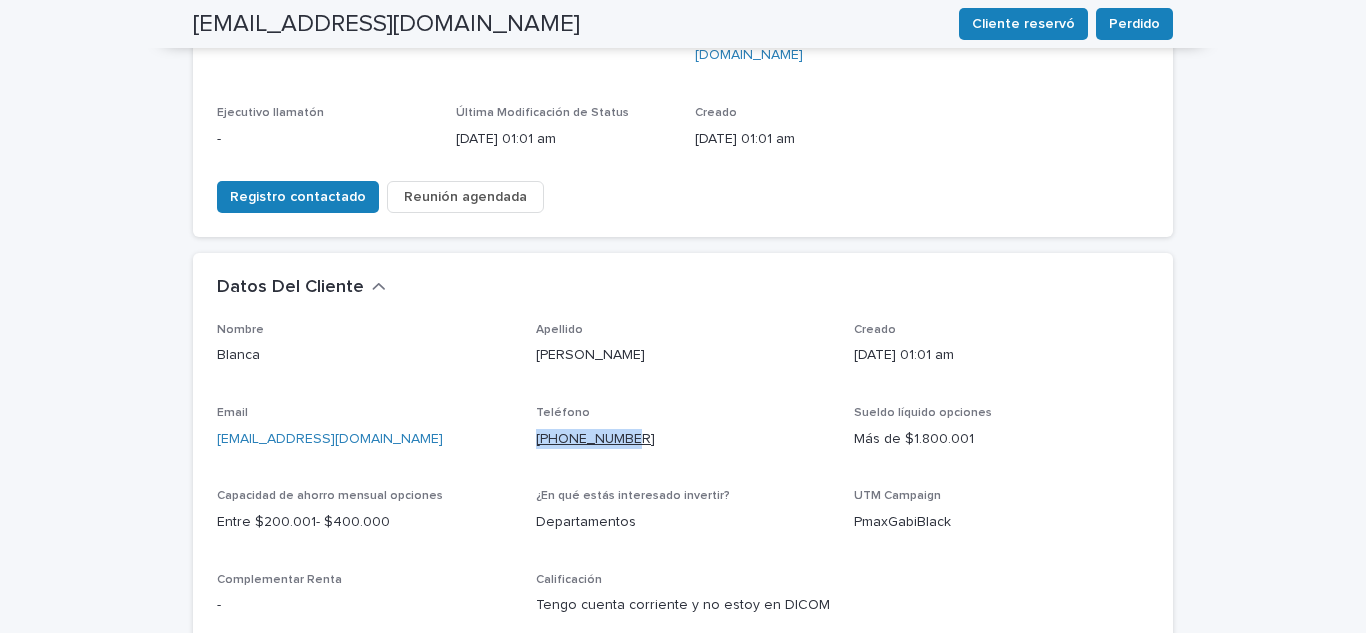 copy on "[PHONE_NUMBER]" 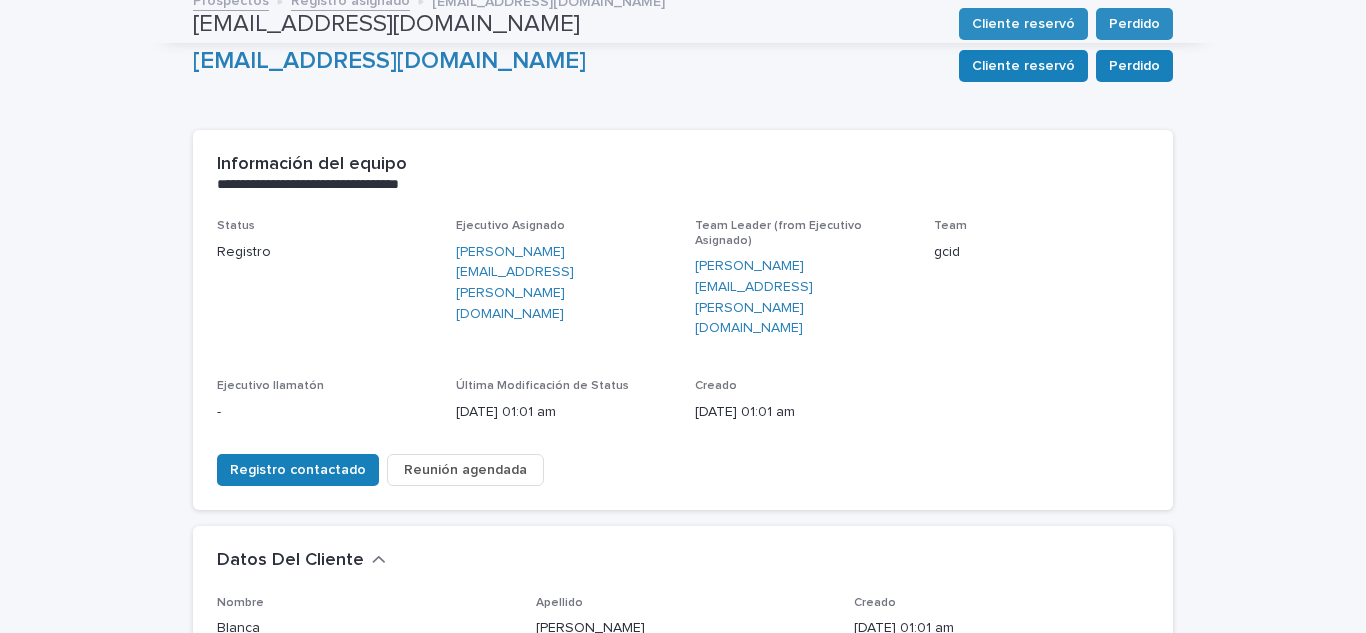 scroll, scrollTop: 0, scrollLeft: 0, axis: both 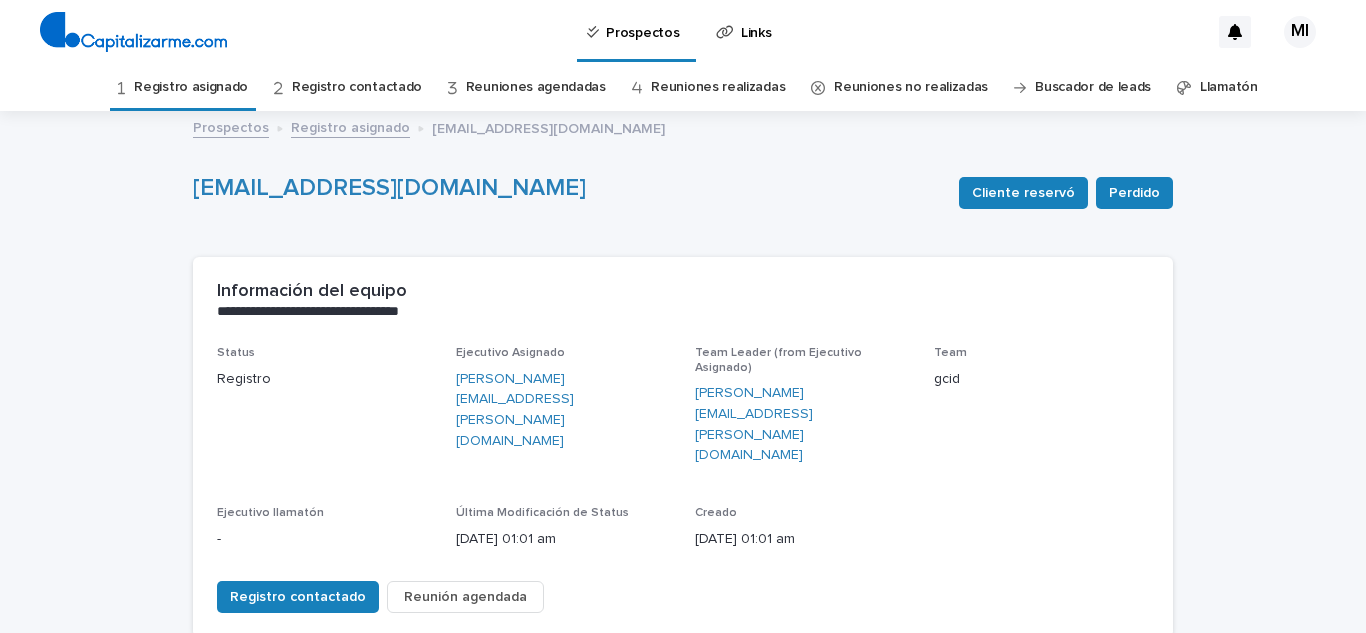 click on "Registro asignado" at bounding box center (191, 87) 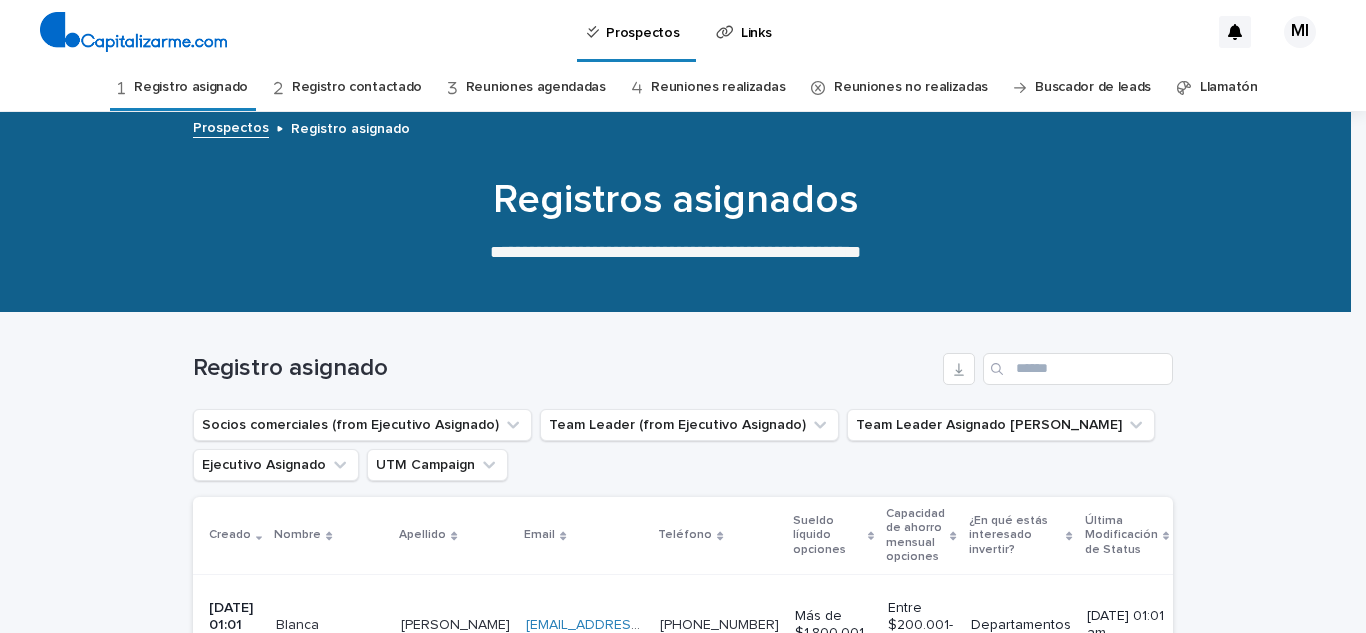 scroll, scrollTop: 400, scrollLeft: 0, axis: vertical 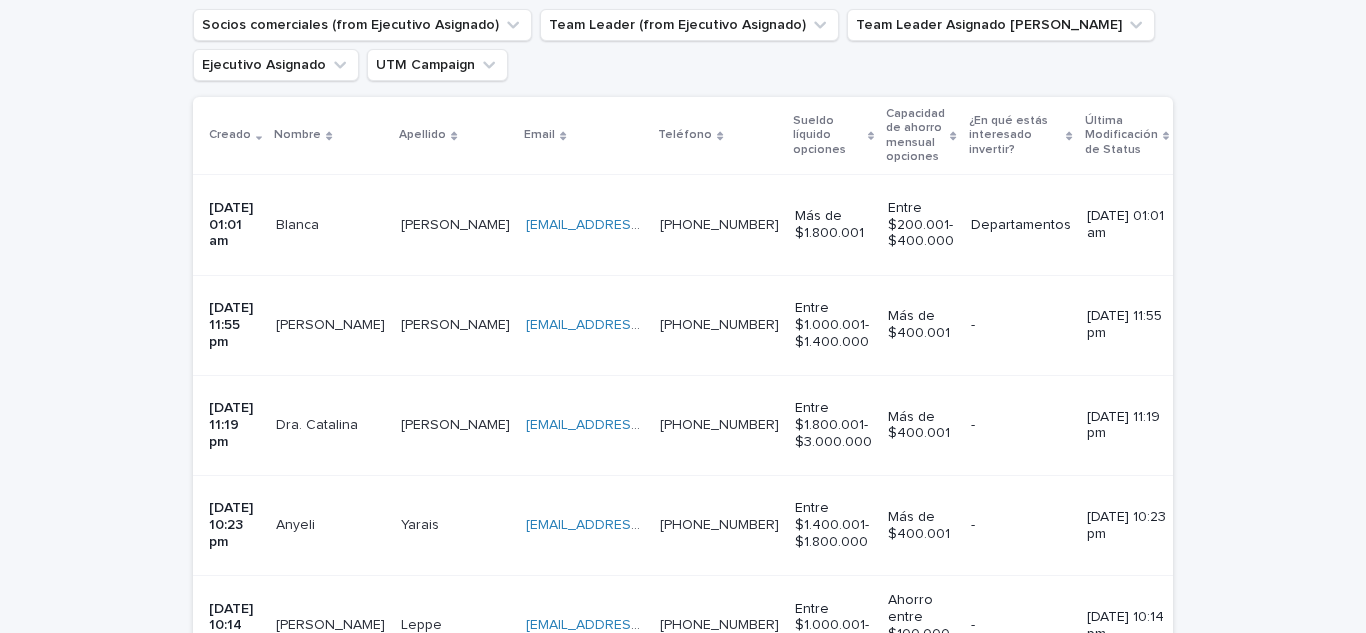 click on "[DATE] 11:55 pm" at bounding box center [234, 325] 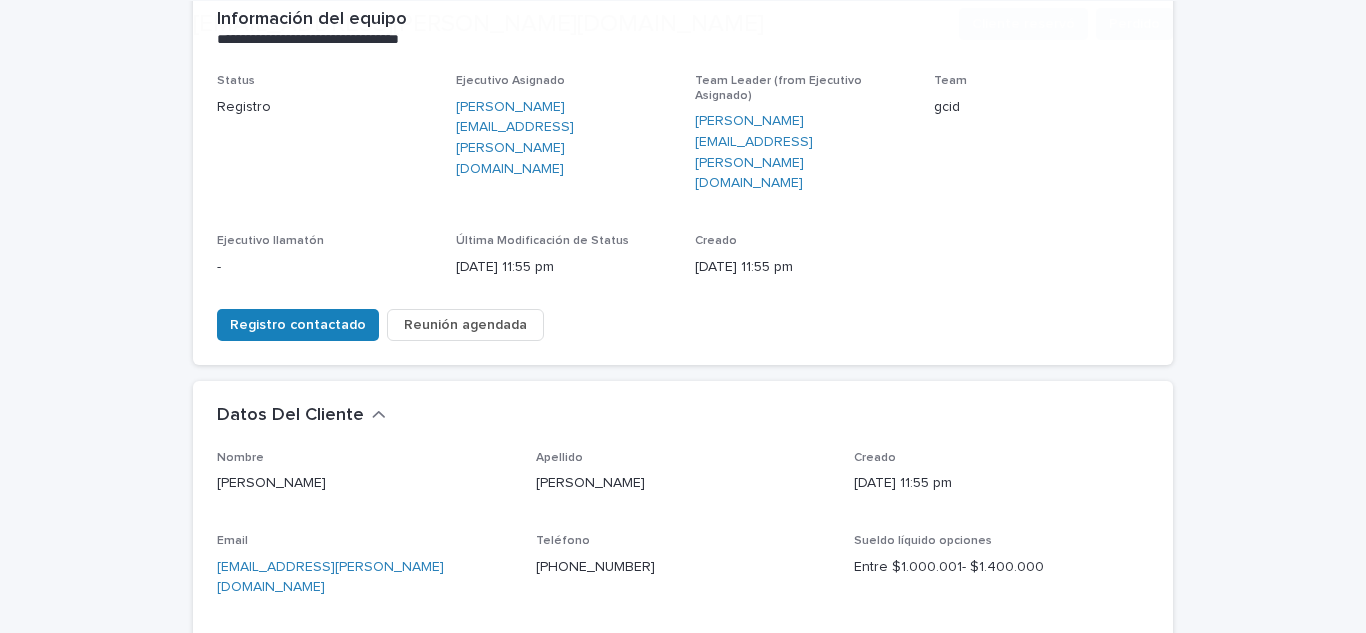 scroll, scrollTop: 400, scrollLeft: 0, axis: vertical 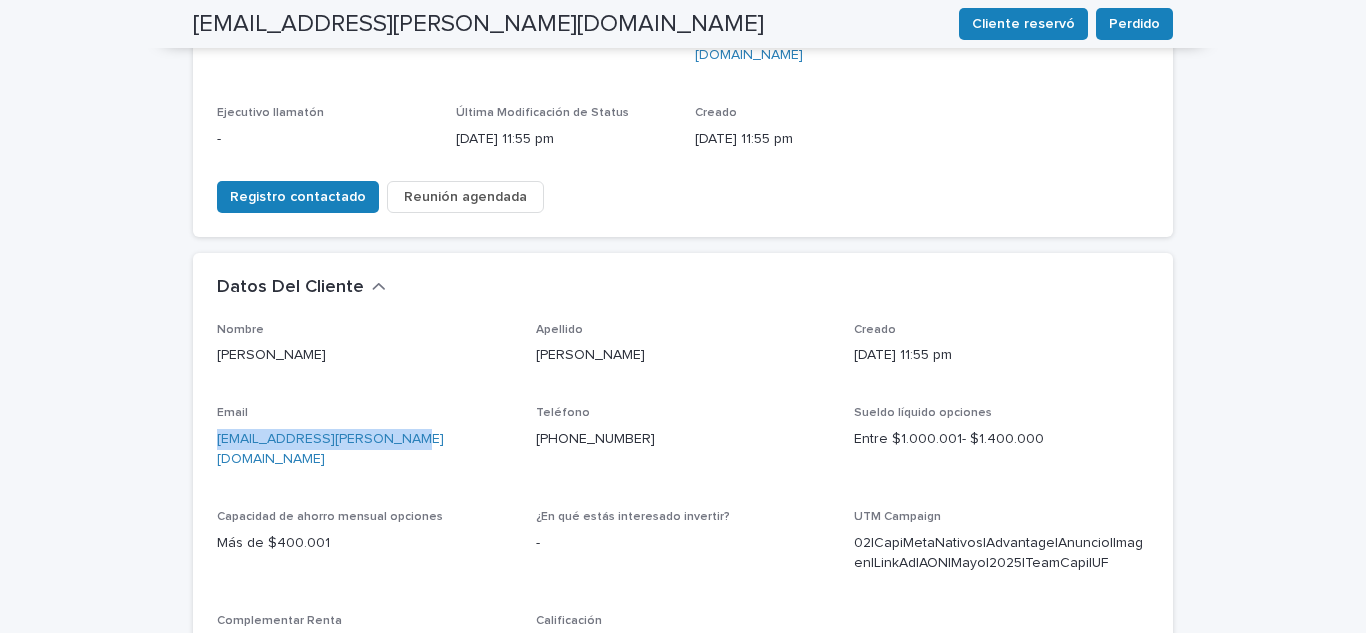 drag, startPoint x: 398, startPoint y: 359, endPoint x: 162, endPoint y: 375, distance: 236.54175 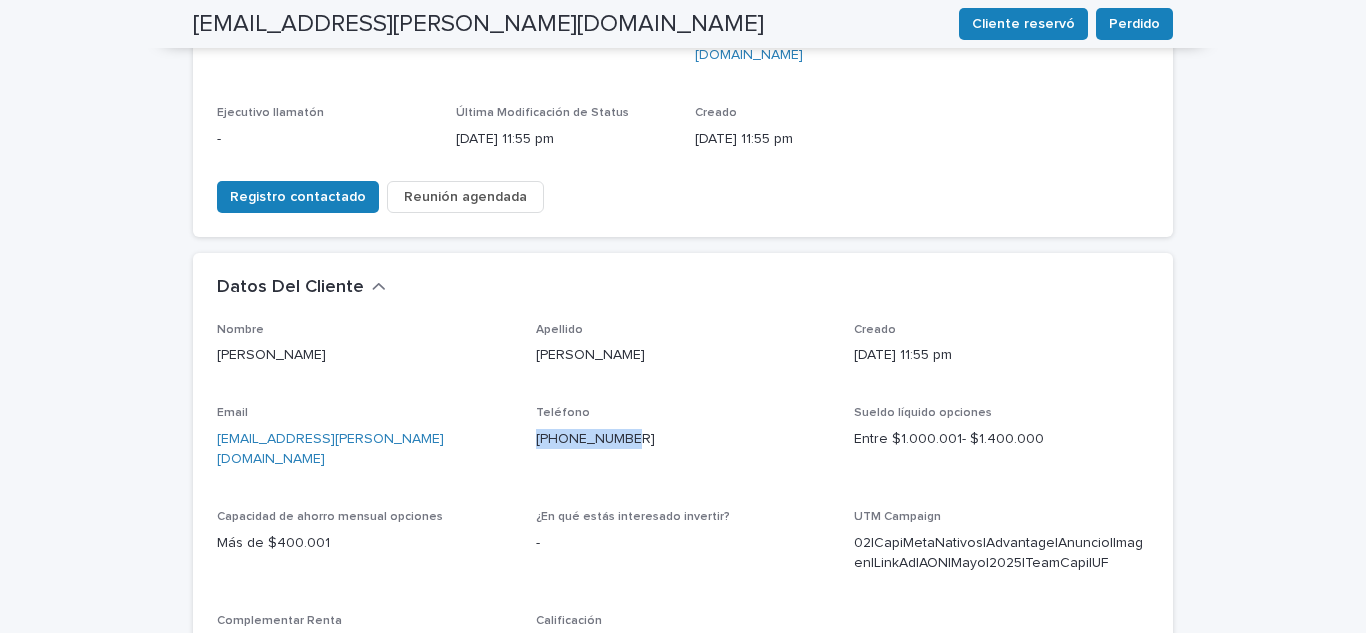 drag, startPoint x: 642, startPoint y: 364, endPoint x: 524, endPoint y: 393, distance: 121.511314 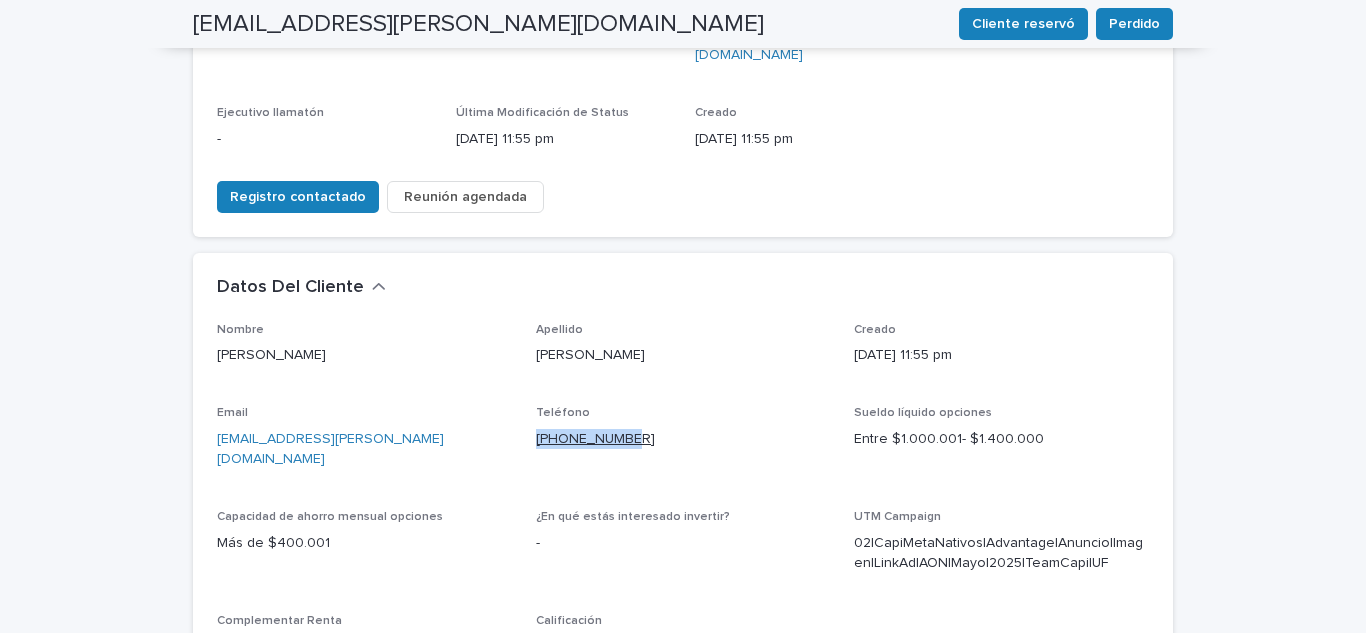copy on "[PHONE_NUMBER]" 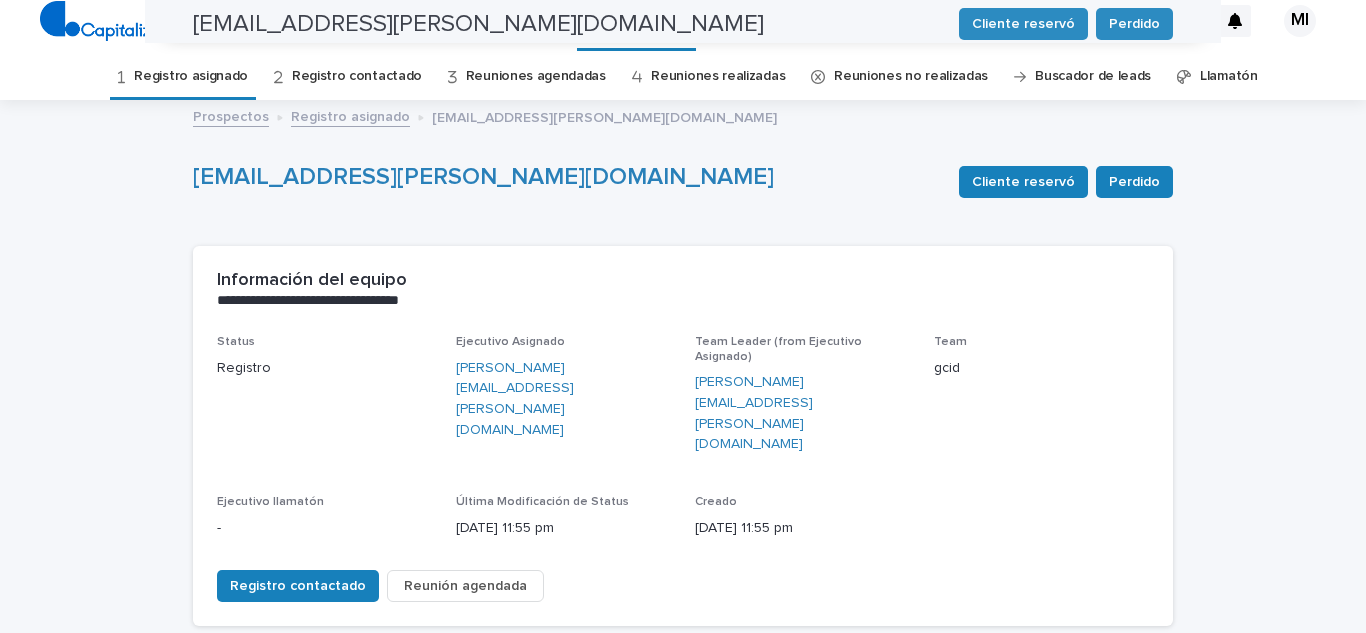 scroll, scrollTop: 0, scrollLeft: 0, axis: both 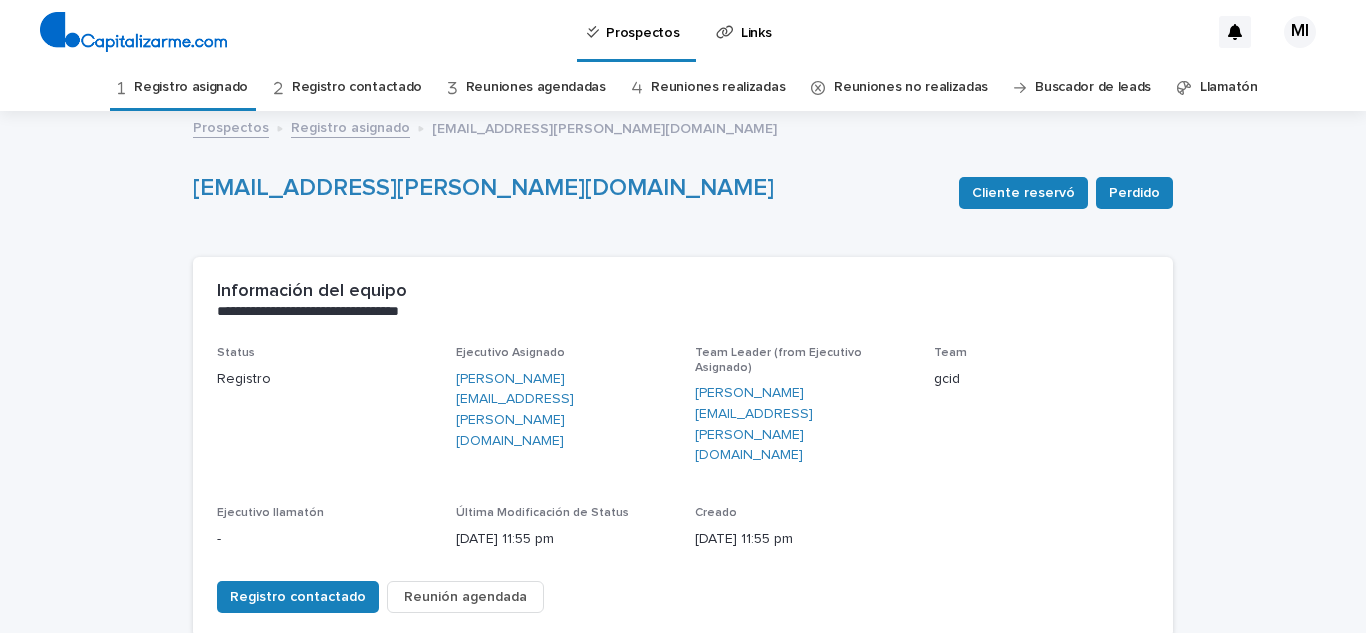 click on "Registro asignado" at bounding box center (191, 87) 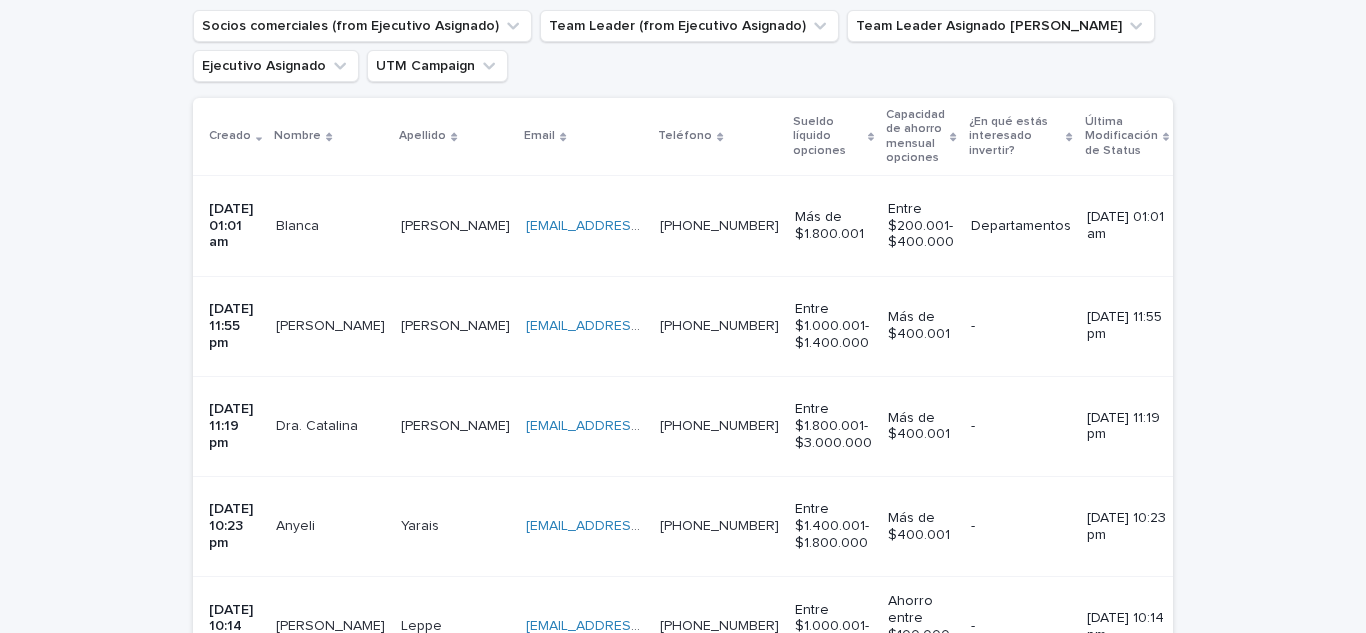 scroll, scrollTop: 400, scrollLeft: 0, axis: vertical 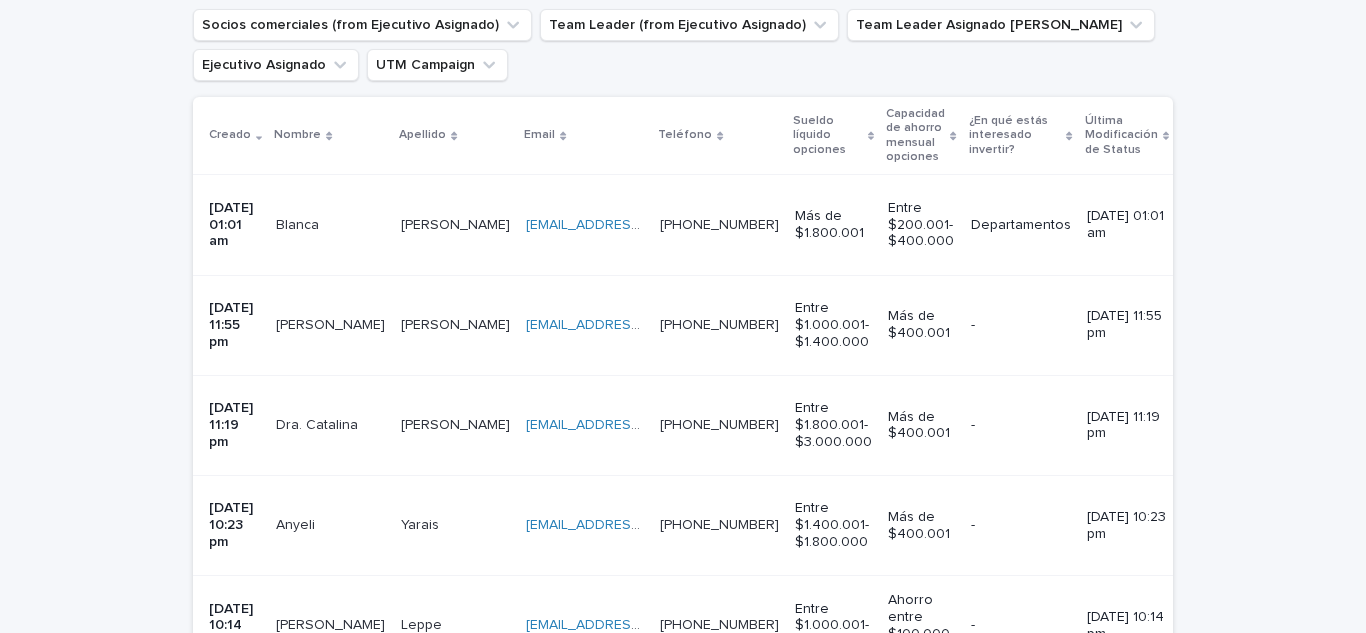 click on "[DATE] 11:19 pm" at bounding box center [234, 425] 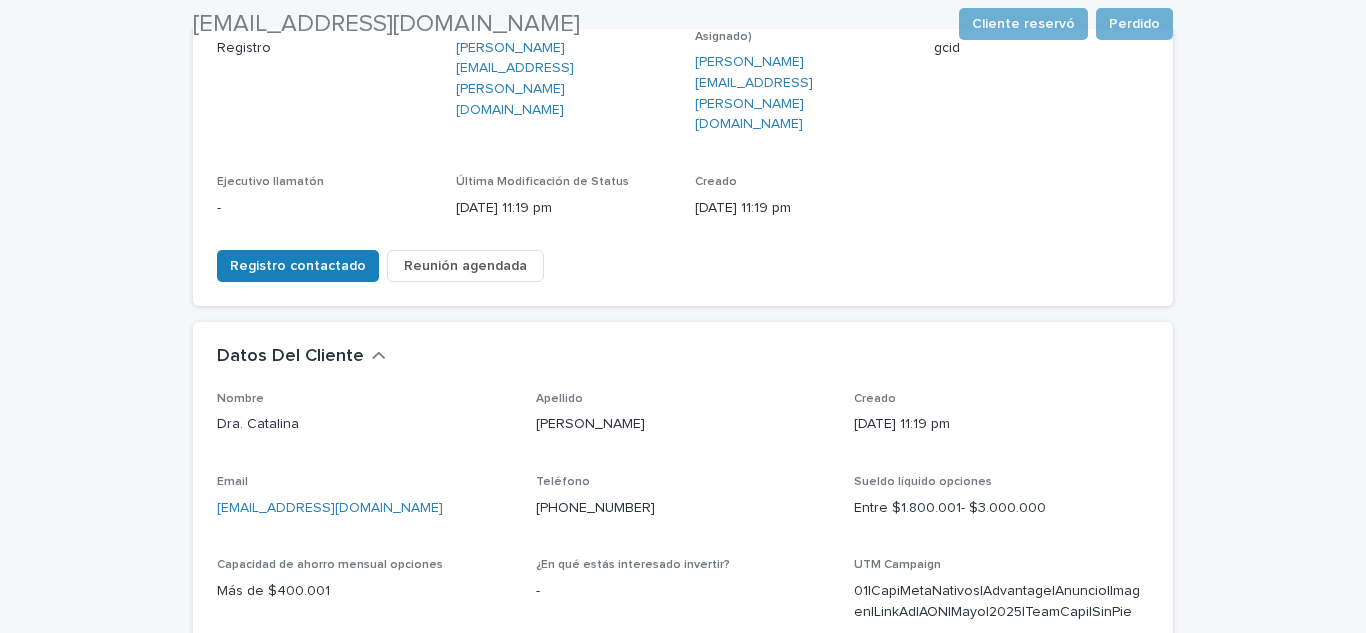 scroll, scrollTop: 400, scrollLeft: 0, axis: vertical 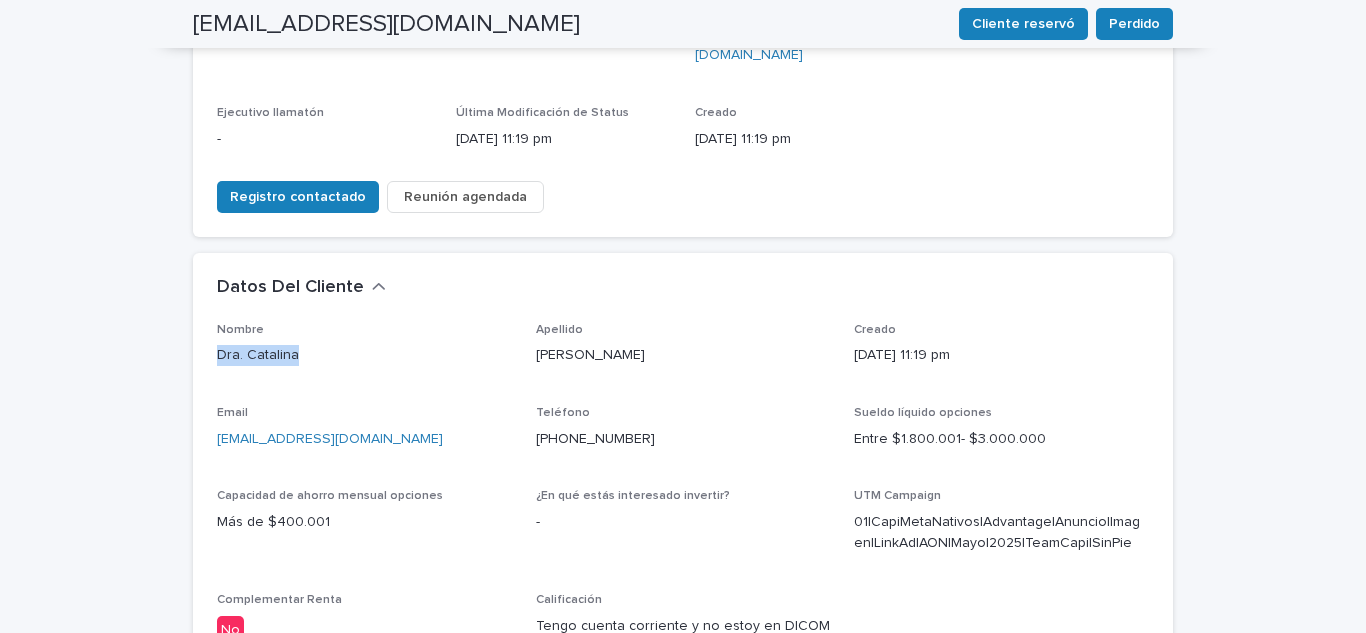 drag, startPoint x: 300, startPoint y: 279, endPoint x: 159, endPoint y: 298, distance: 142.27438 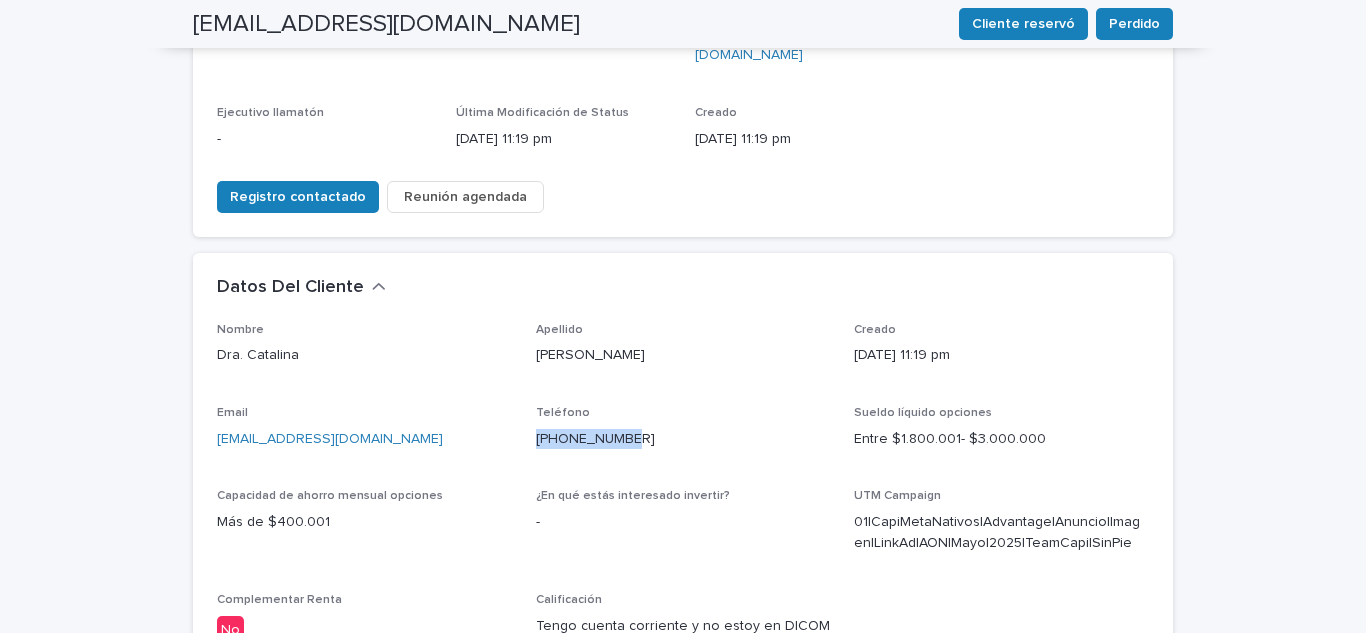 drag, startPoint x: 633, startPoint y: 356, endPoint x: 522, endPoint y: 374, distance: 112.44999 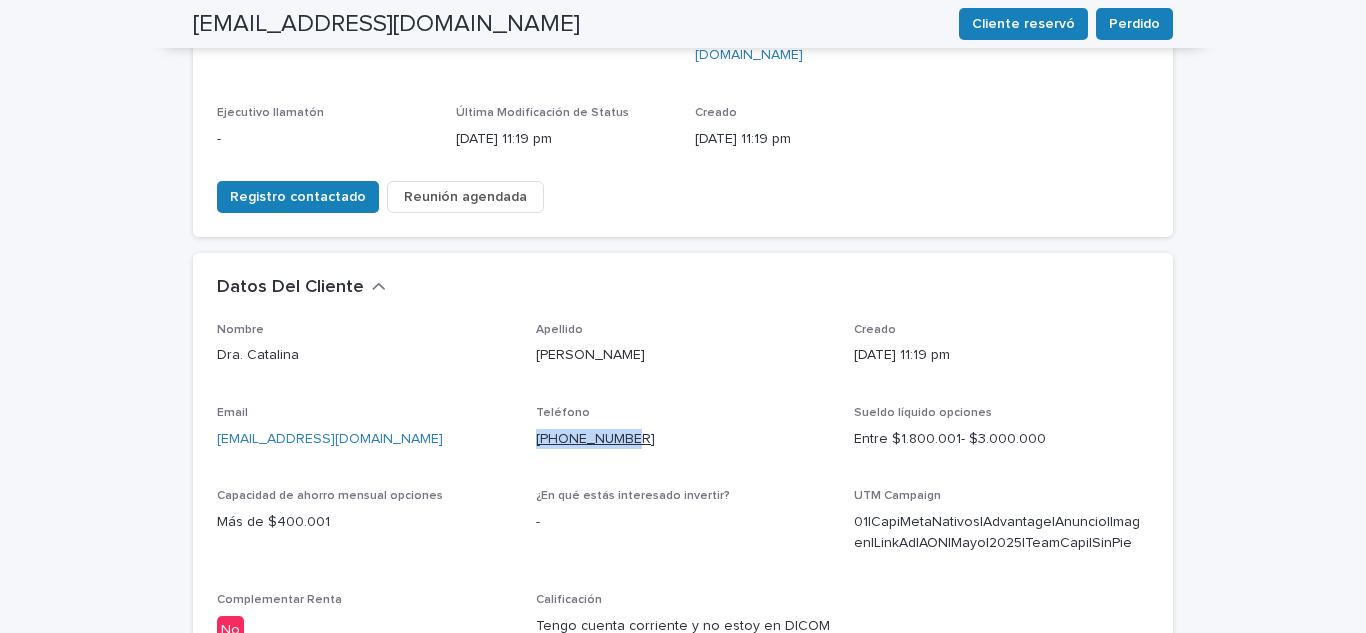 copy on "[PHONE_NUMBER]" 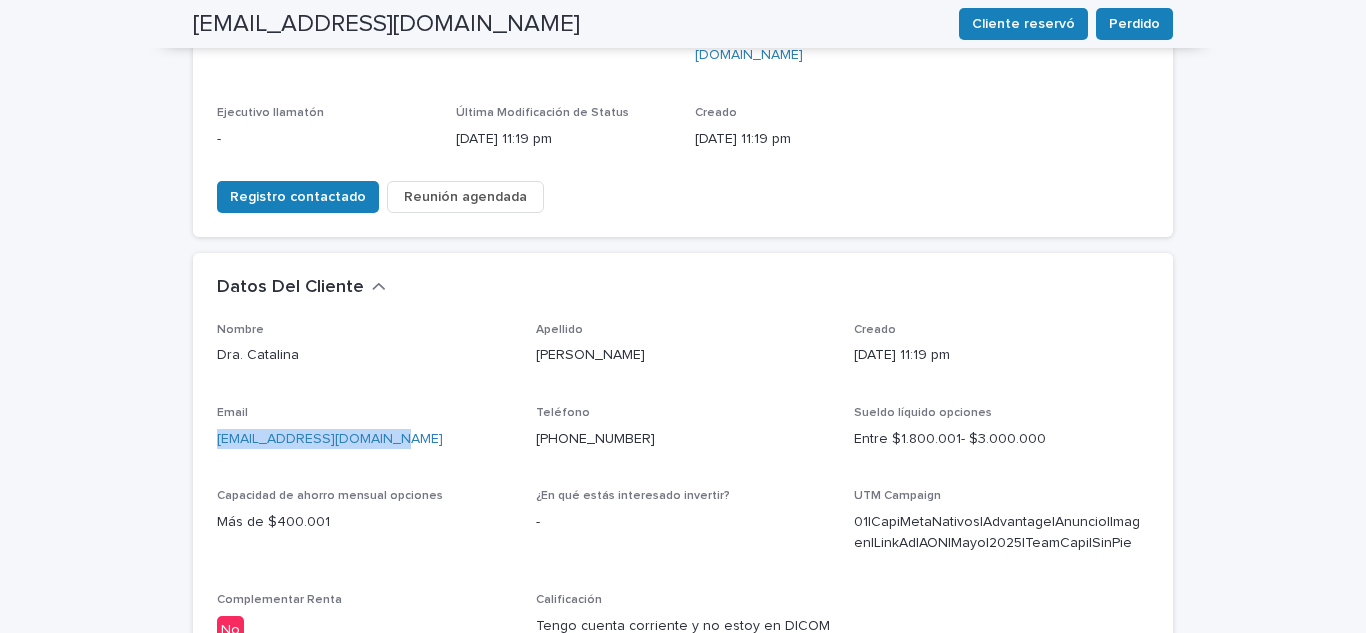 drag, startPoint x: 384, startPoint y: 359, endPoint x: 202, endPoint y: 374, distance: 182.61708 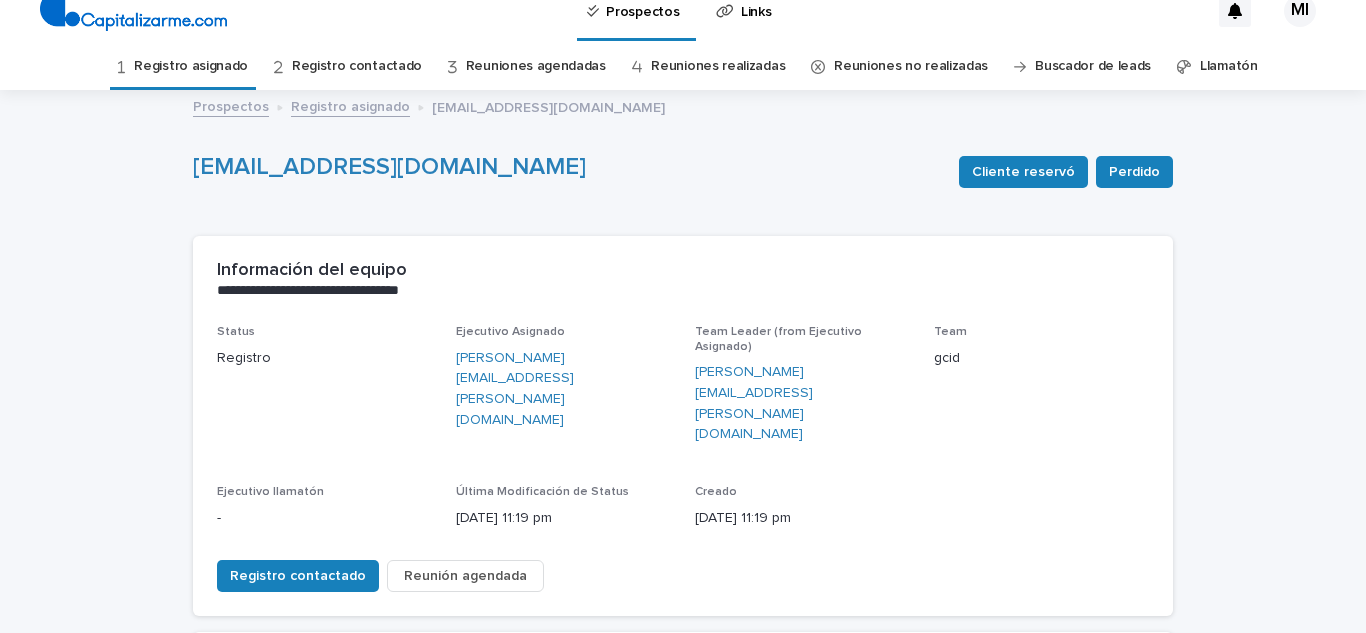 scroll, scrollTop: 0, scrollLeft: 0, axis: both 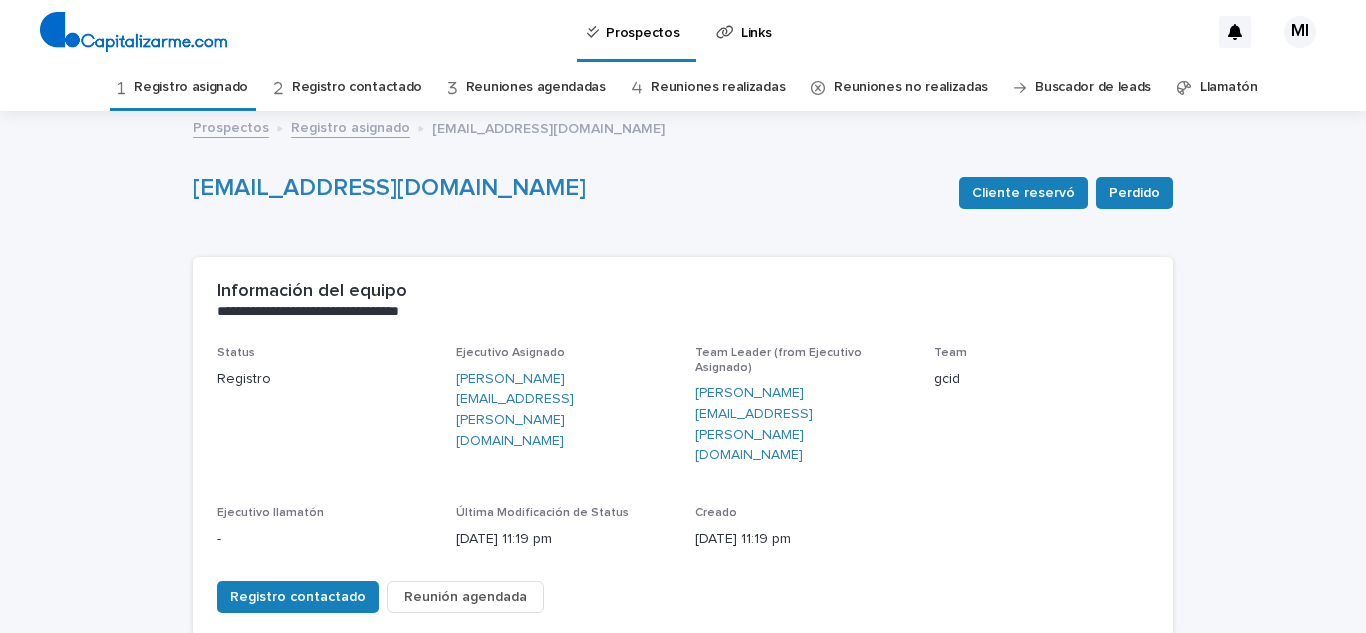 click on "Registro asignado" at bounding box center [191, 87] 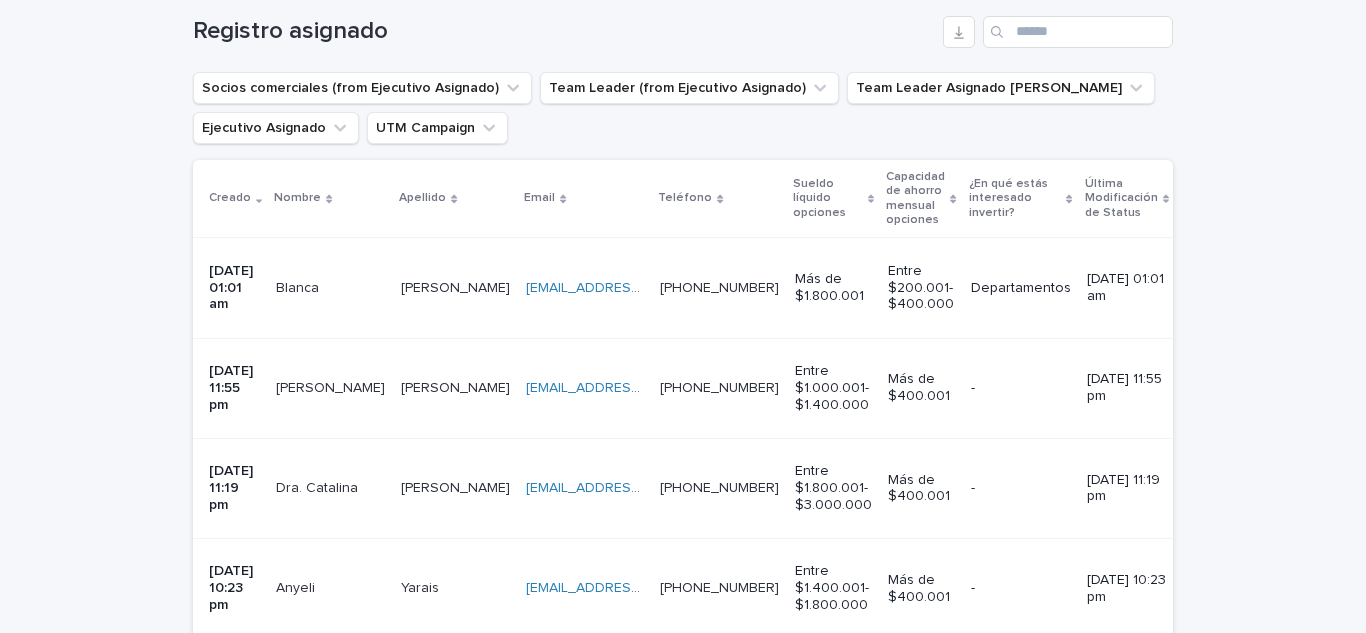 scroll, scrollTop: 400, scrollLeft: 0, axis: vertical 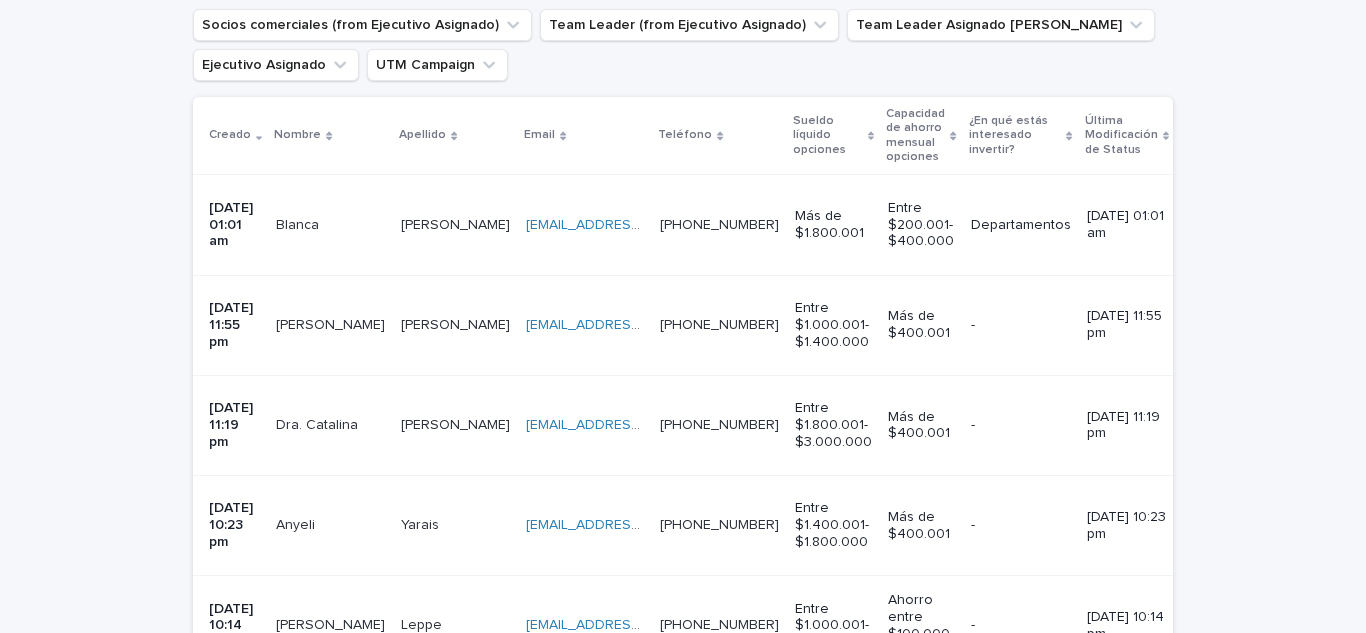 click on "Anyeli" at bounding box center (297, 523) 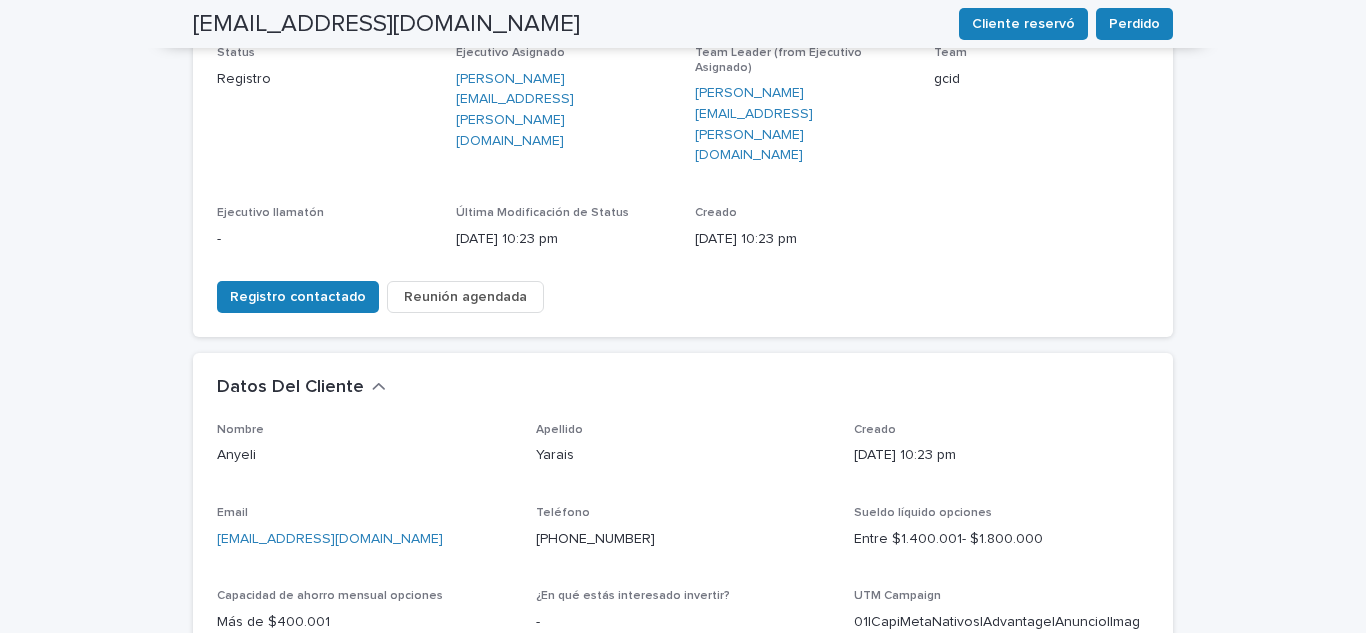 scroll, scrollTop: 400, scrollLeft: 0, axis: vertical 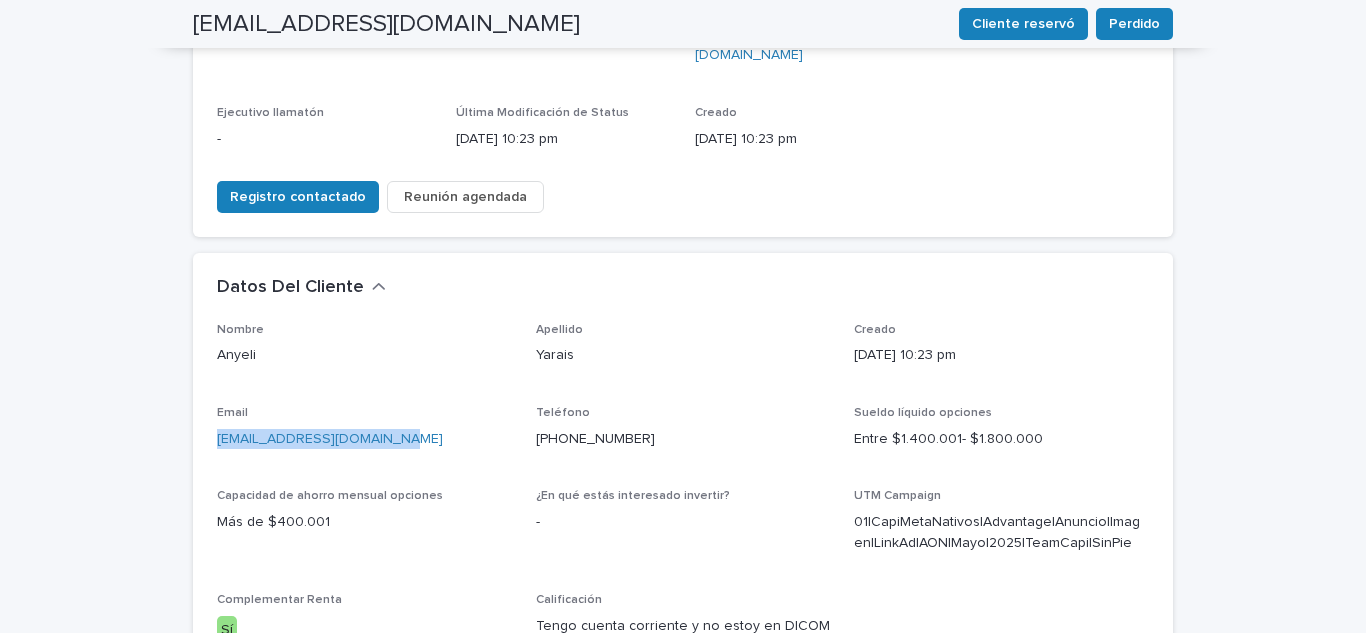 drag, startPoint x: 420, startPoint y: 367, endPoint x: 156, endPoint y: 392, distance: 265.18106 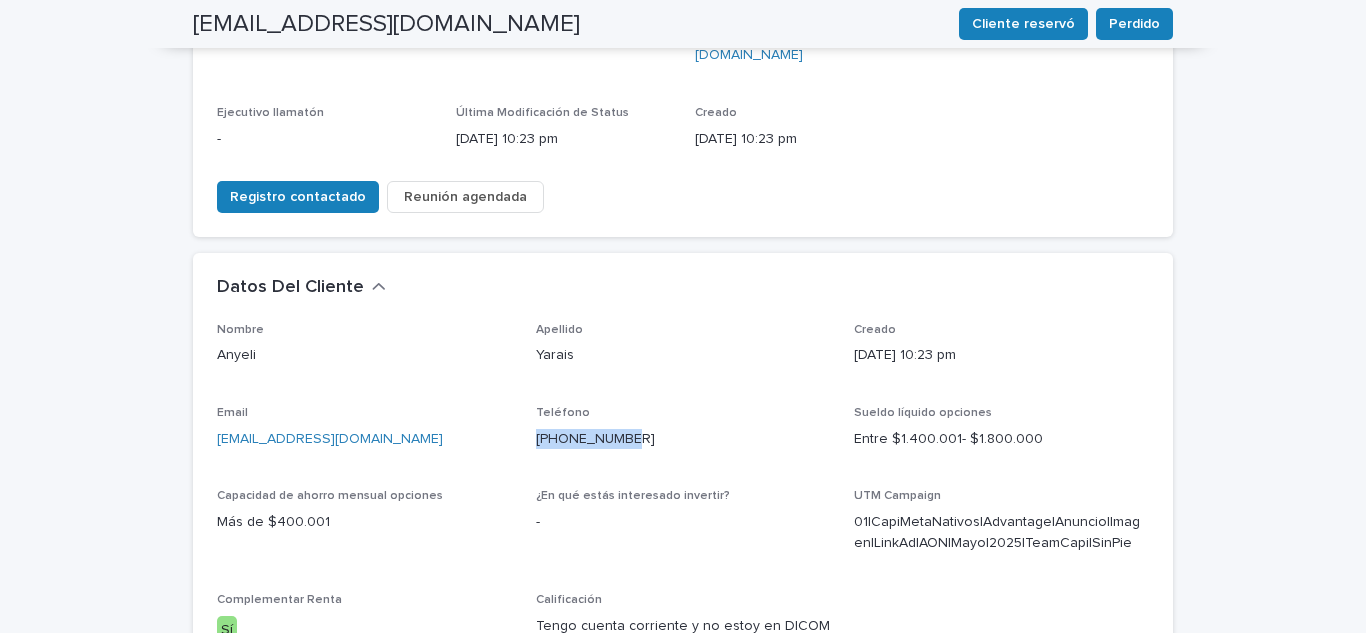 drag, startPoint x: 638, startPoint y: 365, endPoint x: 529, endPoint y: 378, distance: 109.77249 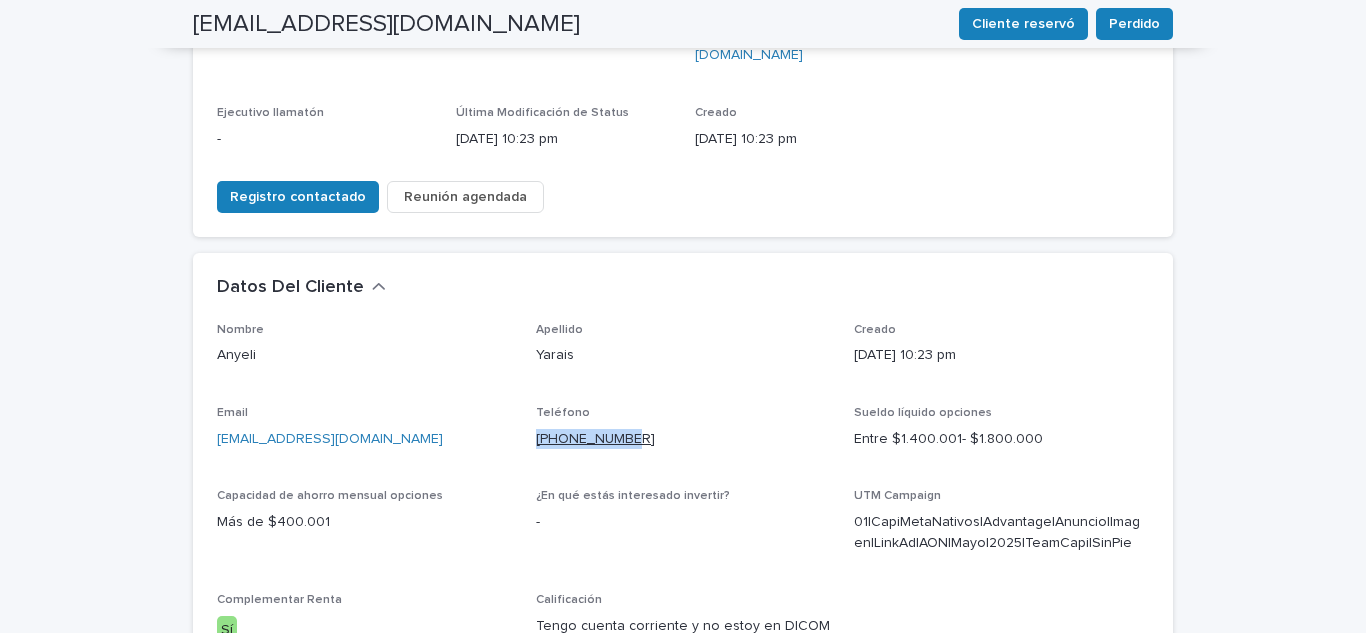 copy on "[PHONE_NUMBER]" 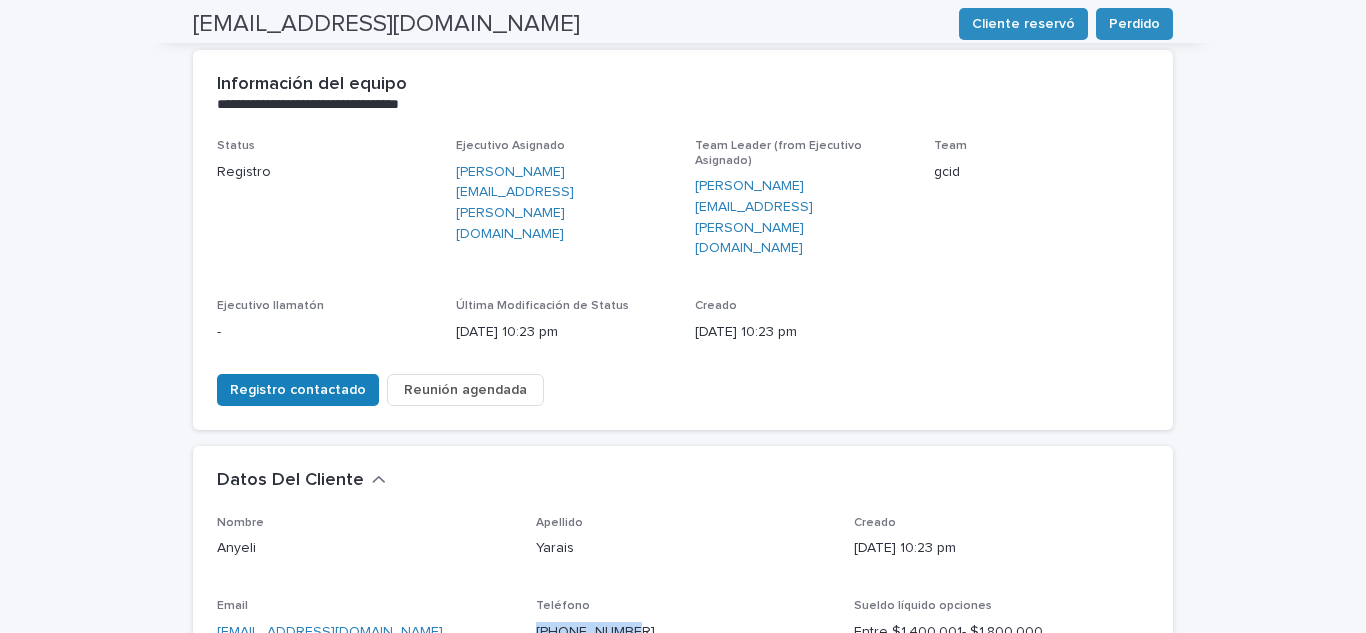 scroll, scrollTop: 0, scrollLeft: 0, axis: both 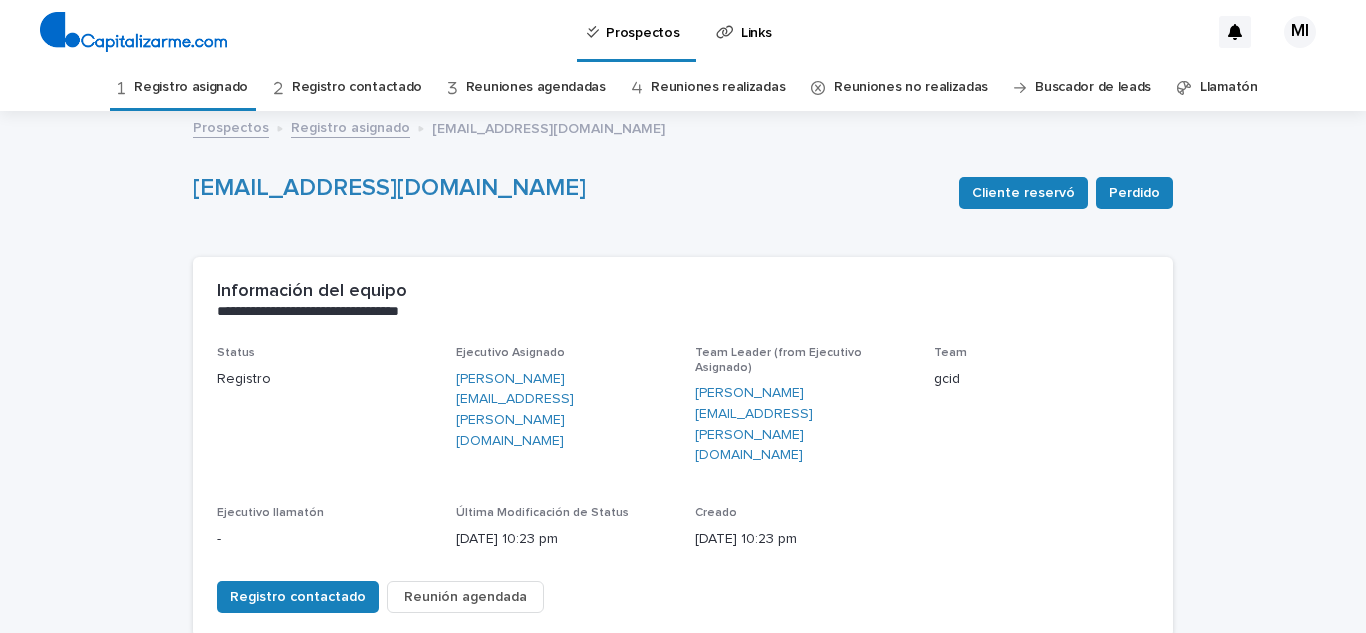 click on "Registro asignado" at bounding box center [191, 87] 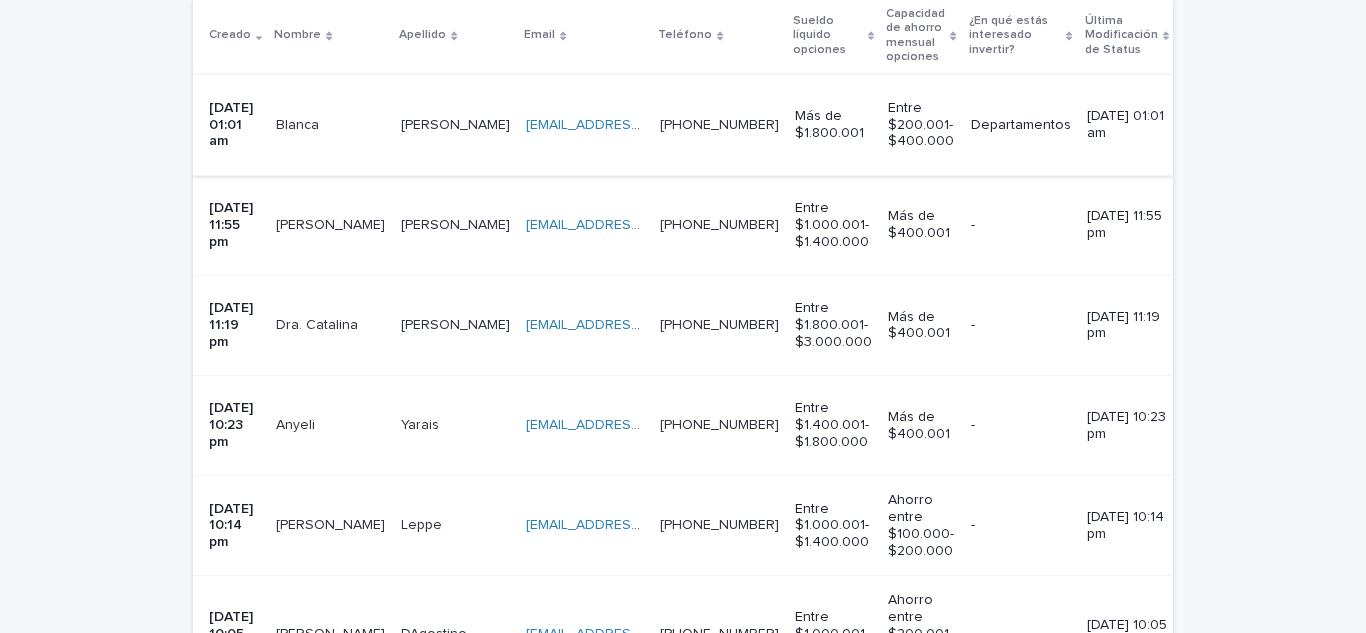scroll, scrollTop: 600, scrollLeft: 0, axis: vertical 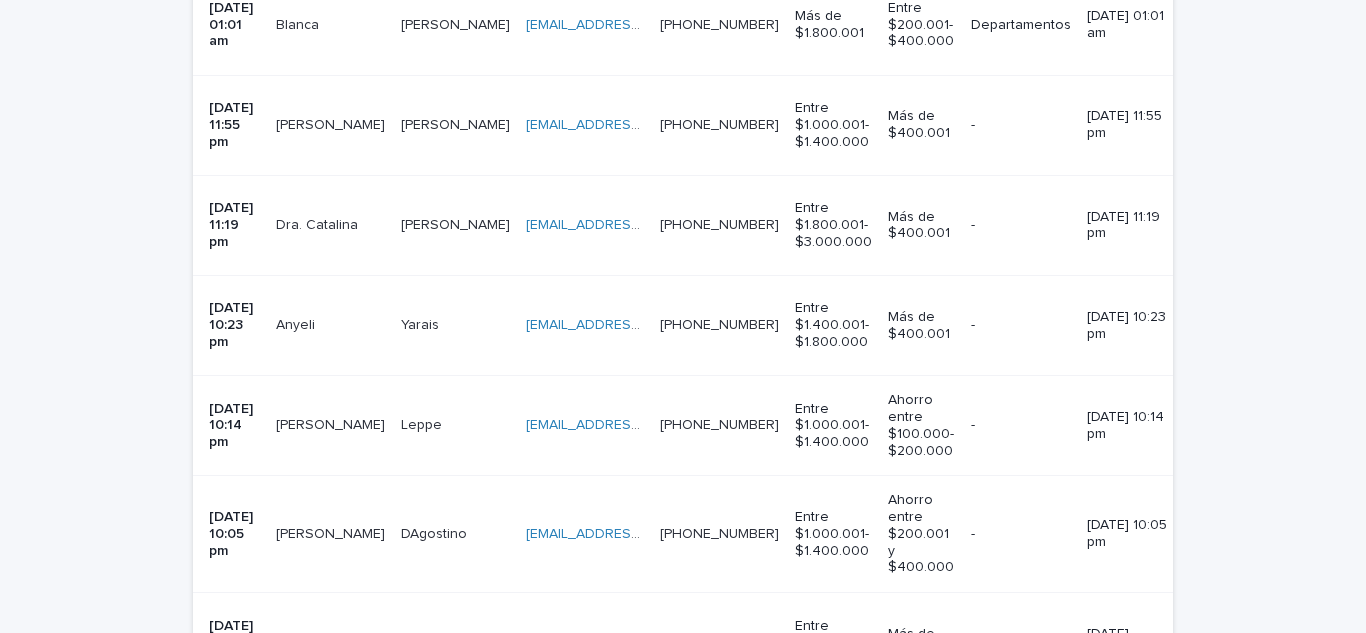click on "[PERSON_NAME]" at bounding box center [332, 423] 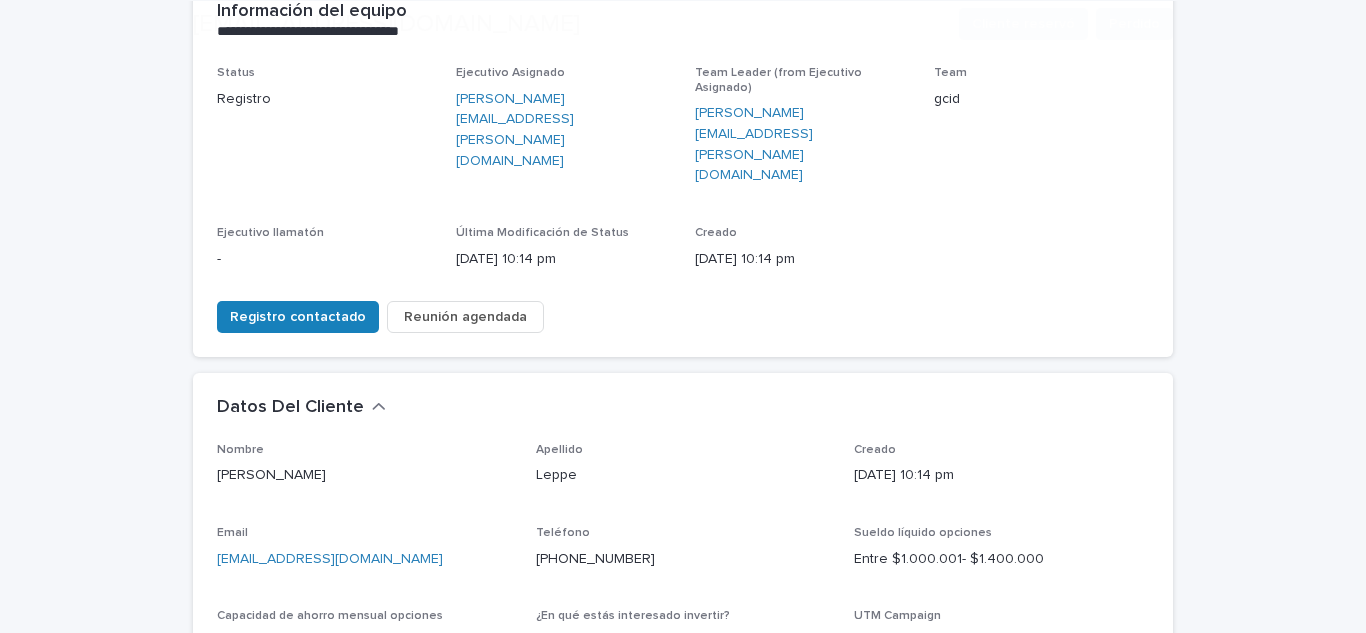 scroll, scrollTop: 300, scrollLeft: 0, axis: vertical 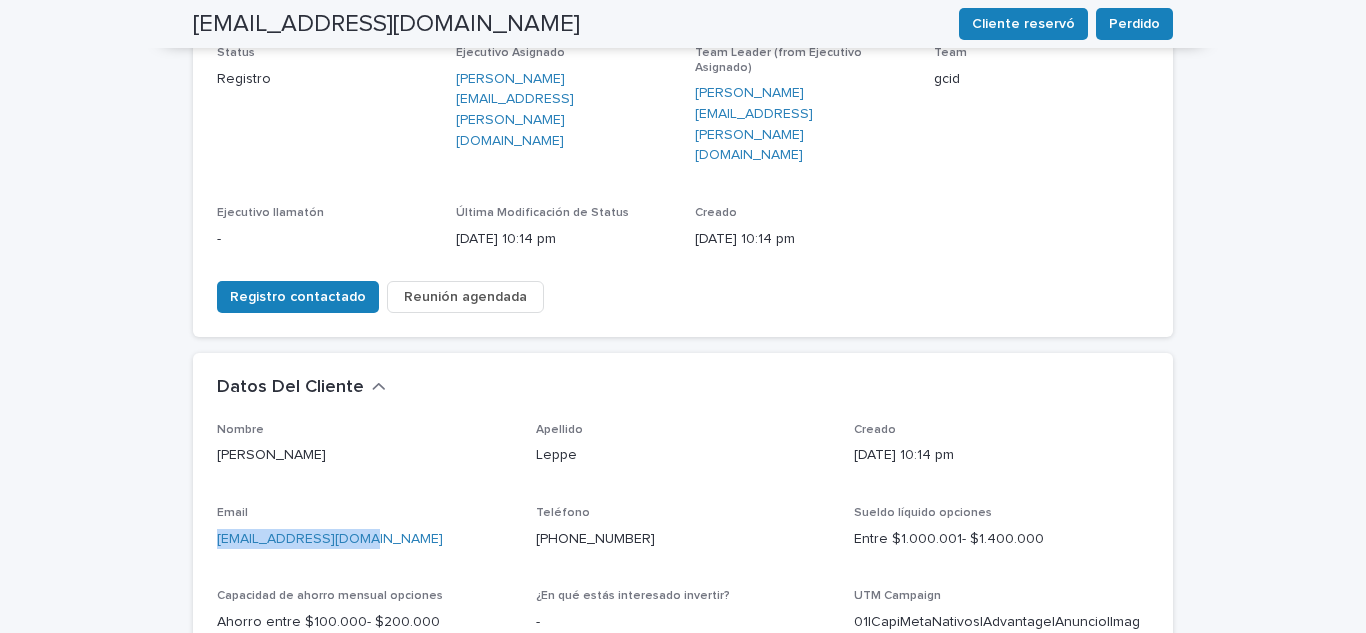 drag, startPoint x: 423, startPoint y: 478, endPoint x: 196, endPoint y: 479, distance: 227.0022 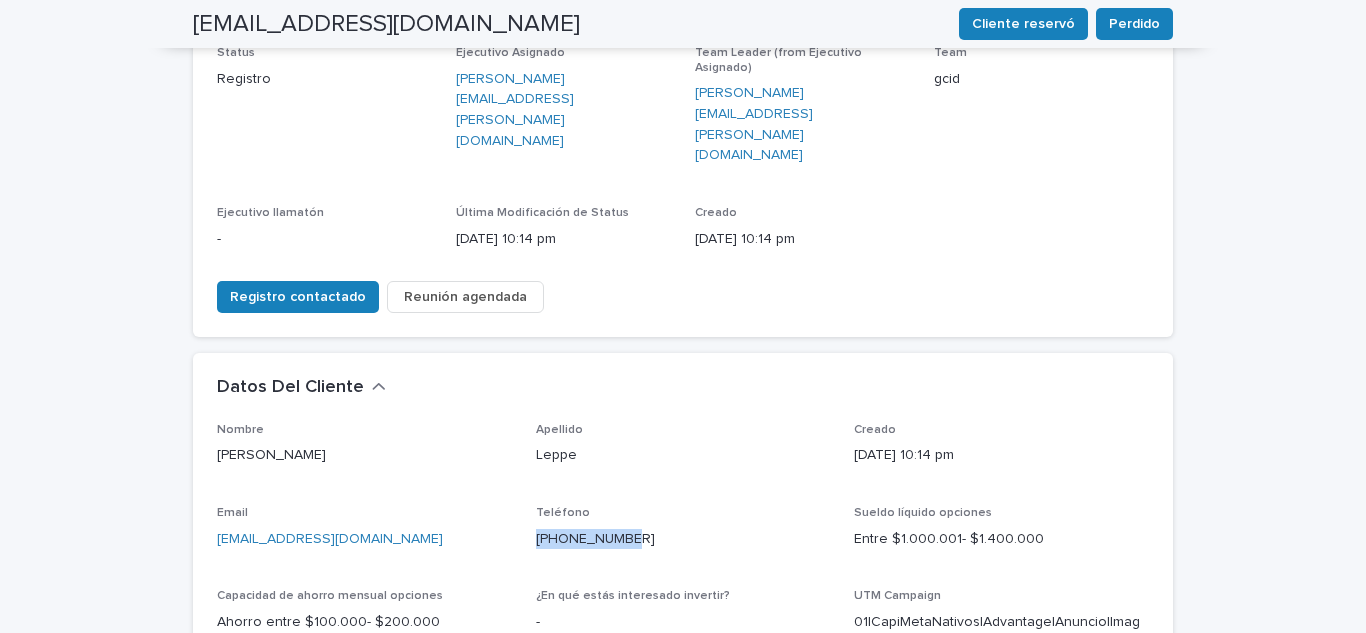 drag, startPoint x: 633, startPoint y: 469, endPoint x: 521, endPoint y: 481, distance: 112.64102 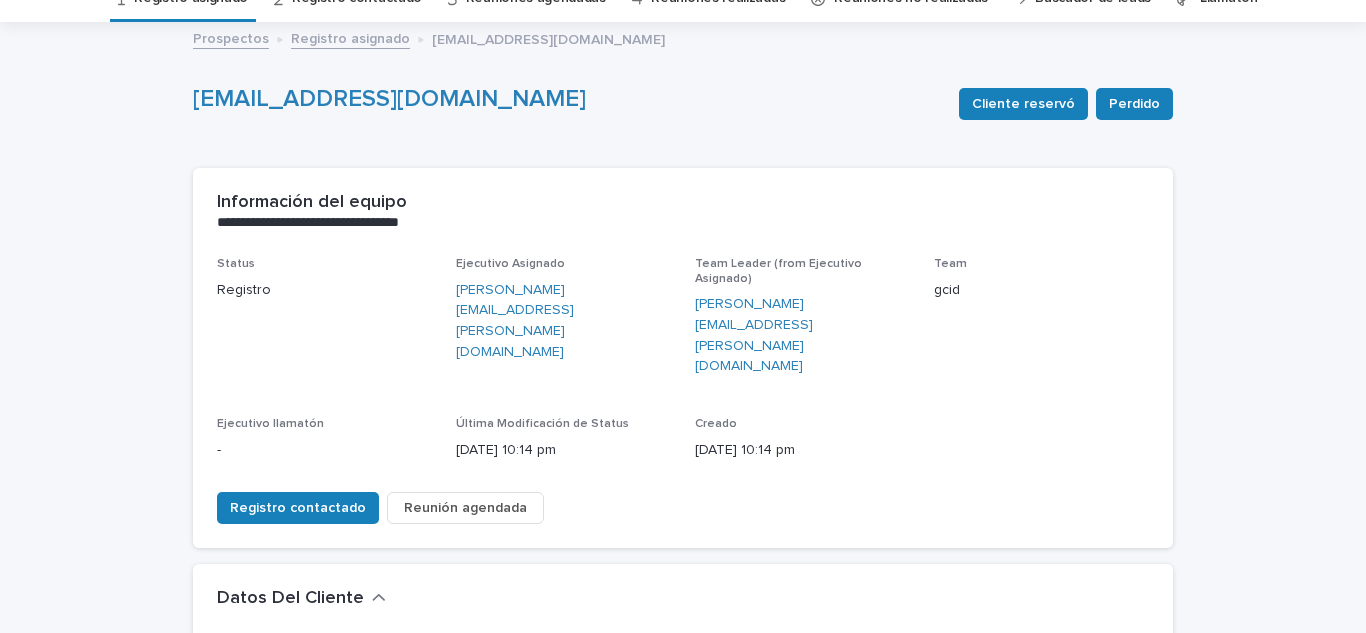 scroll, scrollTop: 0, scrollLeft: 0, axis: both 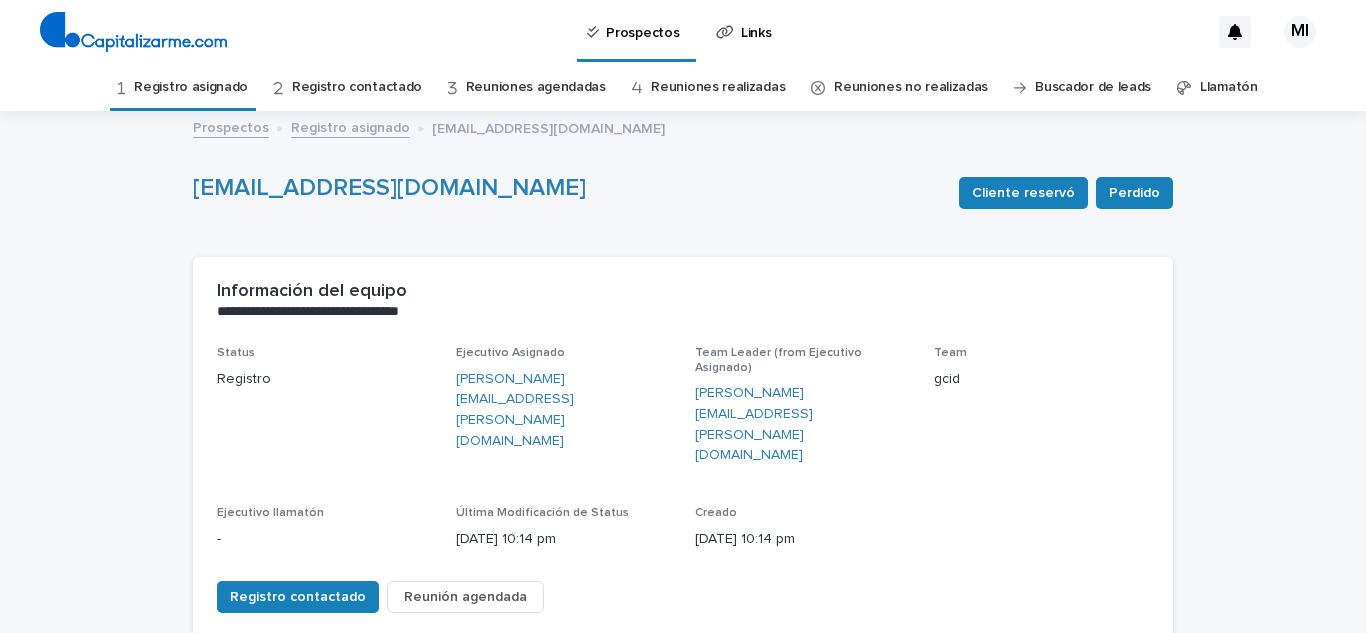 click on "Registro asignado" at bounding box center [191, 87] 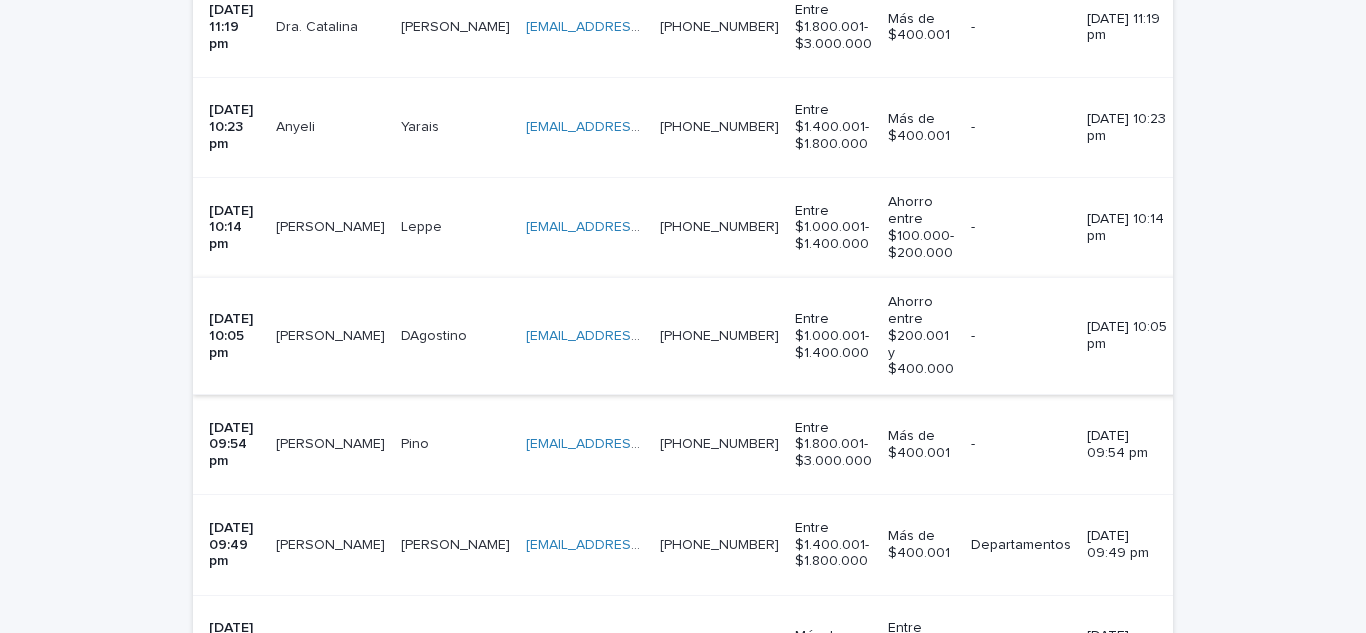 scroll, scrollTop: 800, scrollLeft: 0, axis: vertical 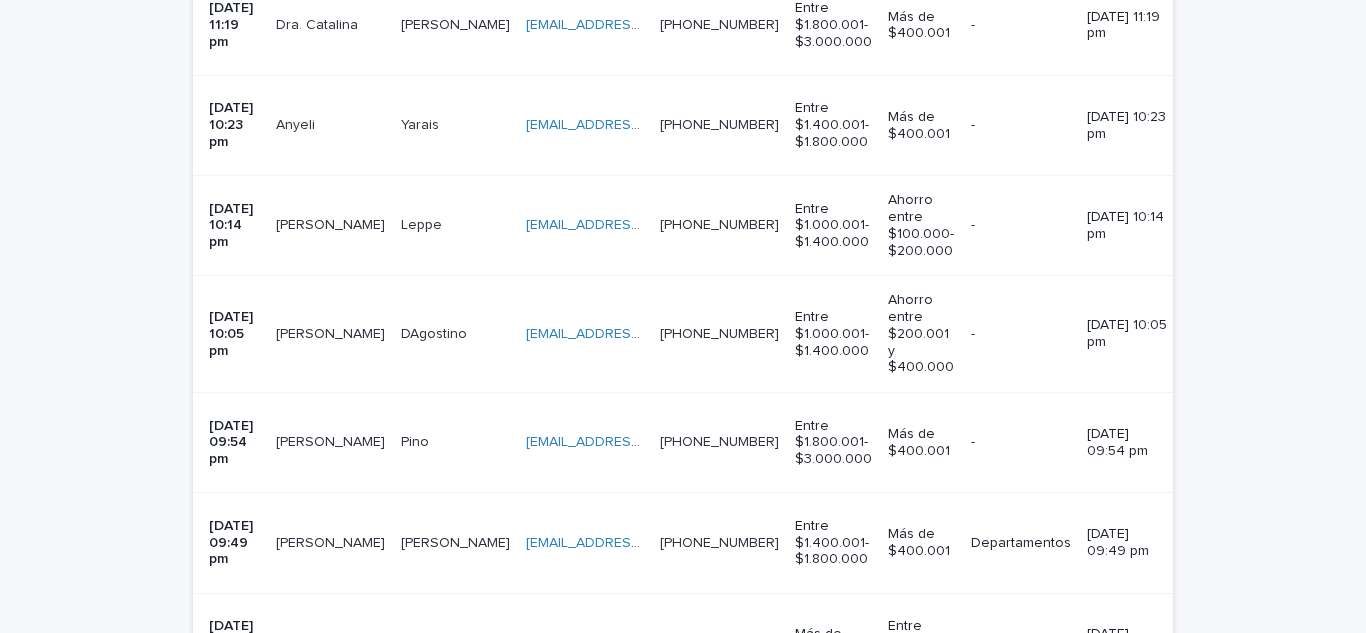 click on "[PERSON_NAME]" at bounding box center (332, 332) 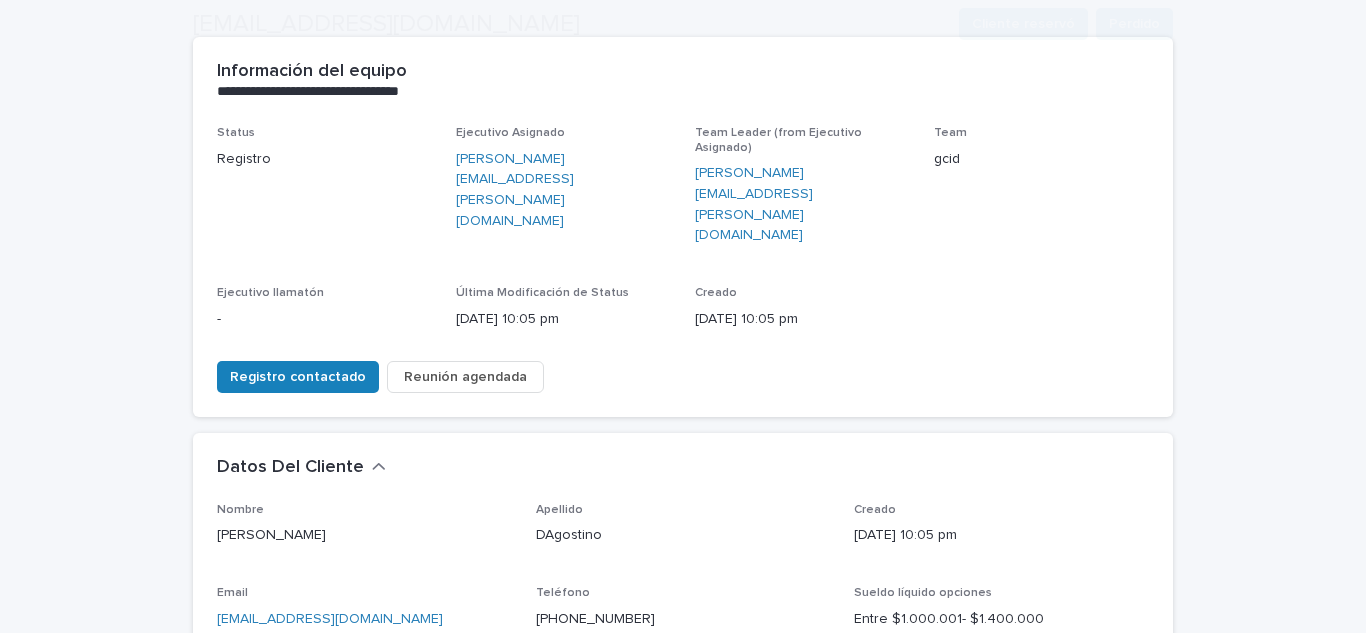 scroll, scrollTop: 400, scrollLeft: 0, axis: vertical 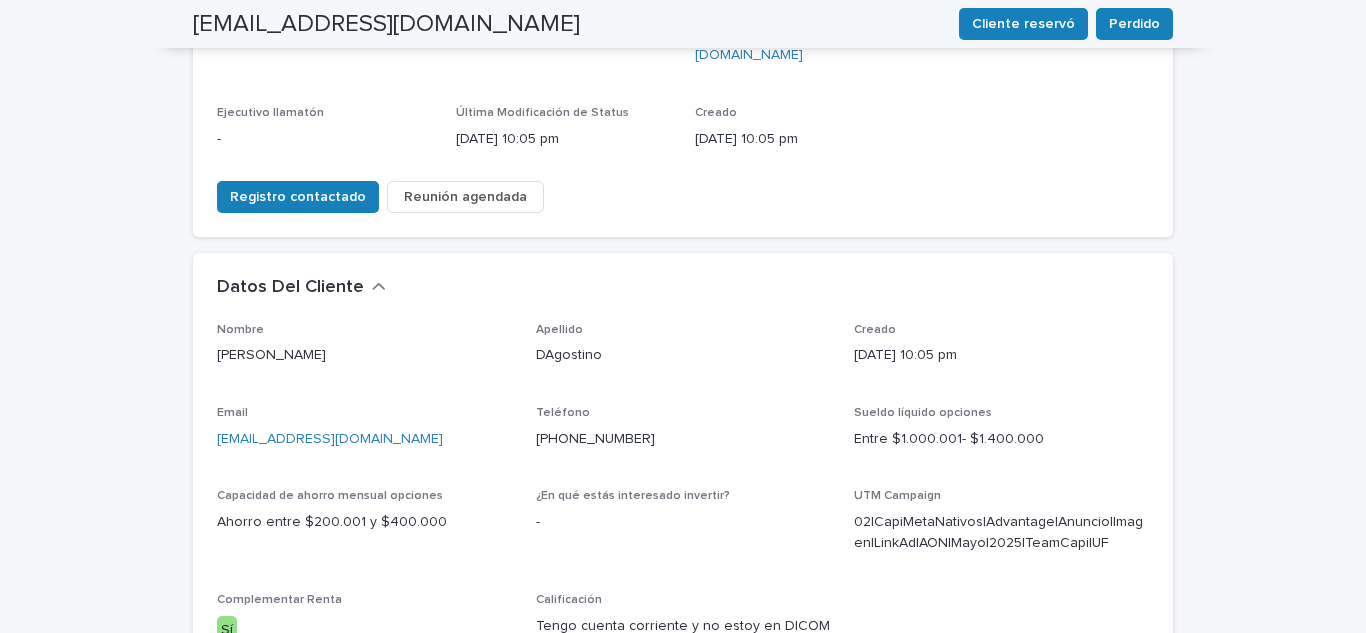 drag, startPoint x: 453, startPoint y: 369, endPoint x: 145, endPoint y: 379, distance: 308.1623 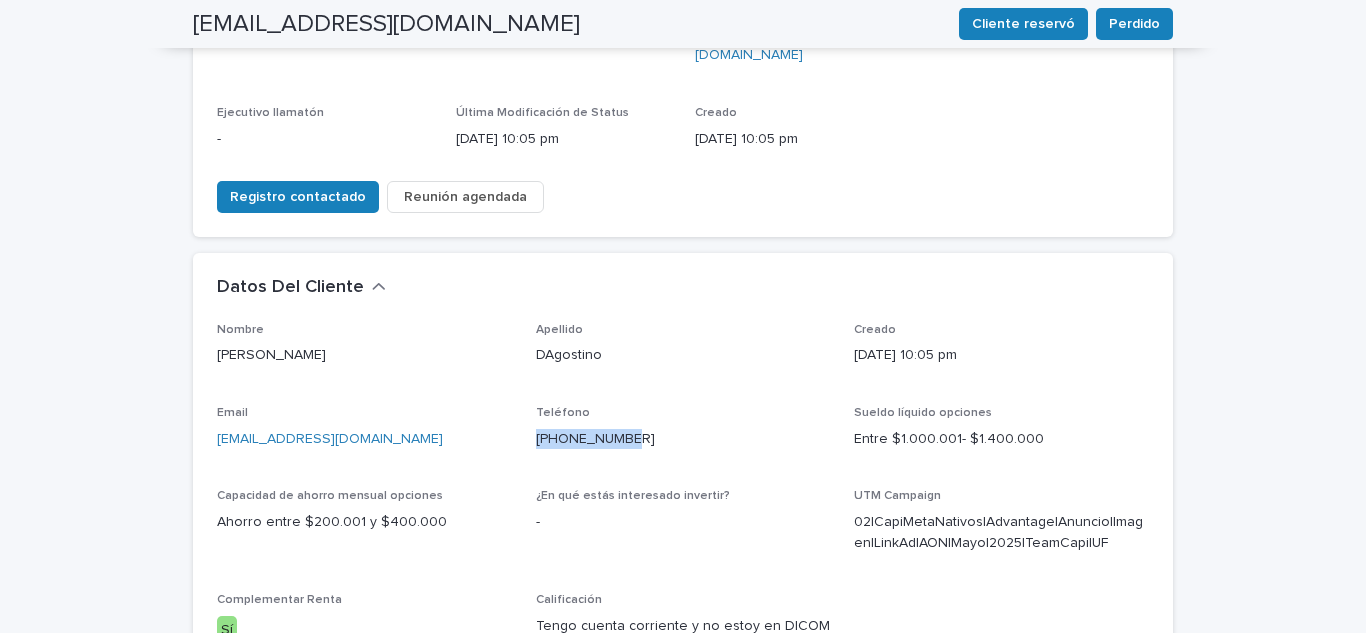 drag, startPoint x: 638, startPoint y: 366, endPoint x: 525, endPoint y: 389, distance: 115.316956 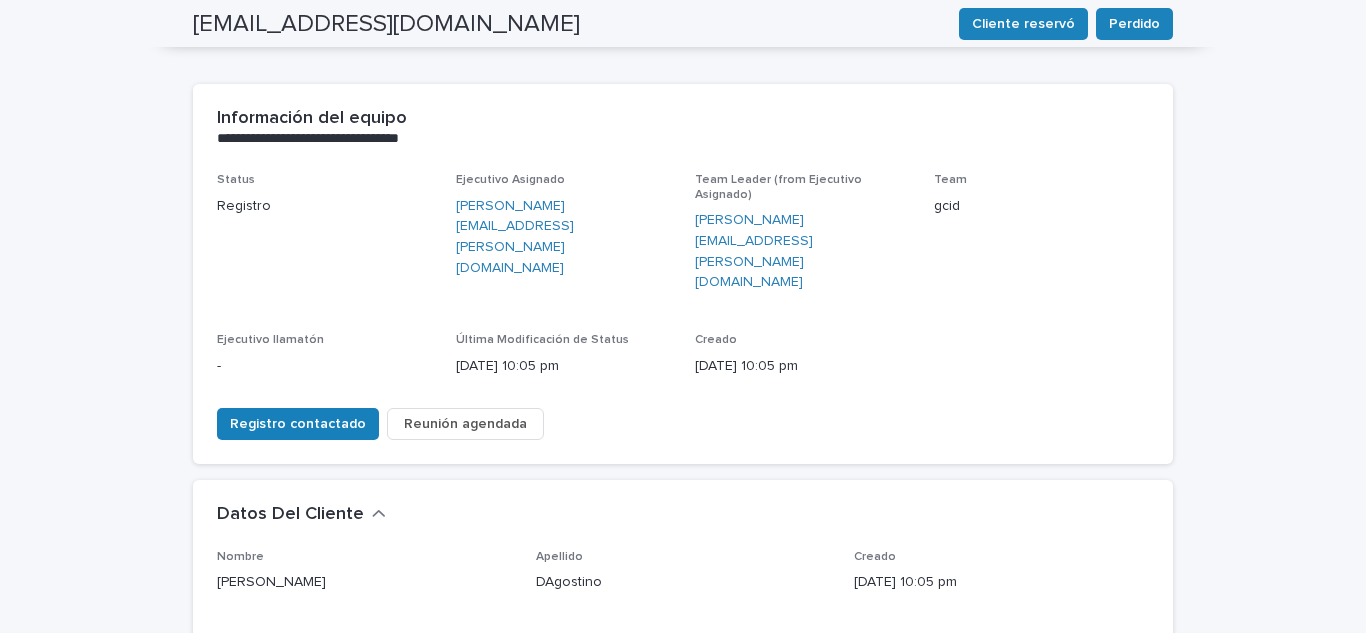 scroll, scrollTop: 0, scrollLeft: 0, axis: both 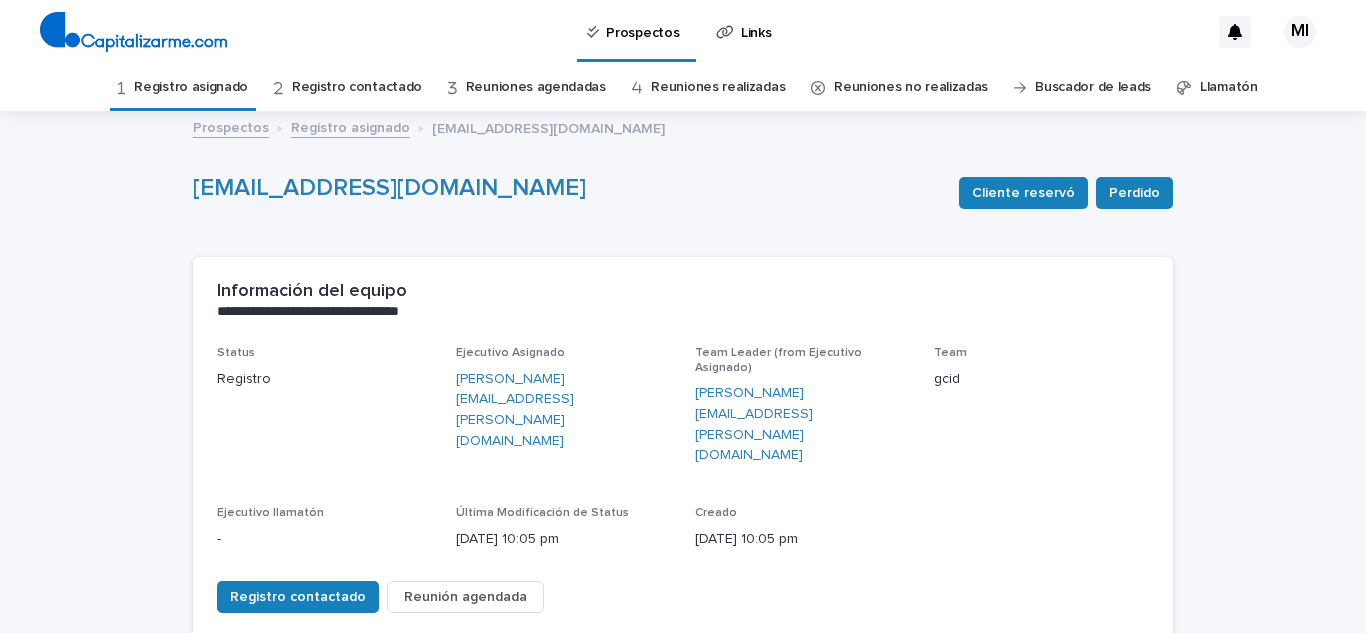 click on "Registro asignado" at bounding box center [191, 87] 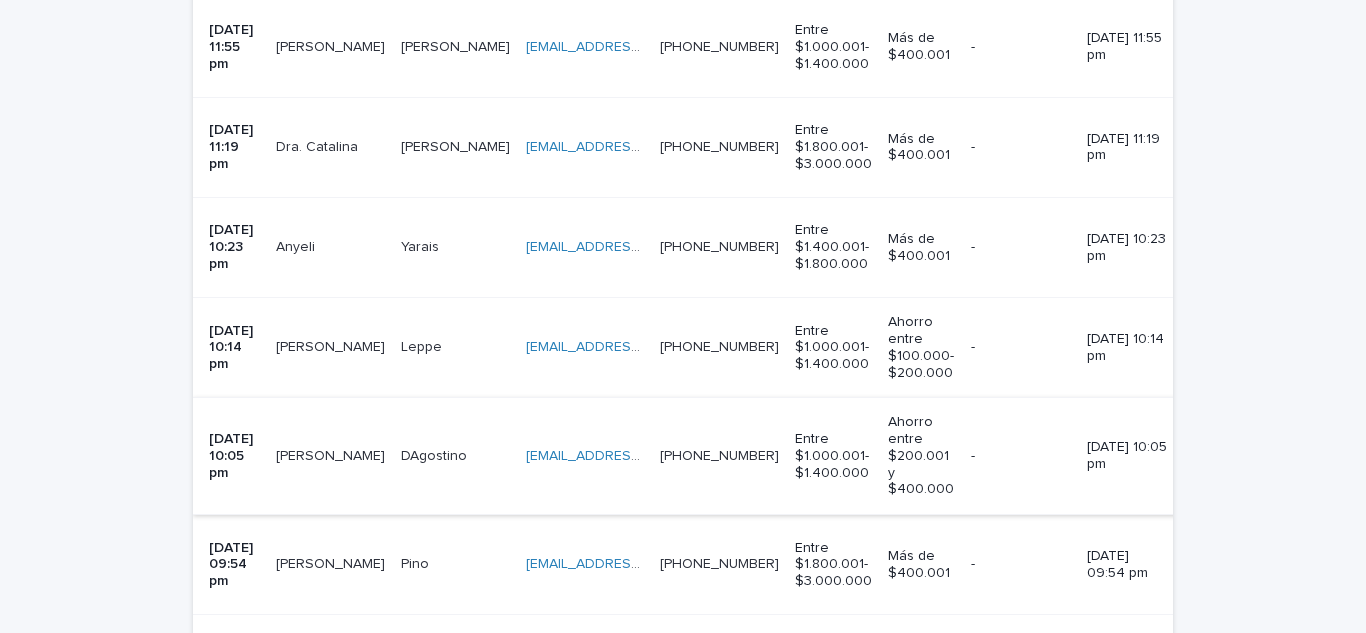 scroll, scrollTop: 800, scrollLeft: 0, axis: vertical 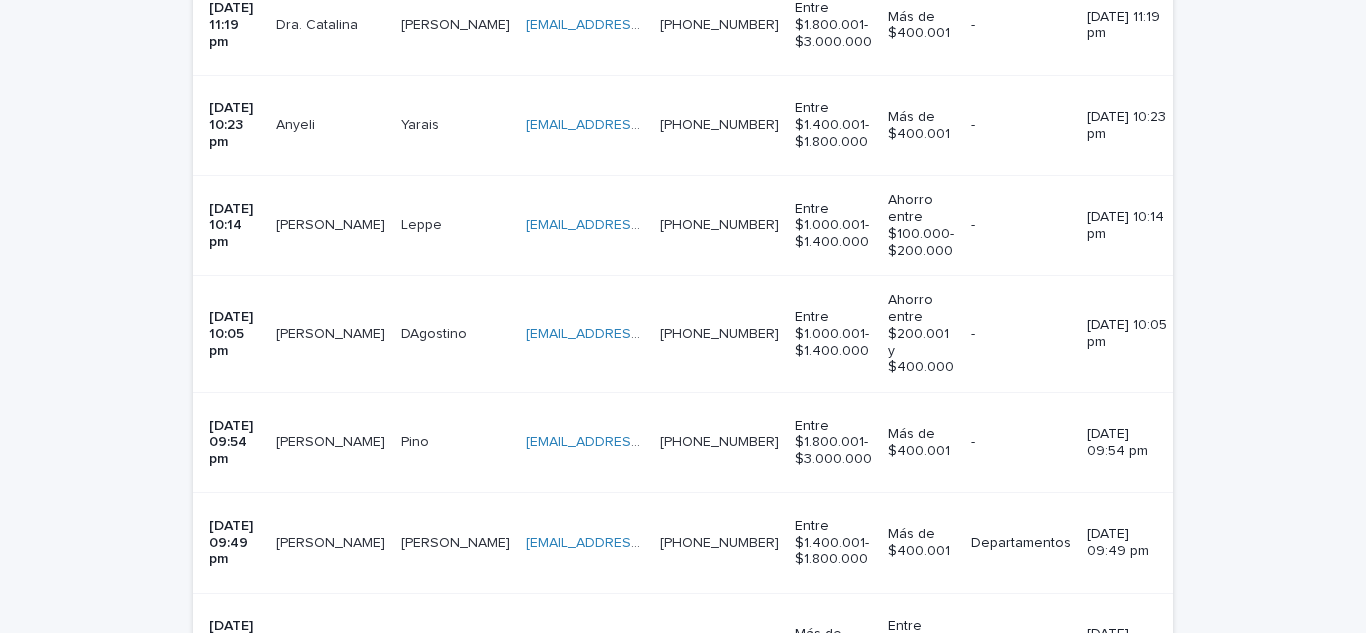 click on "[PERSON_NAME]" at bounding box center (332, 440) 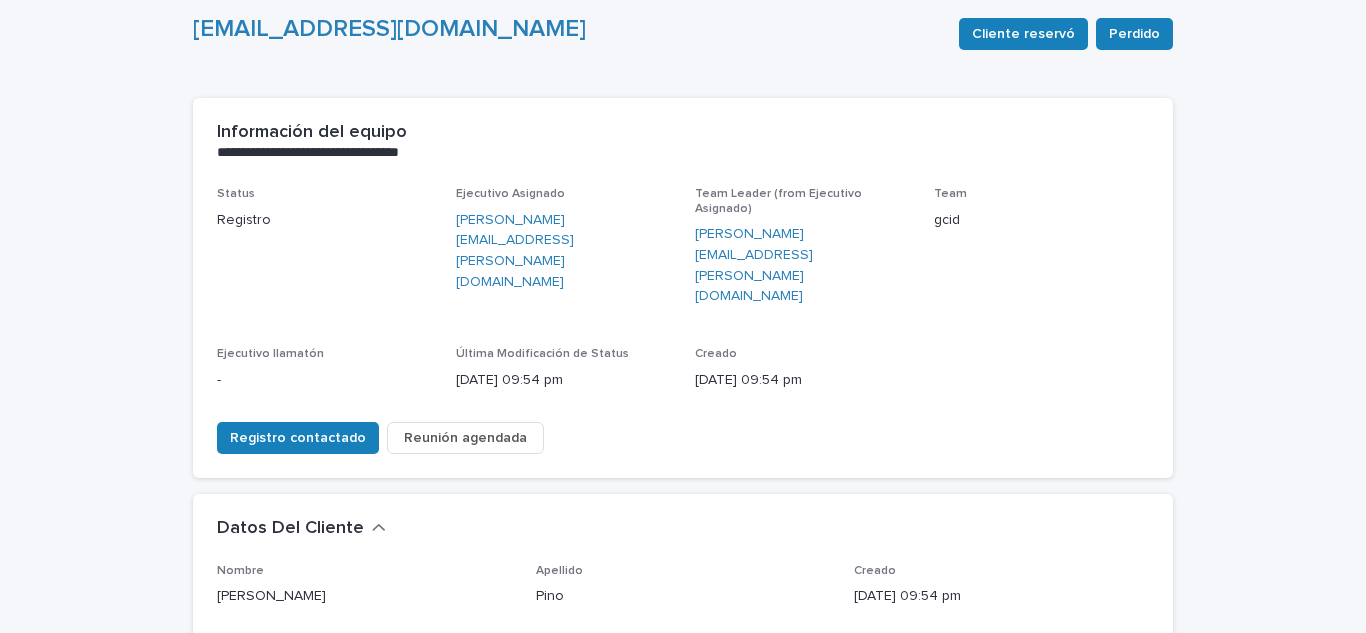 scroll, scrollTop: 300, scrollLeft: 0, axis: vertical 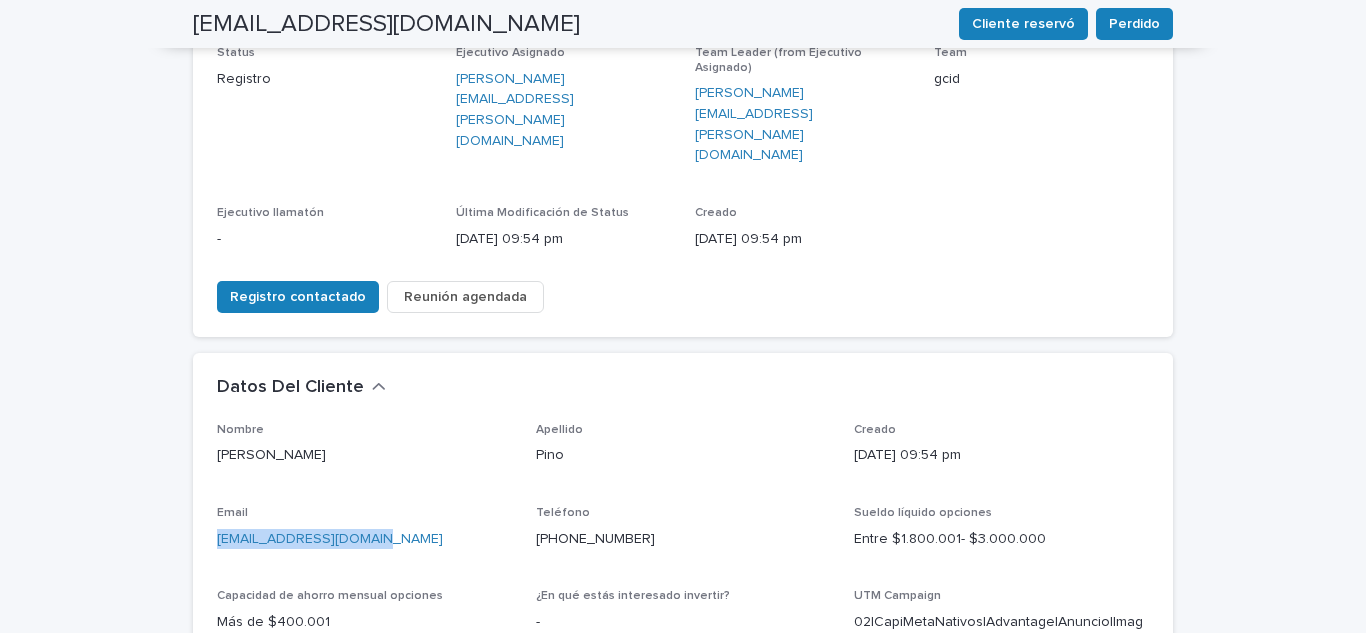 drag, startPoint x: 382, startPoint y: 459, endPoint x: 197, endPoint y: 470, distance: 185.32674 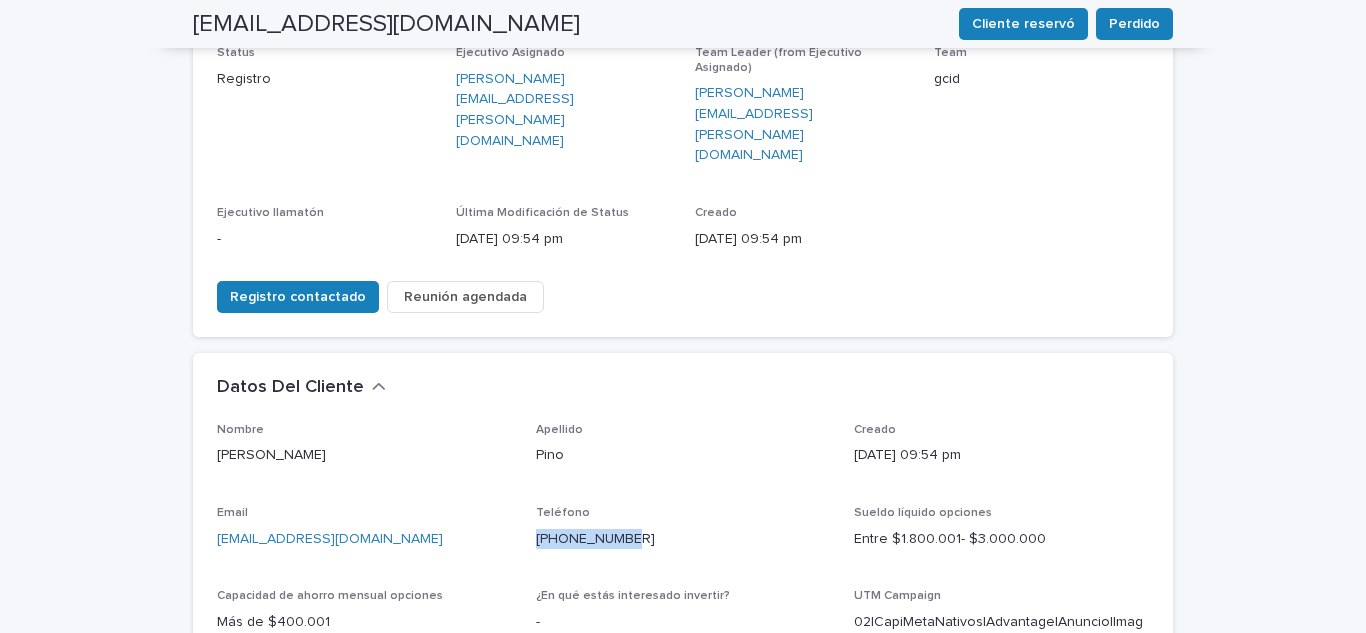 drag, startPoint x: 633, startPoint y: 465, endPoint x: 522, endPoint y: 474, distance: 111.364265 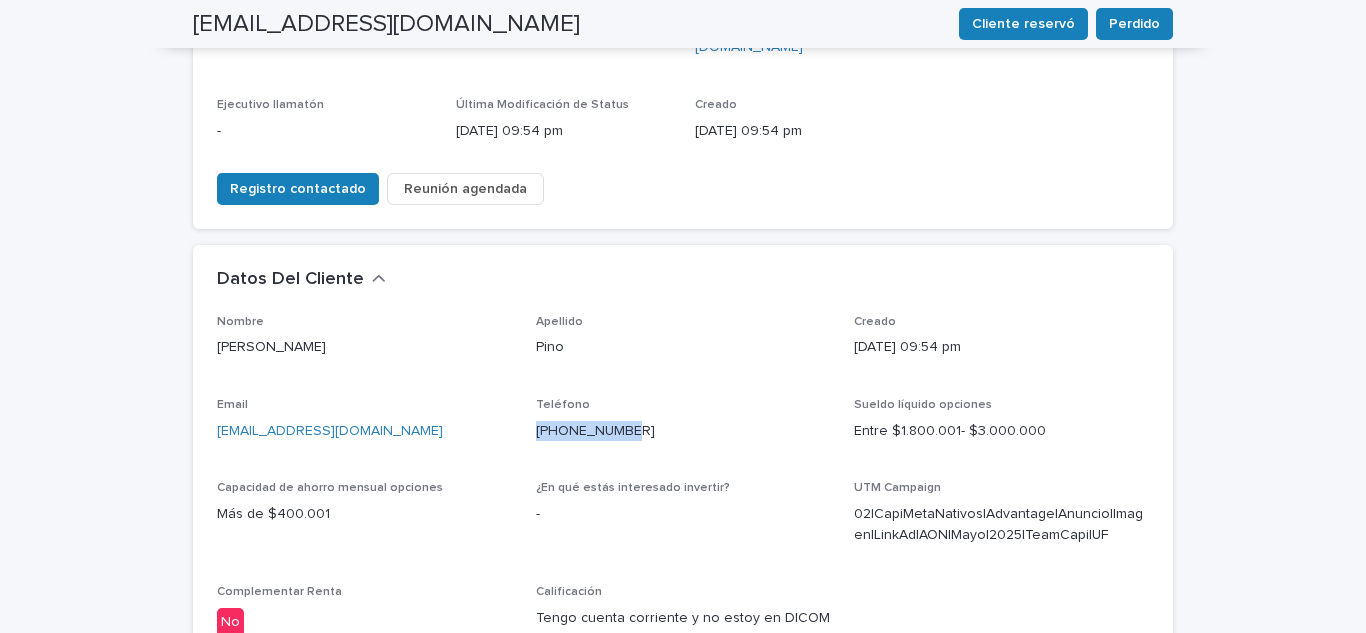 scroll, scrollTop: 500, scrollLeft: 0, axis: vertical 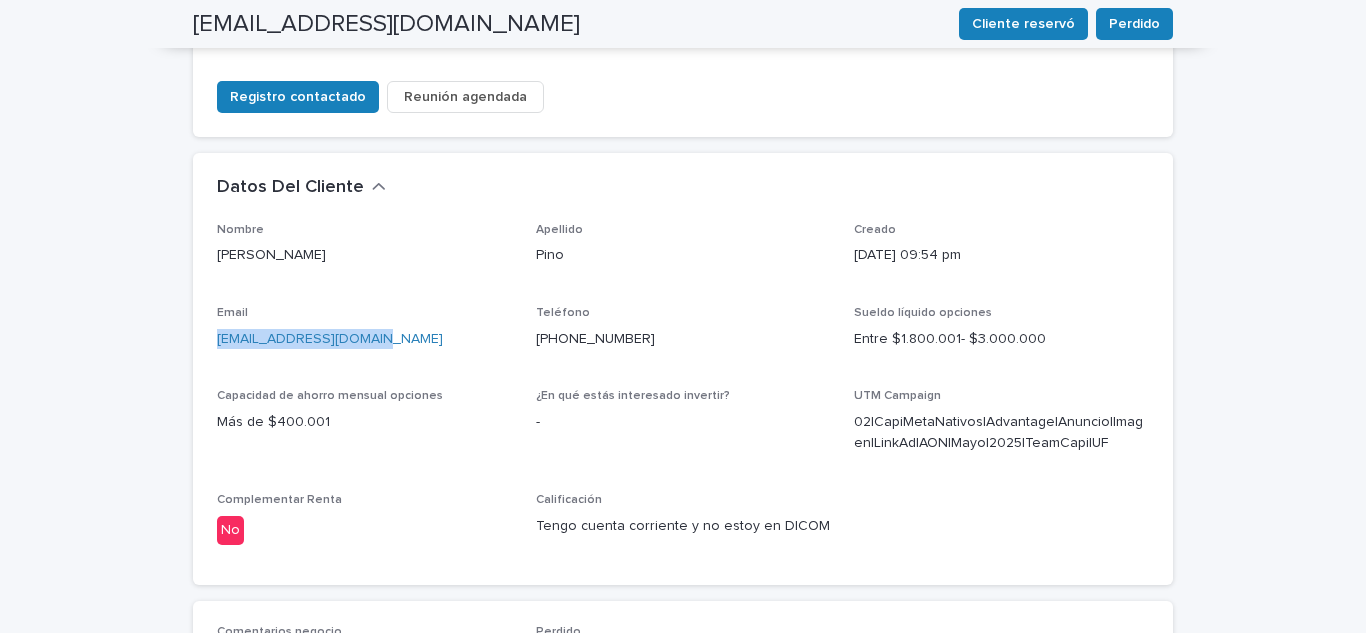 drag, startPoint x: 380, startPoint y: 267, endPoint x: 189, endPoint y: 277, distance: 191.2616 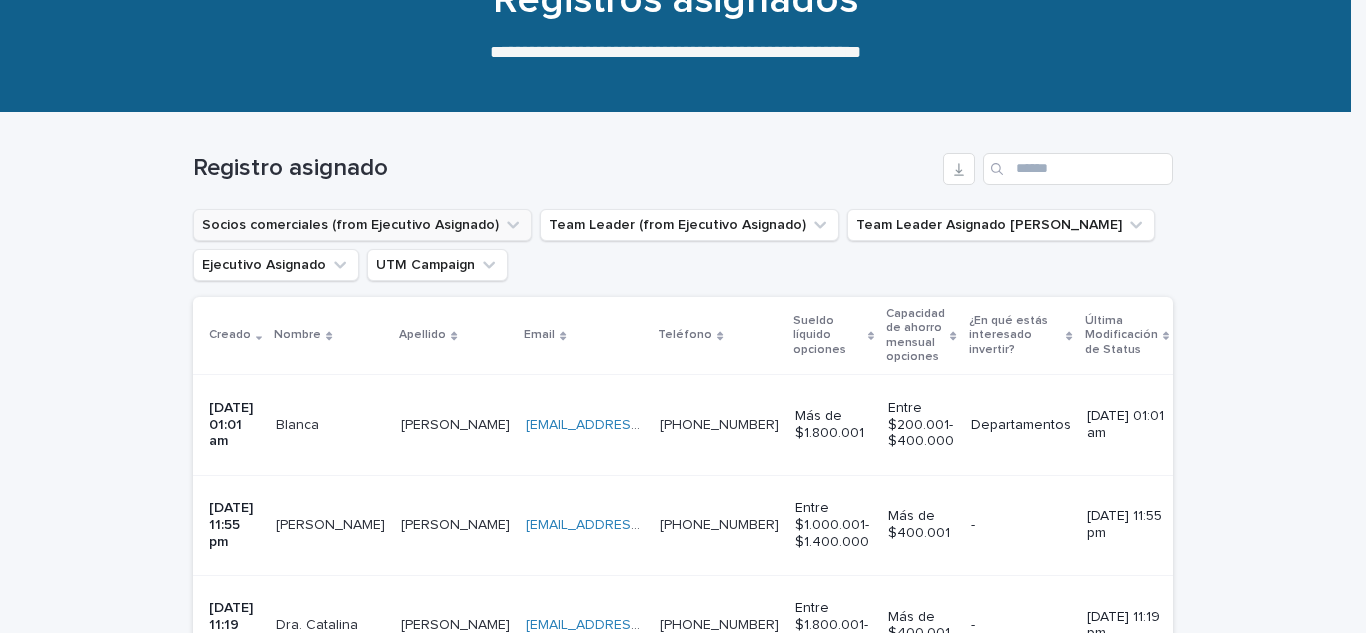 scroll, scrollTop: 300, scrollLeft: 0, axis: vertical 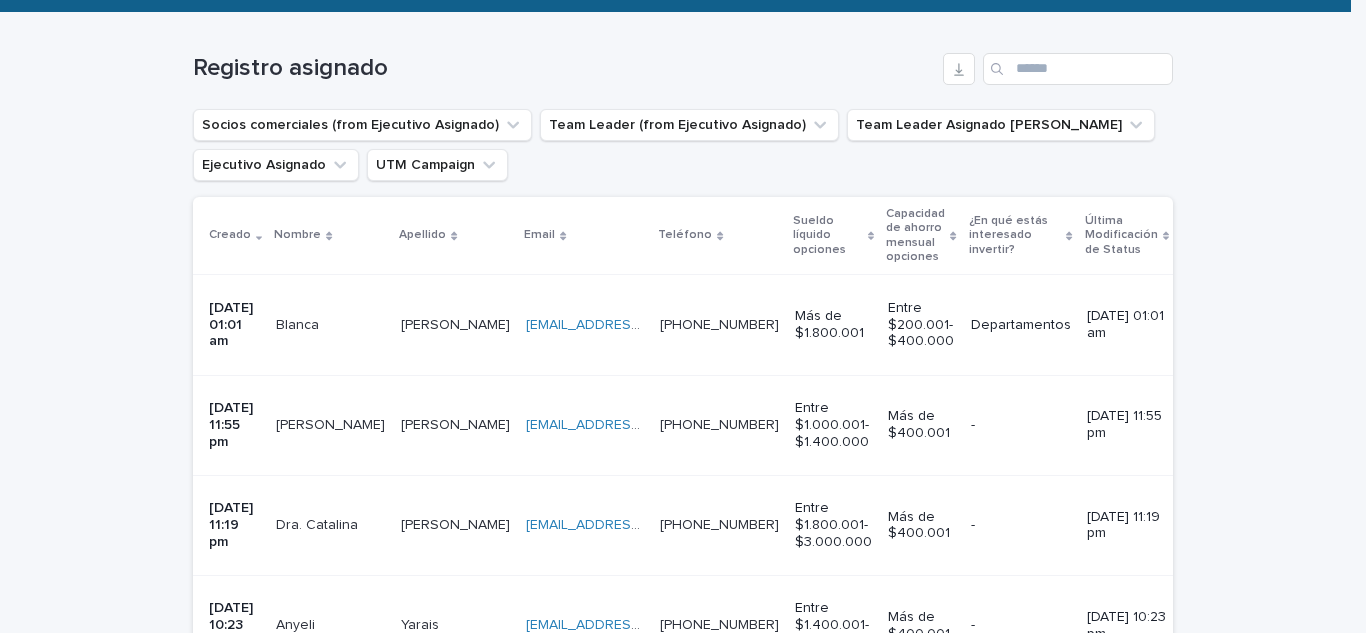 click on "Blanca" at bounding box center [299, 323] 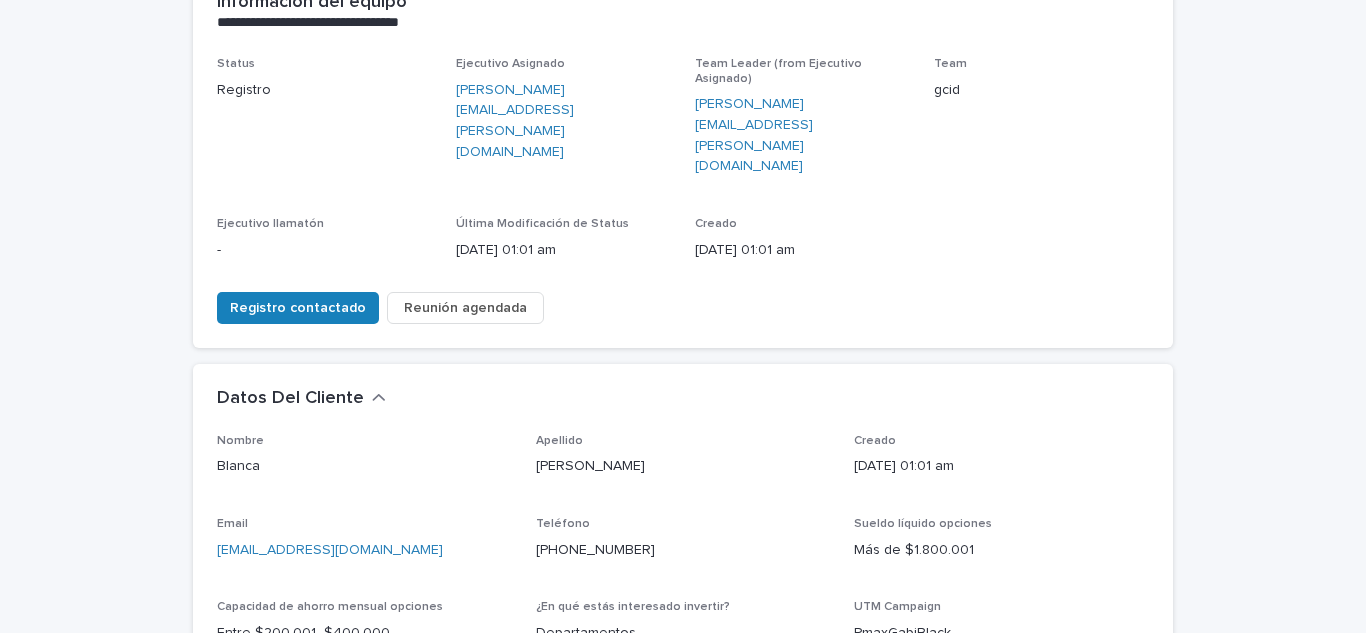 scroll, scrollTop: 300, scrollLeft: 0, axis: vertical 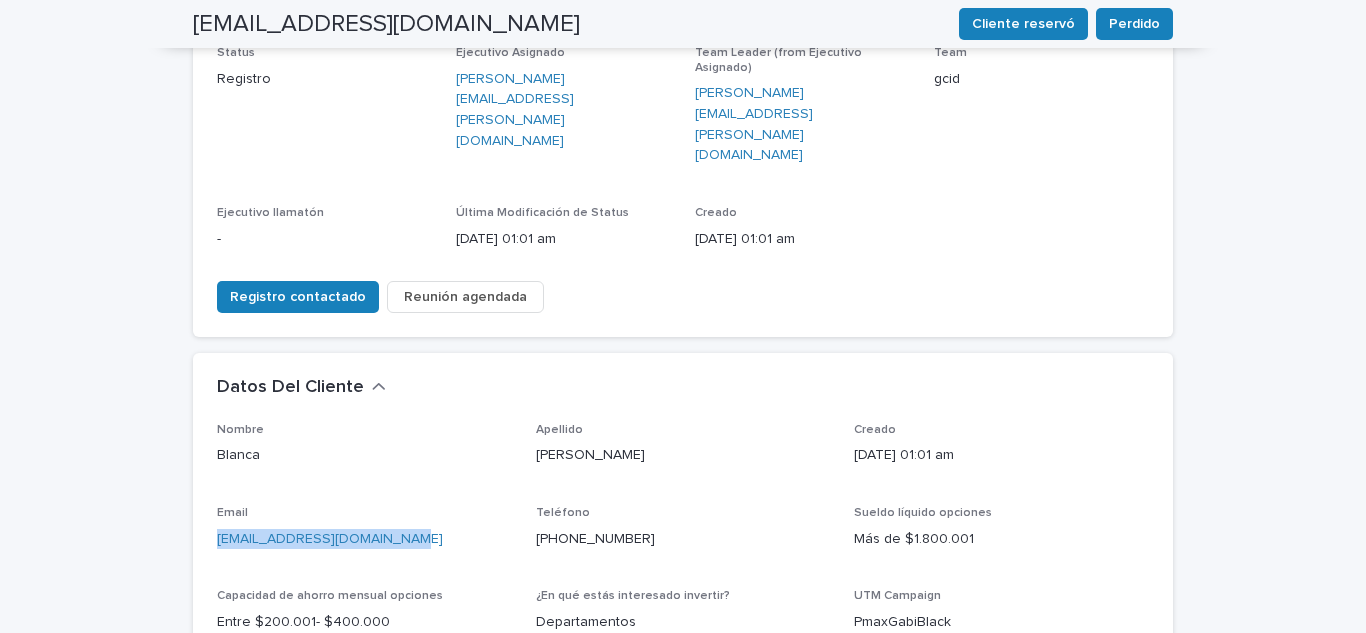drag, startPoint x: 424, startPoint y: 460, endPoint x: 114, endPoint y: 491, distance: 311.54614 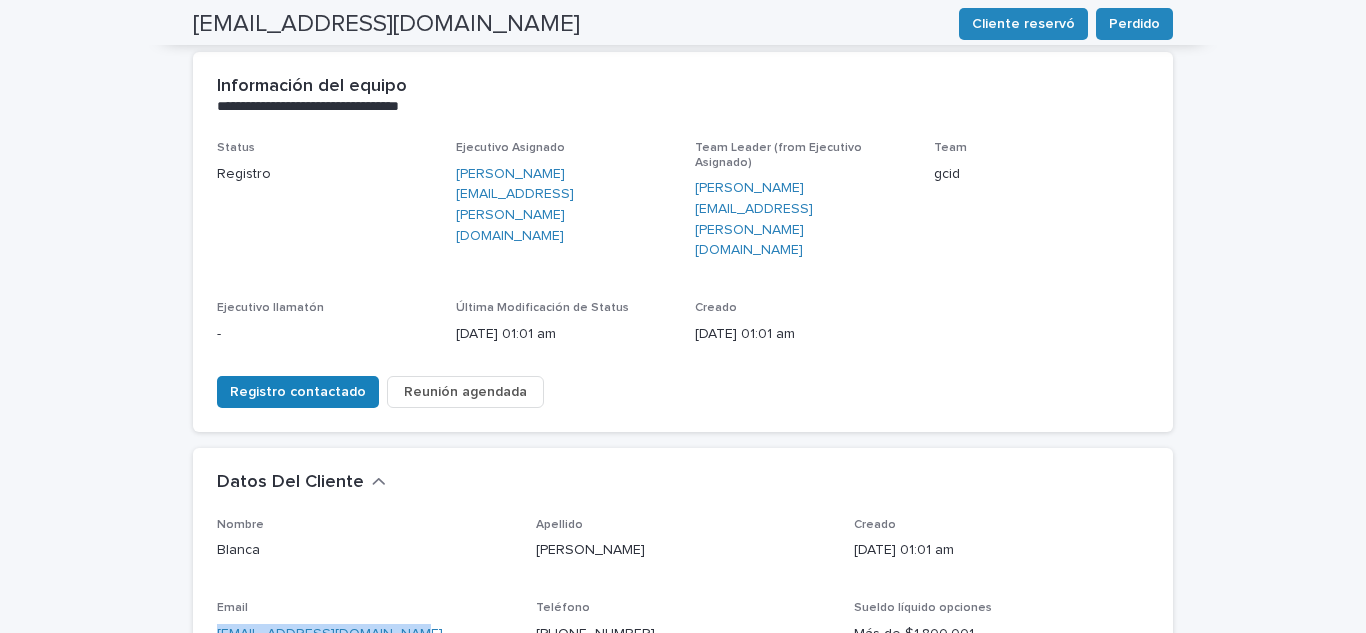 scroll, scrollTop: 100, scrollLeft: 0, axis: vertical 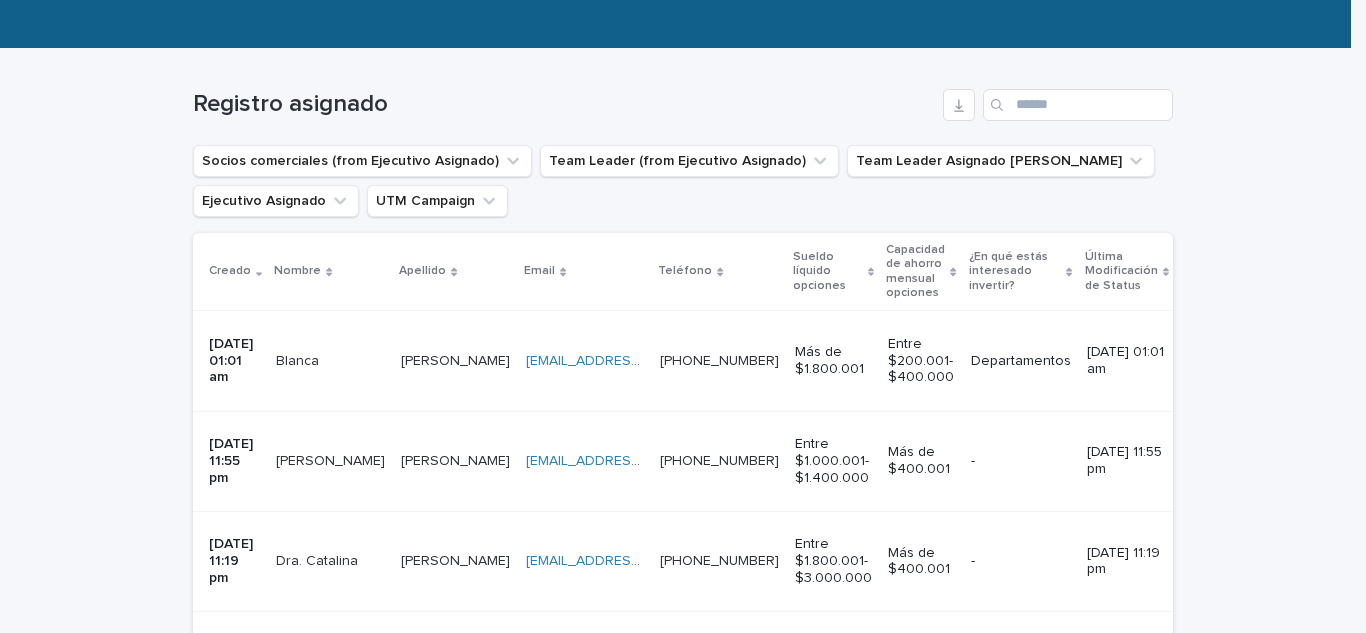 click on "Dra. Catalina" at bounding box center (319, 559) 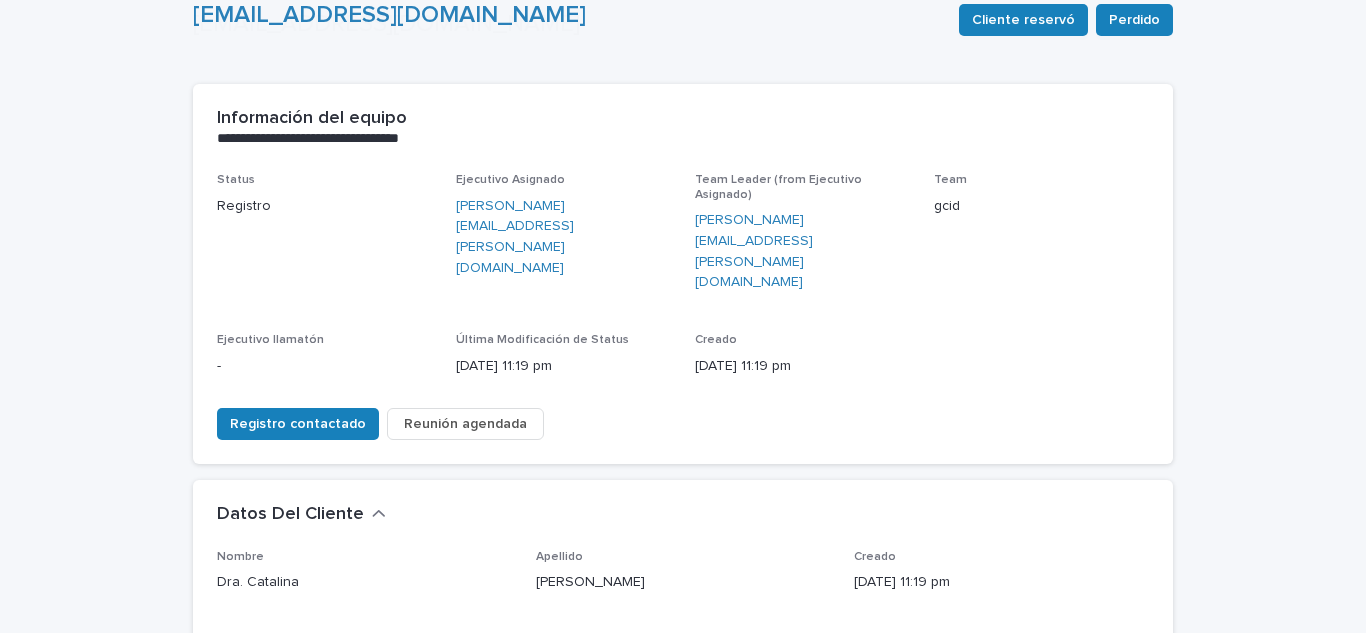 scroll, scrollTop: 300, scrollLeft: 0, axis: vertical 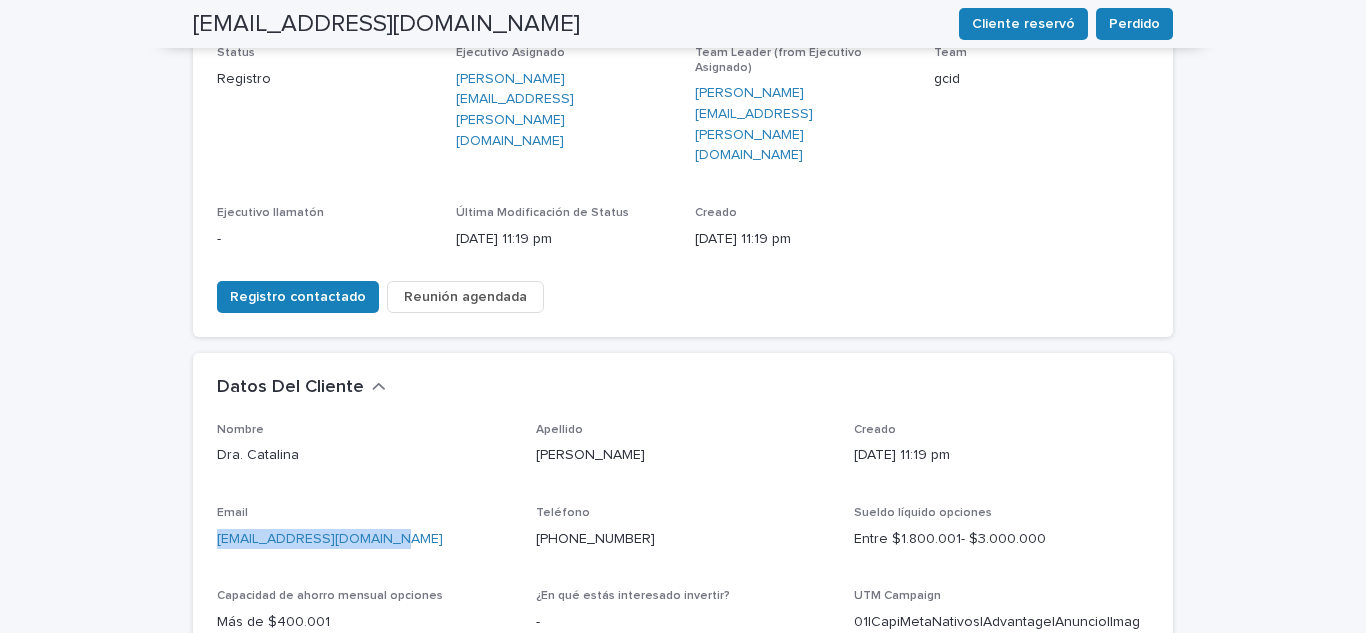drag, startPoint x: 407, startPoint y: 470, endPoint x: 190, endPoint y: 475, distance: 217.0576 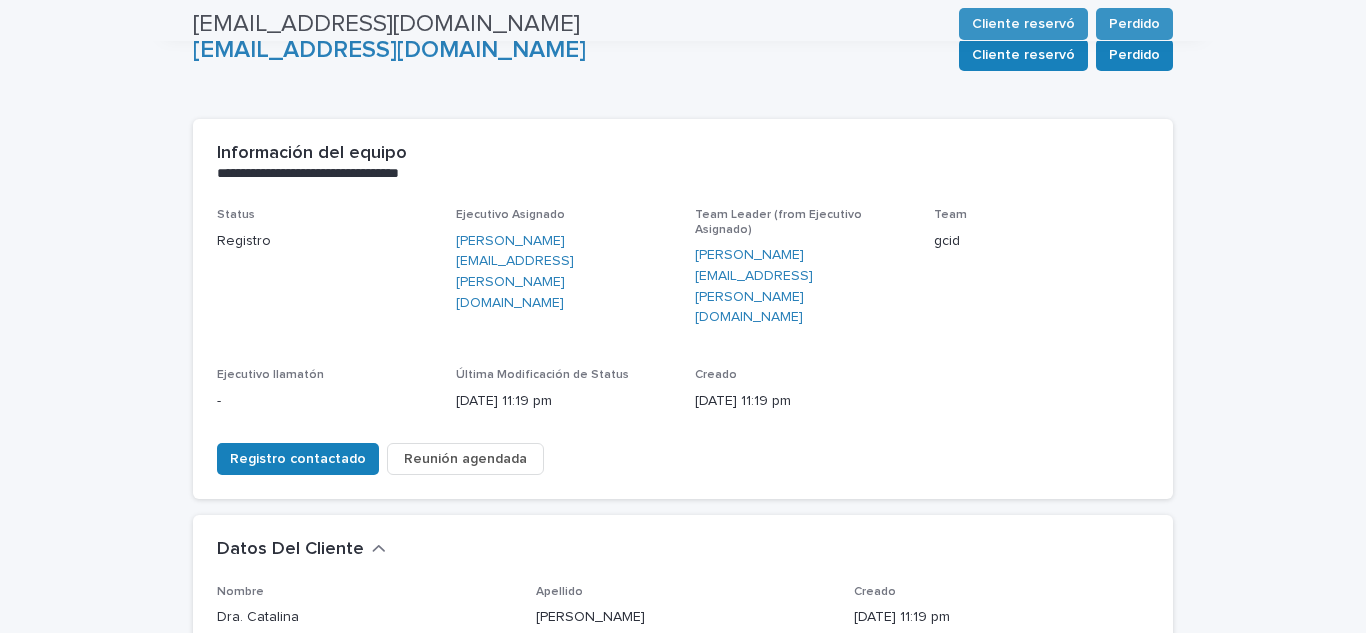 scroll, scrollTop: 0, scrollLeft: 0, axis: both 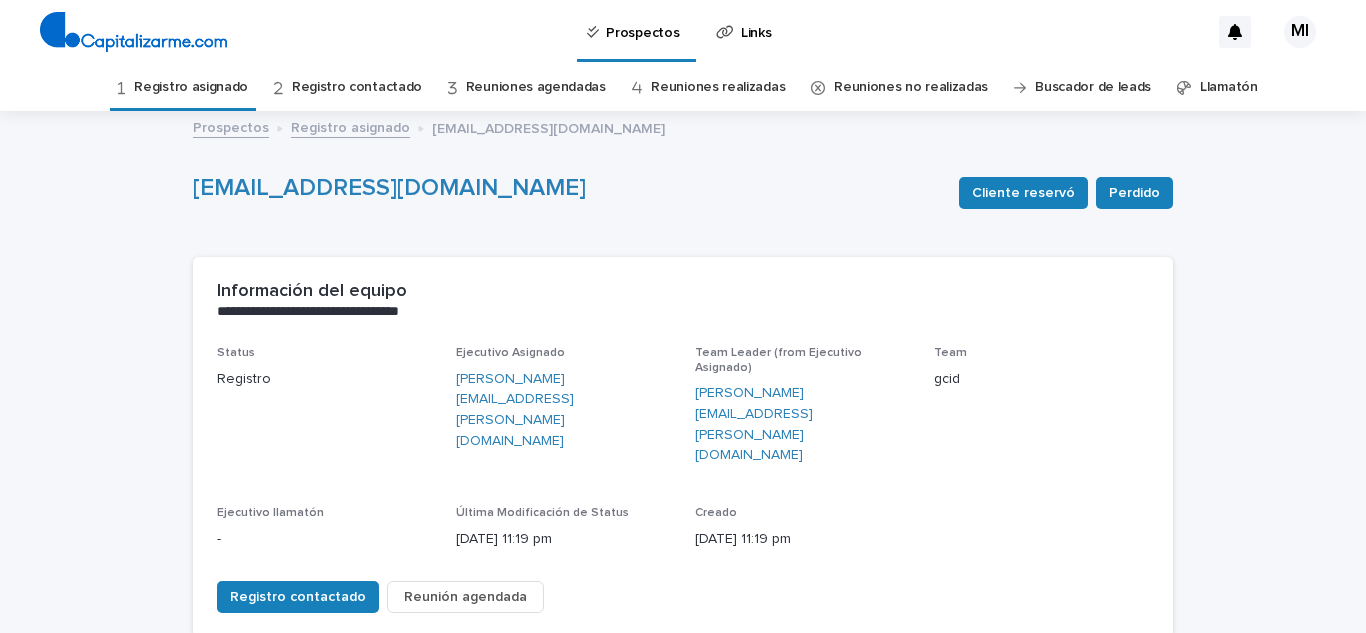 click on "Registro asignado" at bounding box center (191, 87) 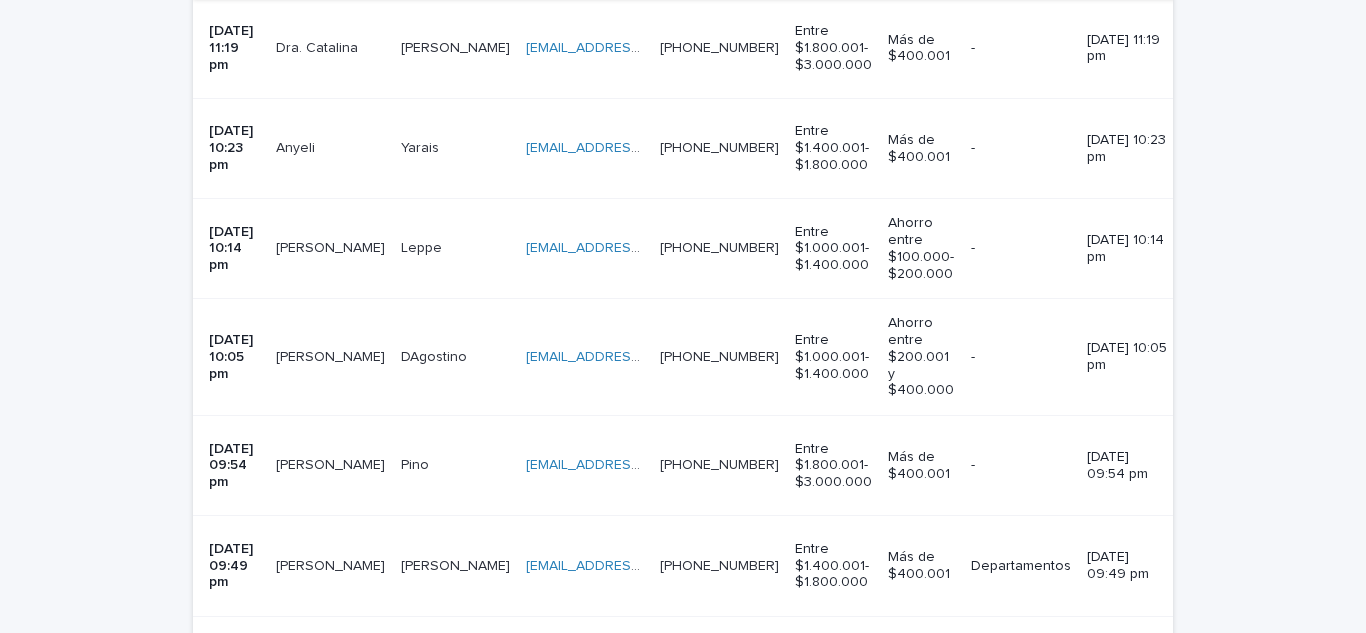 scroll, scrollTop: 800, scrollLeft: 0, axis: vertical 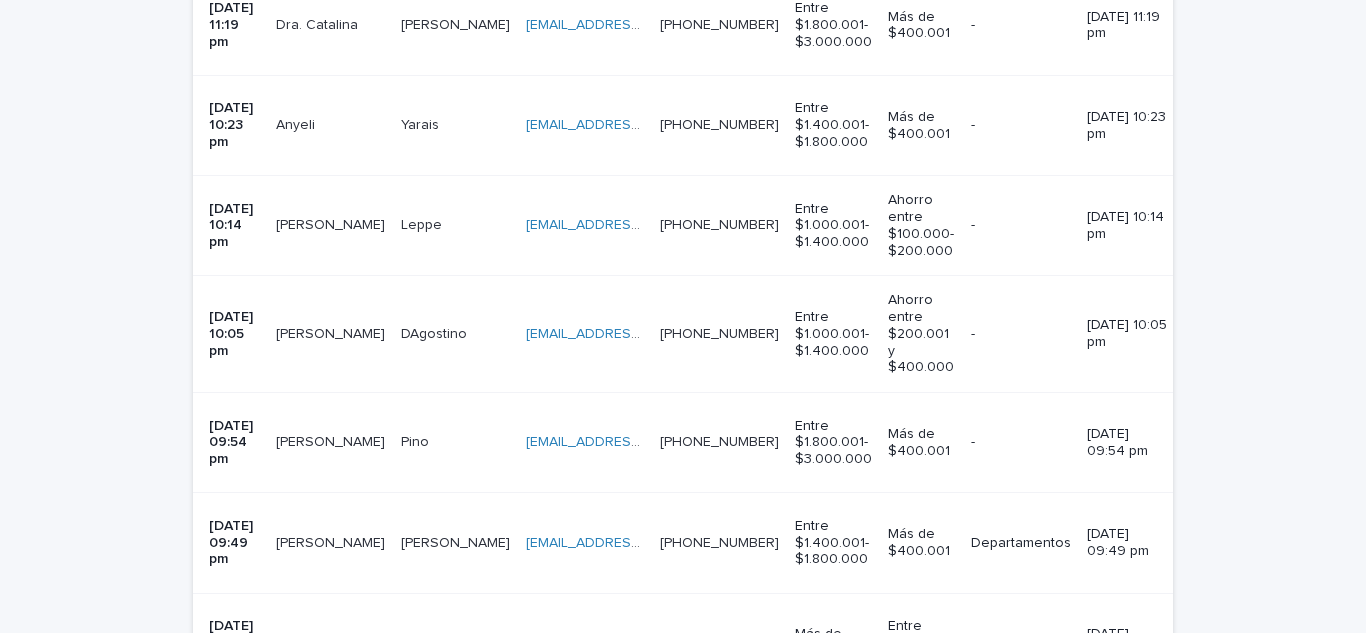 click on "[PERSON_NAME]" at bounding box center (332, 541) 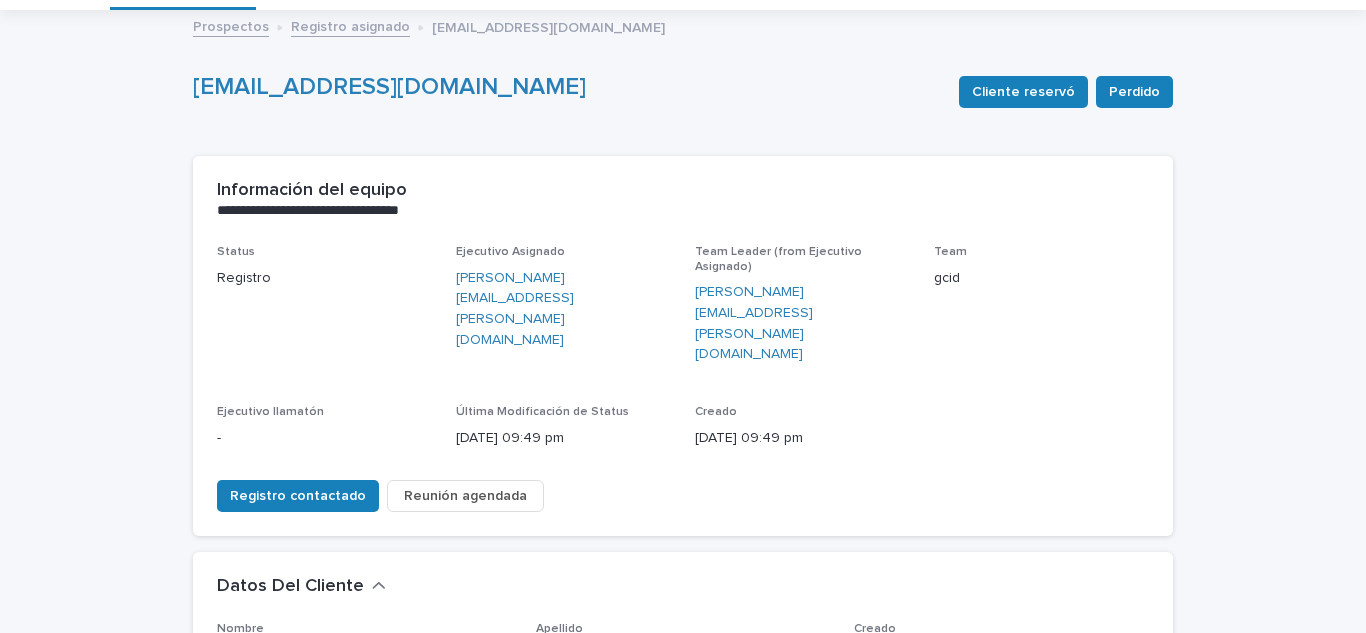 scroll, scrollTop: 300, scrollLeft: 0, axis: vertical 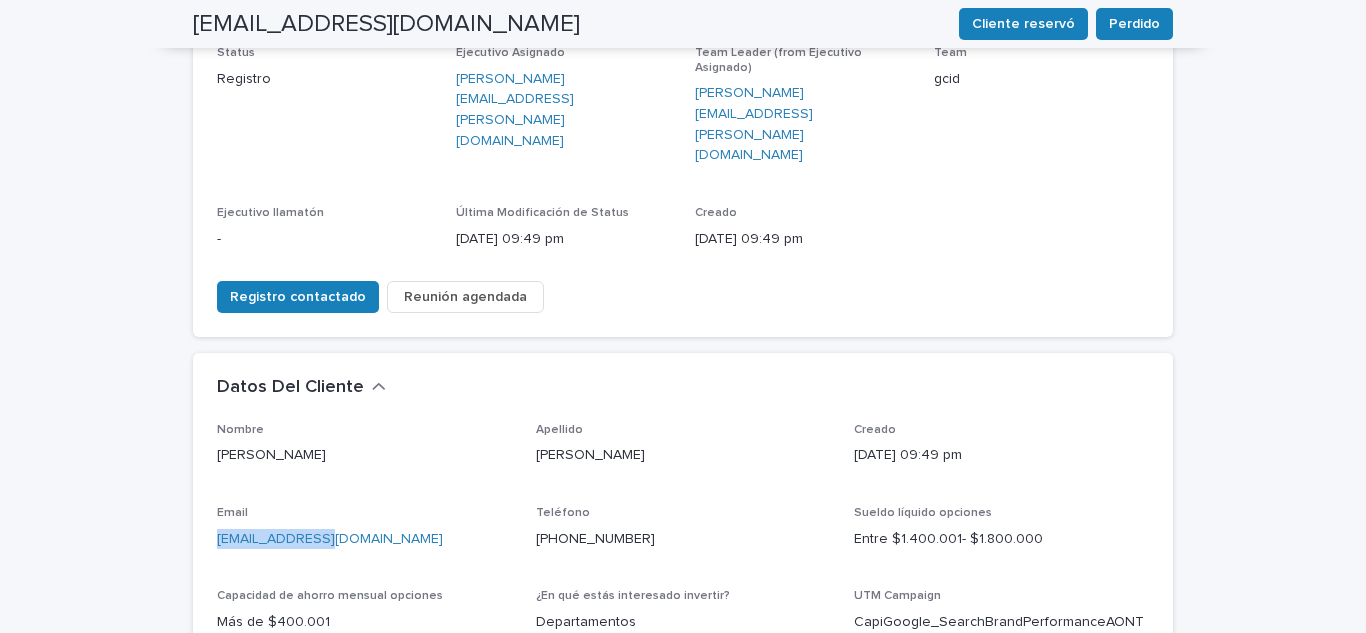 drag, startPoint x: 401, startPoint y: 475, endPoint x: 200, endPoint y: 484, distance: 201.20139 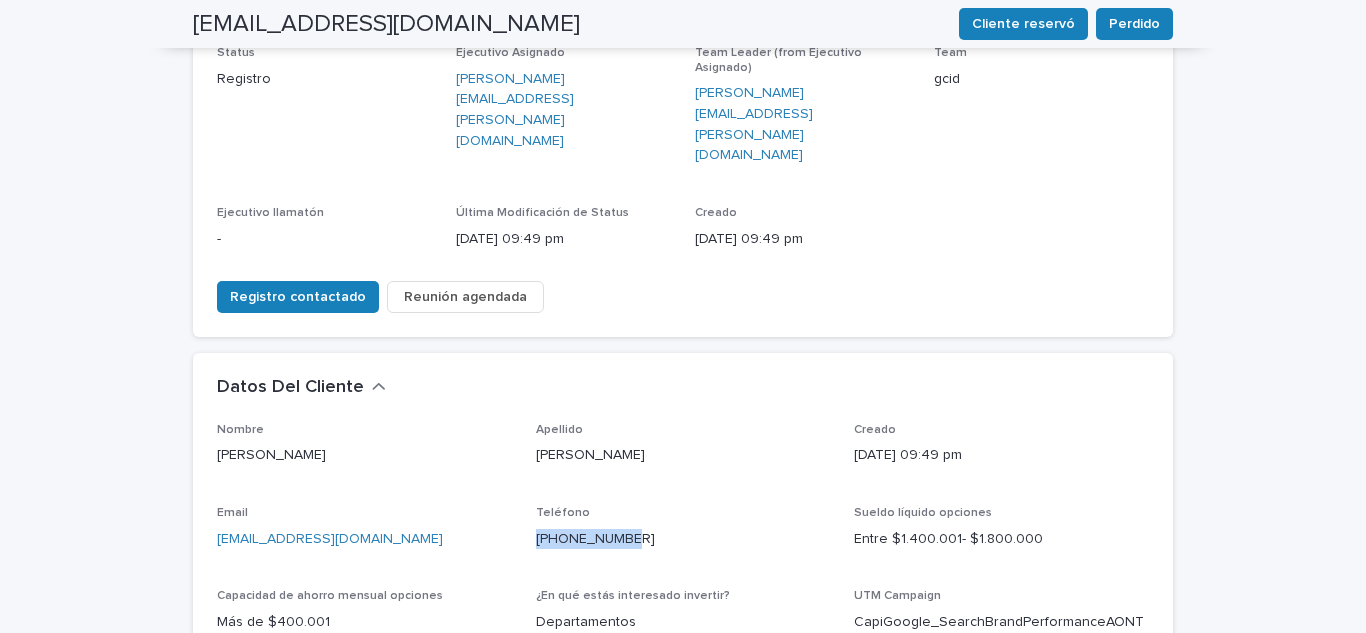drag, startPoint x: 671, startPoint y: 461, endPoint x: 530, endPoint y: 481, distance: 142.41138 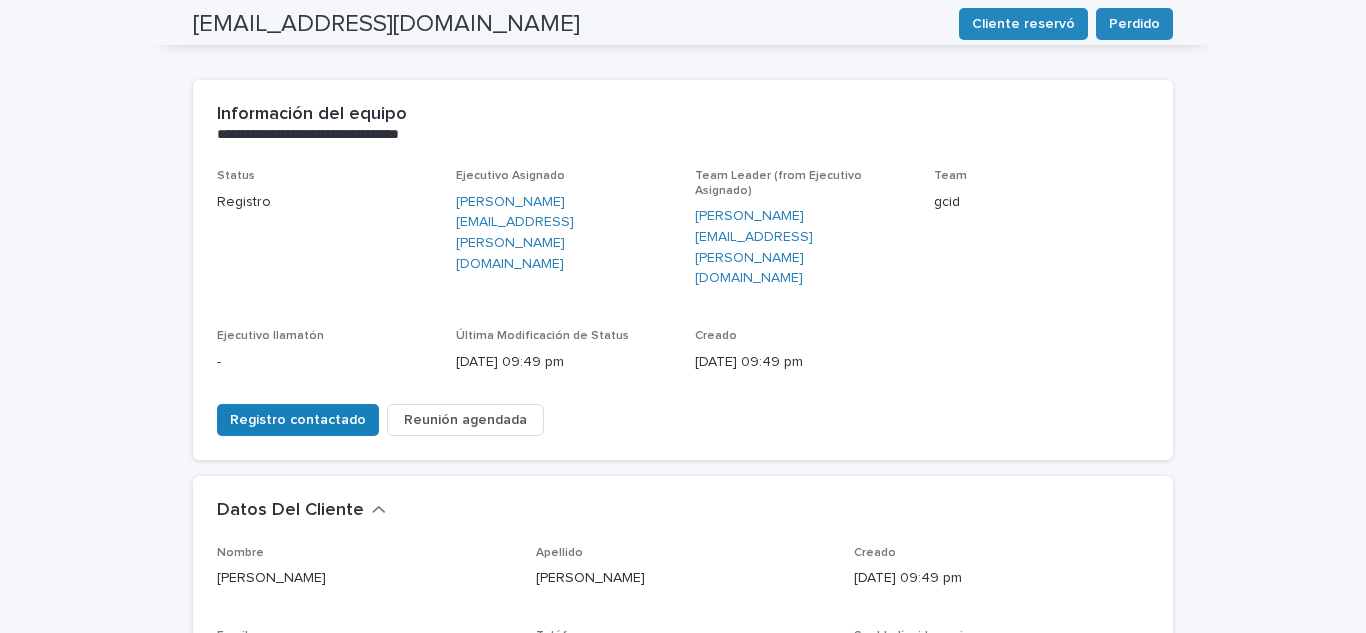 scroll, scrollTop: 0, scrollLeft: 0, axis: both 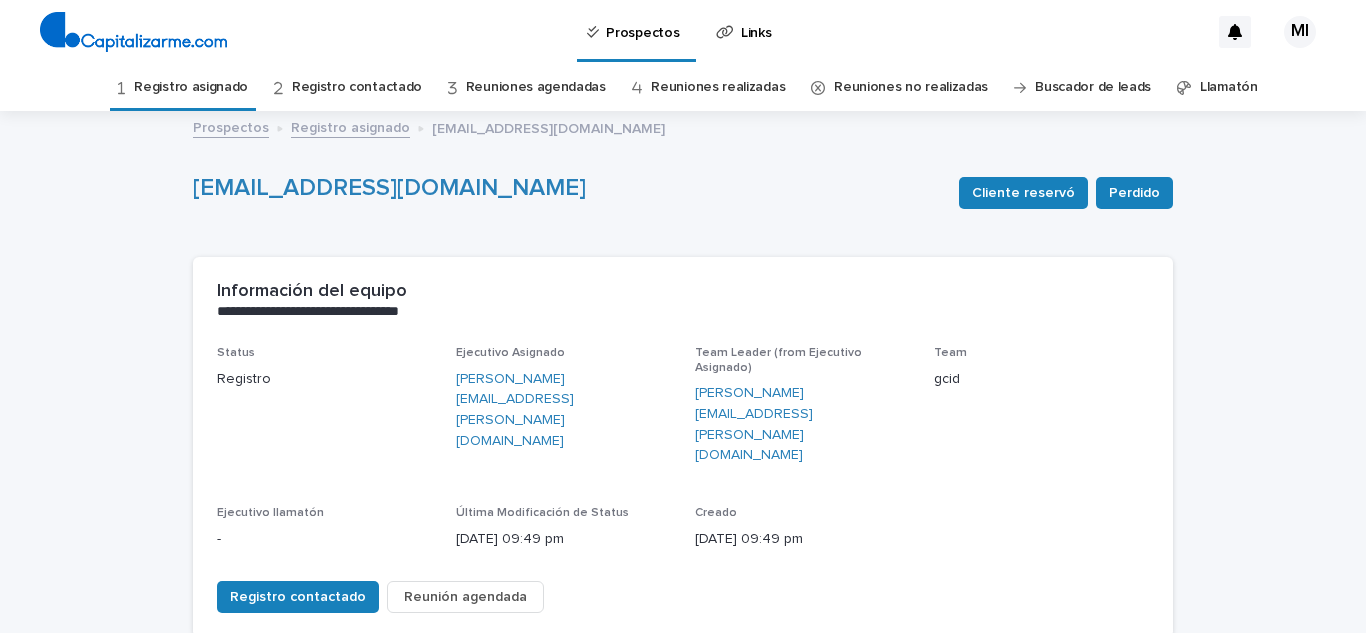 click on "Registro asignado" at bounding box center [191, 87] 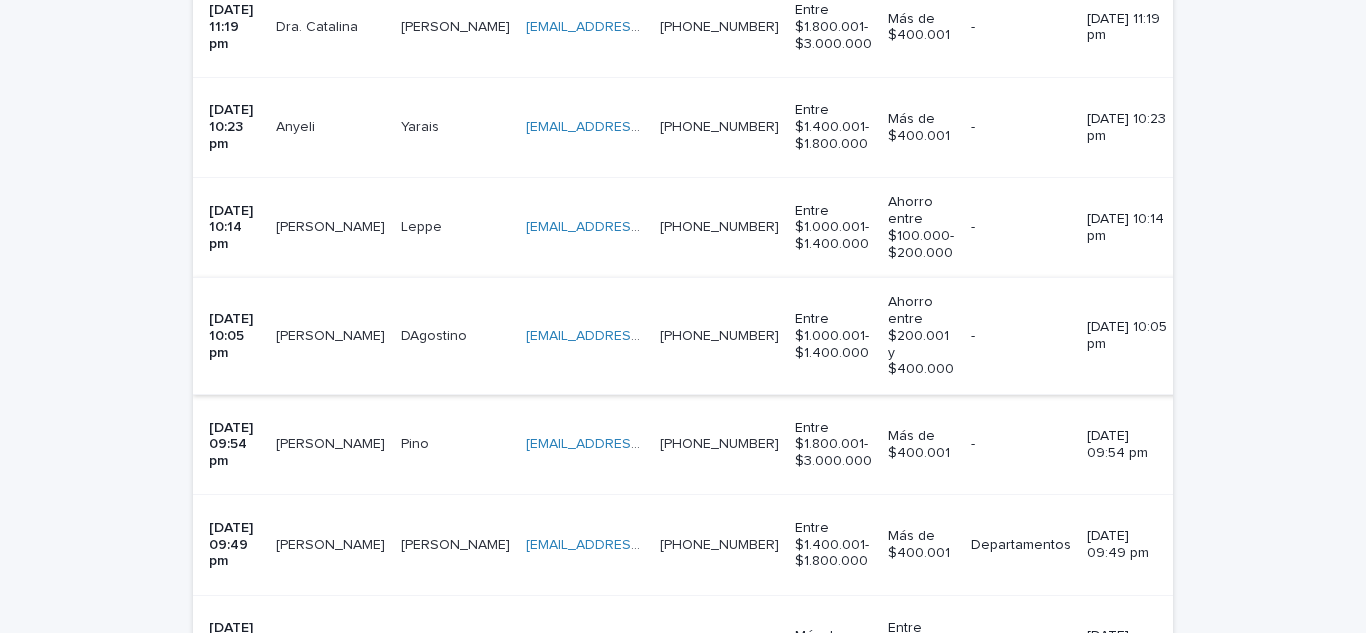scroll, scrollTop: 800, scrollLeft: 0, axis: vertical 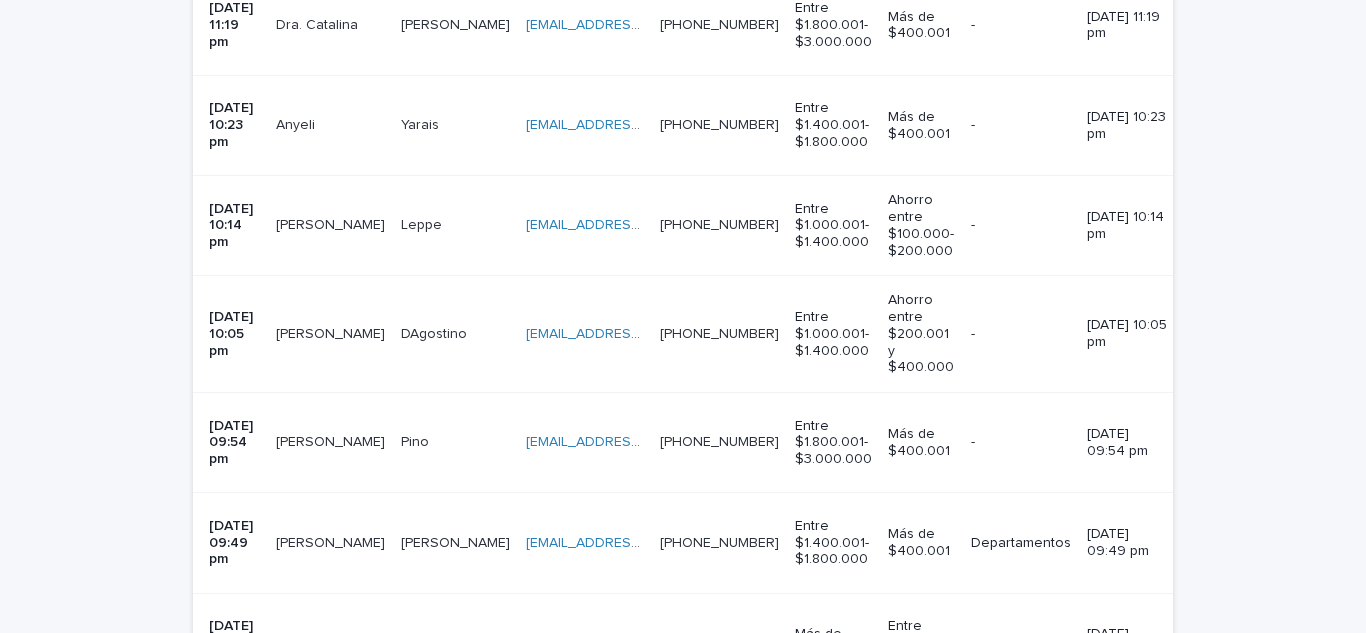 click on "[PERSON_NAME]" at bounding box center (332, 440) 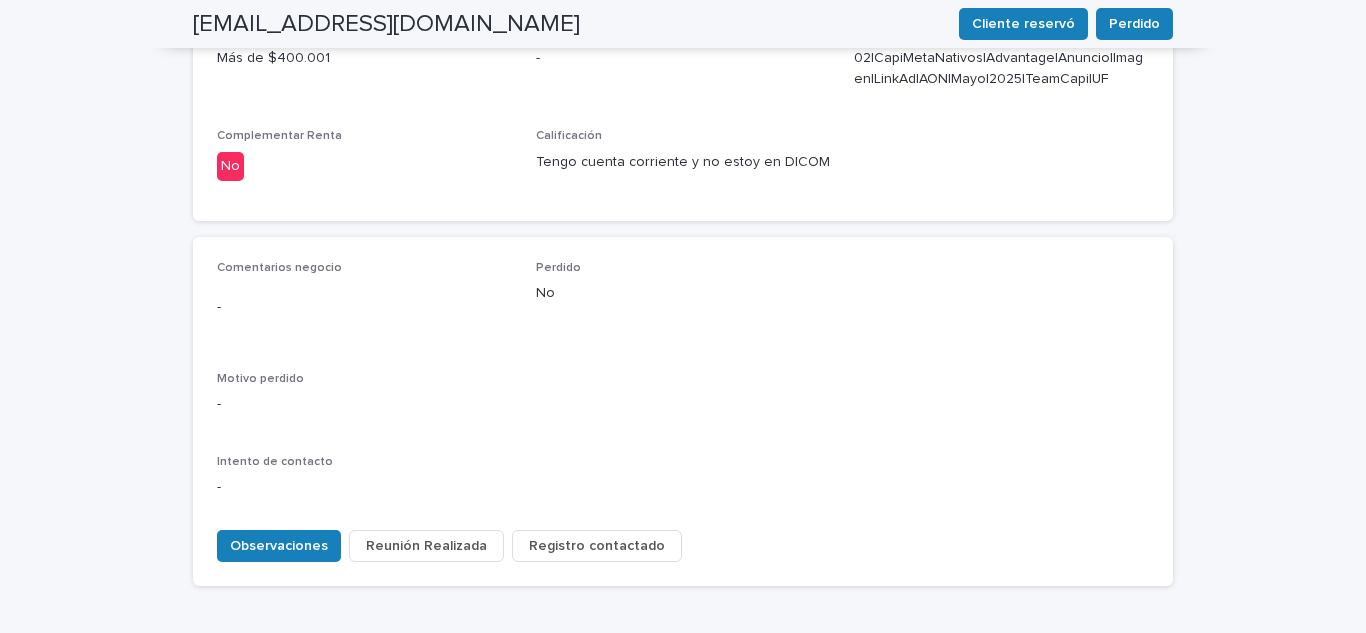 scroll, scrollTop: 913, scrollLeft: 0, axis: vertical 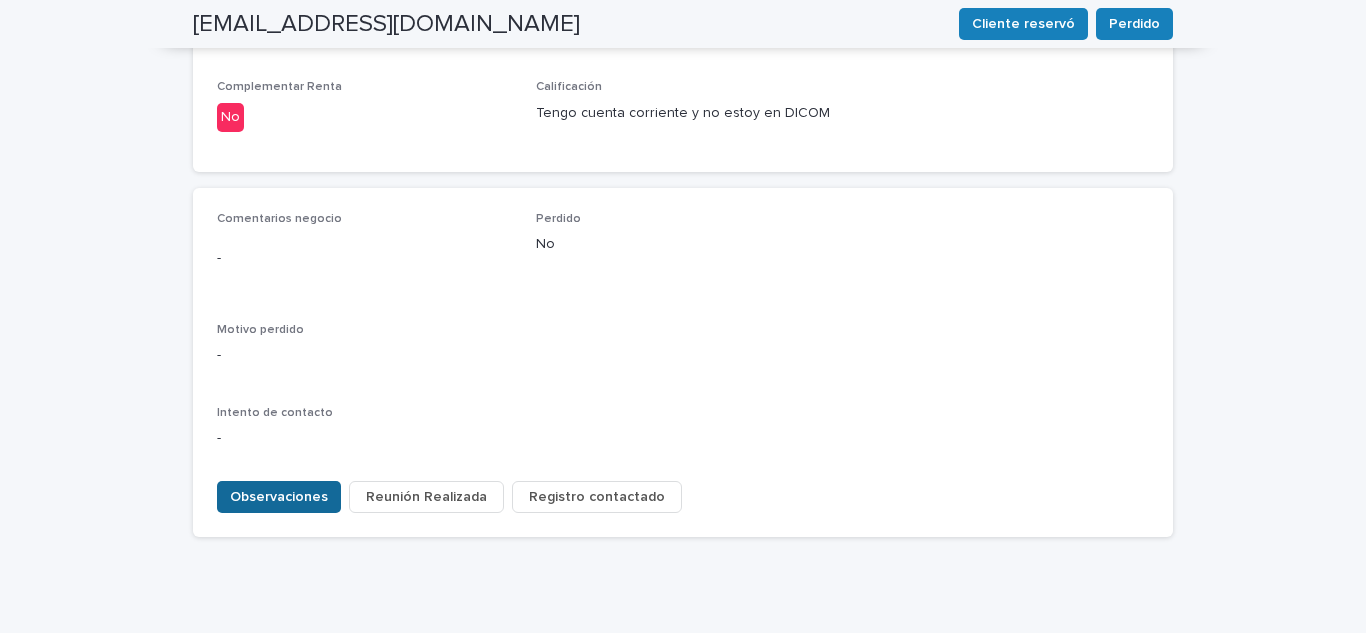 click on "Observaciones" at bounding box center [279, 497] 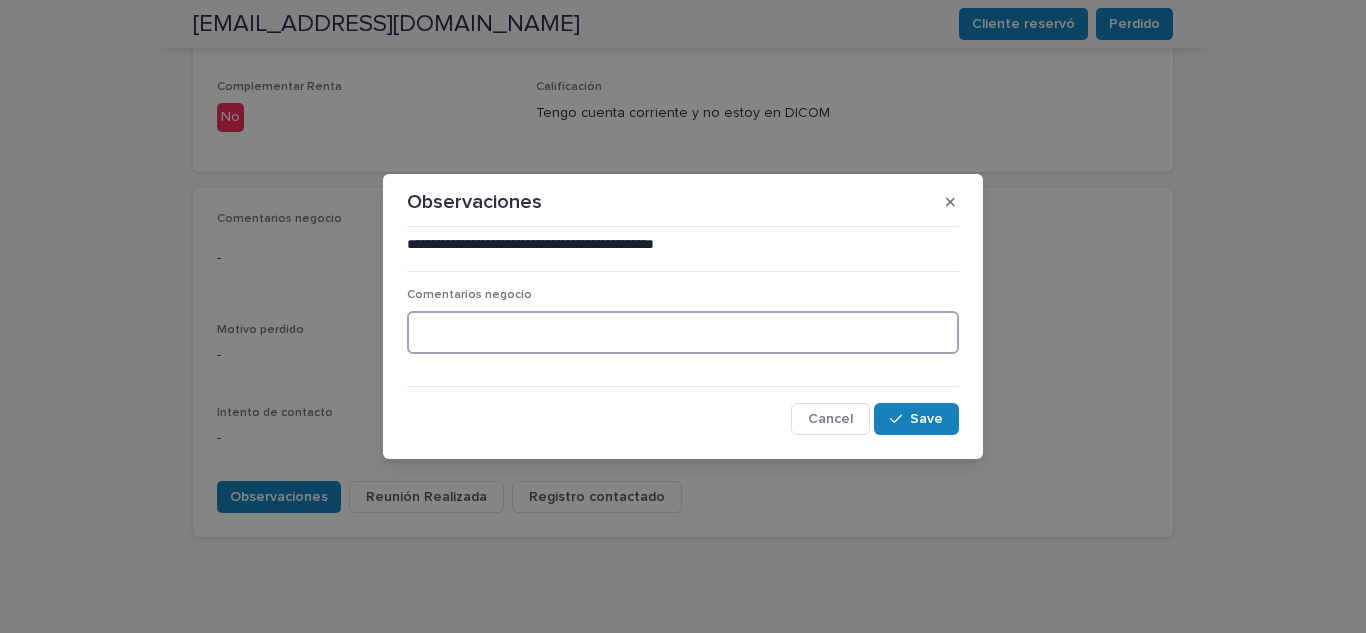 click at bounding box center (683, 332) 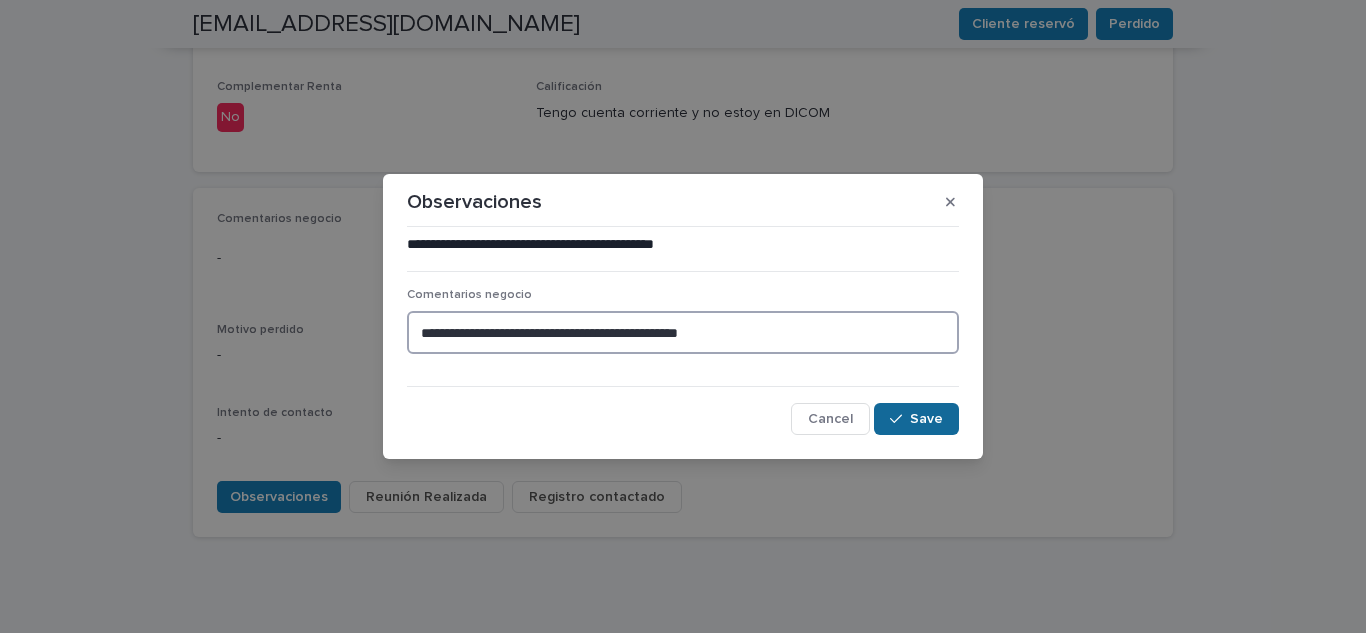type on "**********" 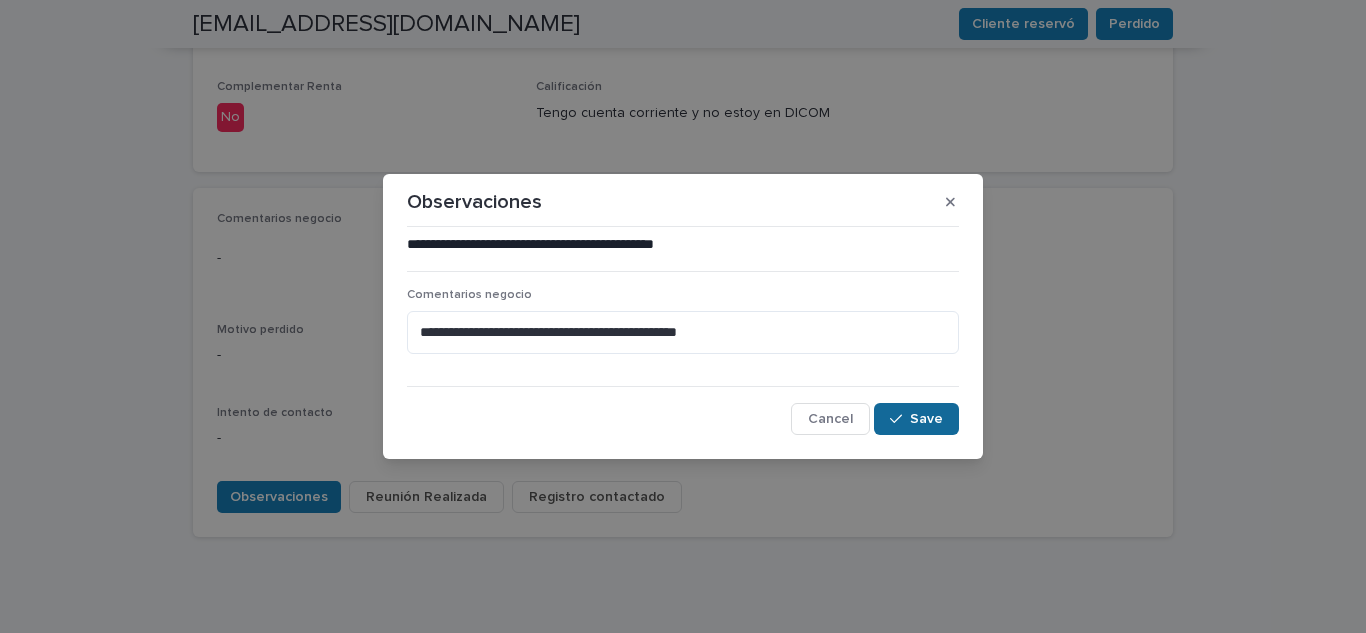 click 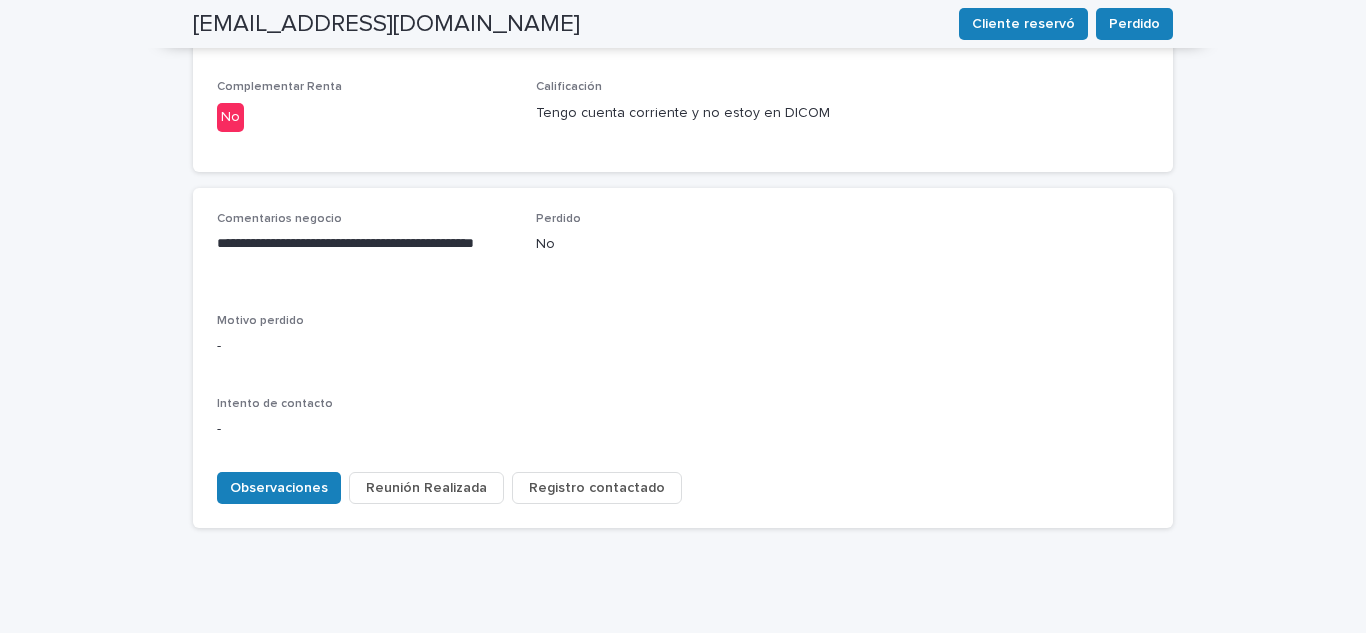 scroll, scrollTop: 904, scrollLeft: 0, axis: vertical 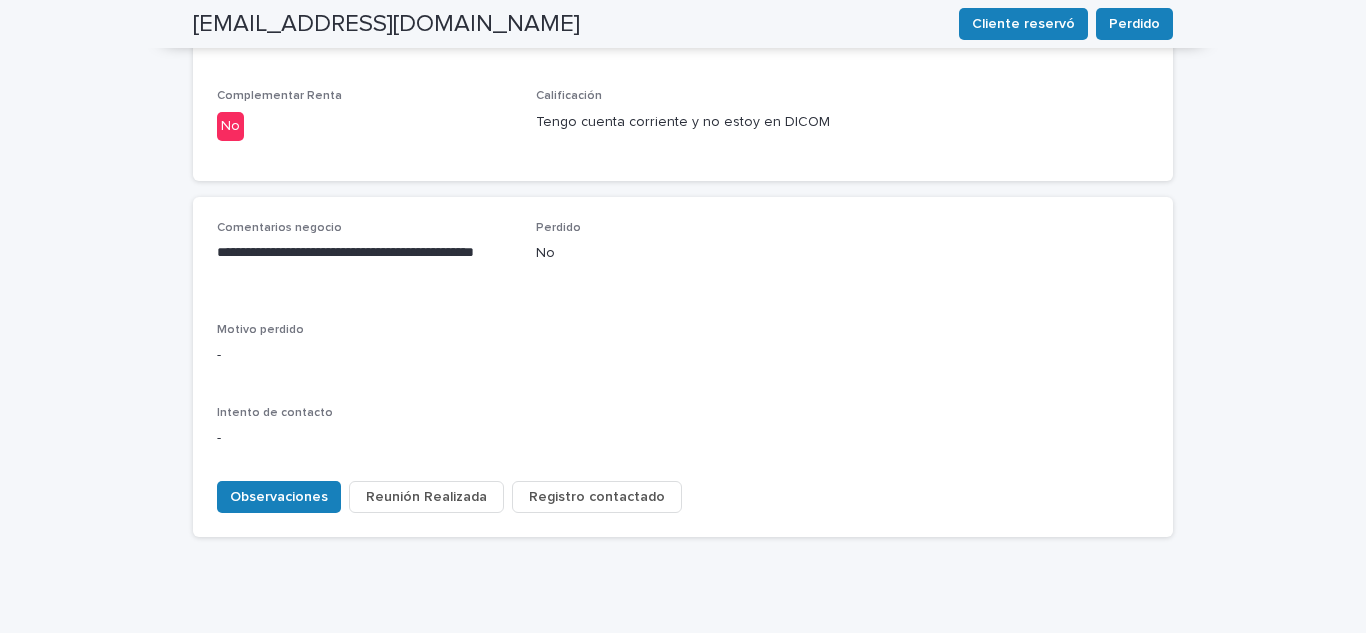 click on "Registro contactado" at bounding box center (597, 497) 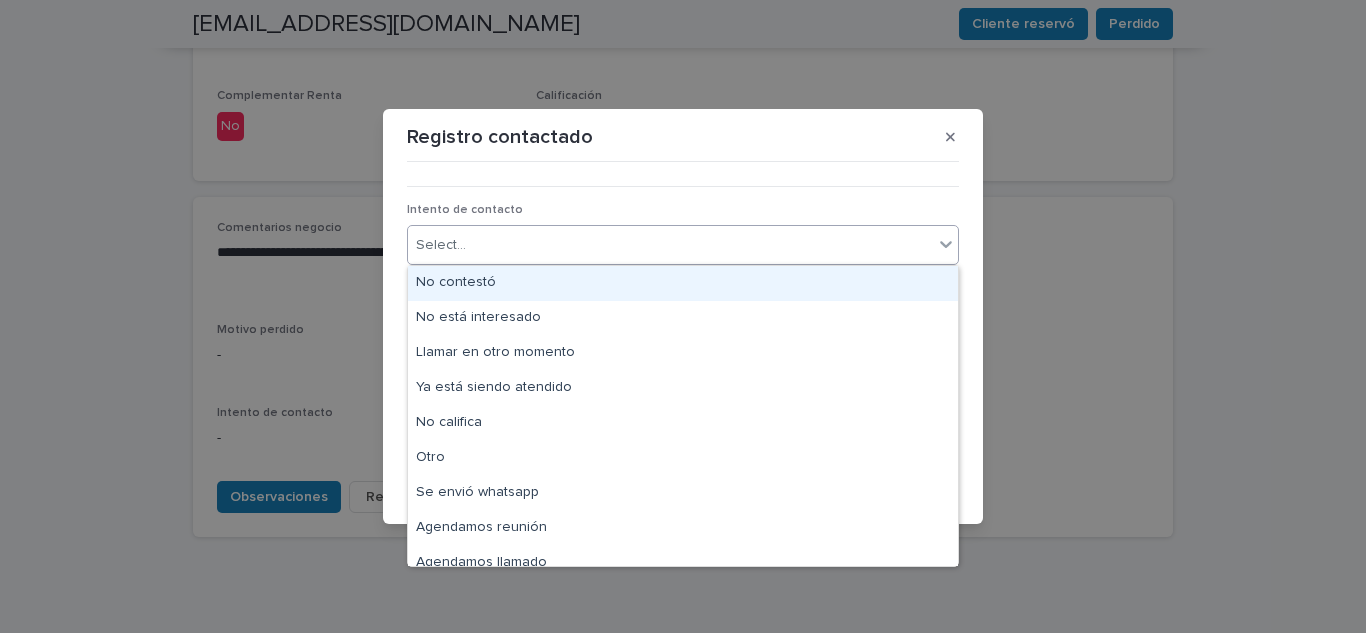 click on "Select..." at bounding box center (670, 245) 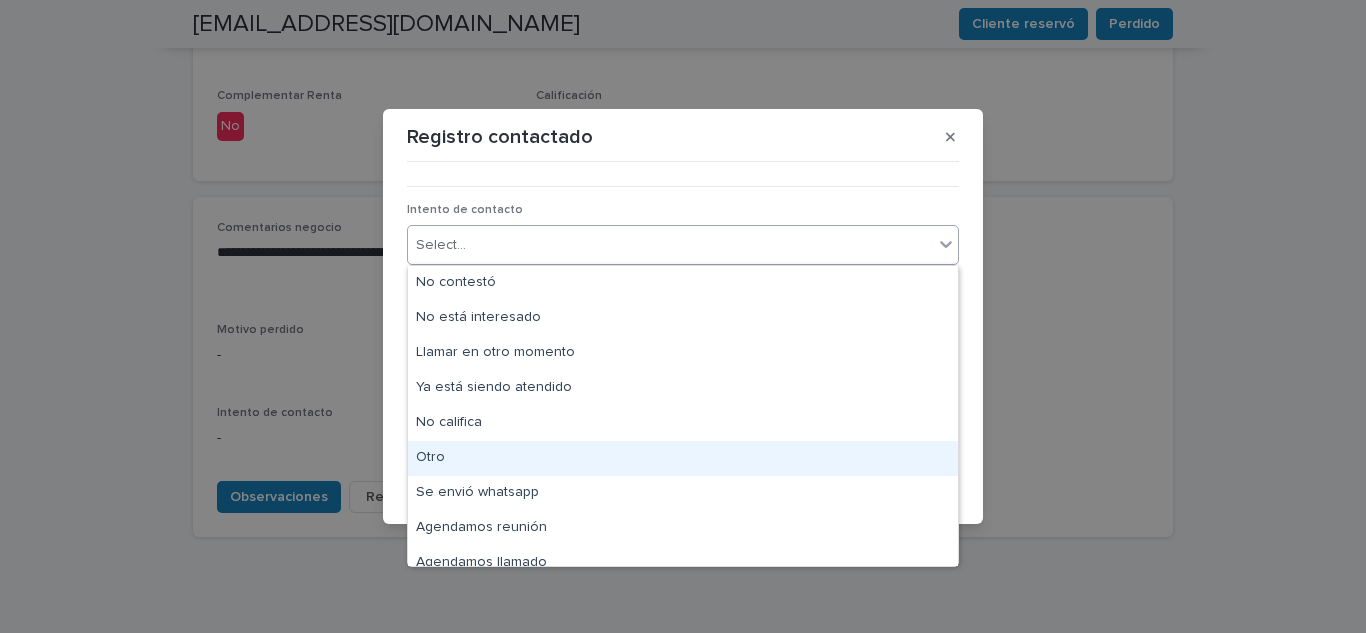 drag, startPoint x: 503, startPoint y: 401, endPoint x: 439, endPoint y: 457, distance: 85.04117 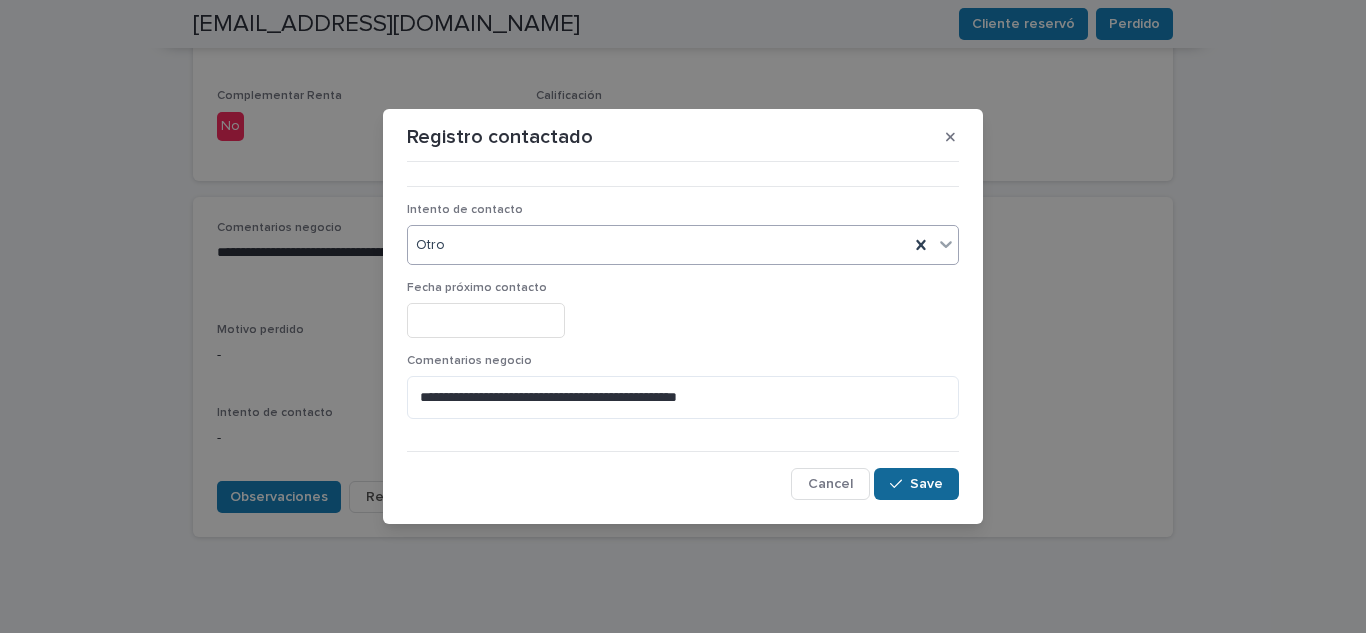 click on "Save" at bounding box center [916, 484] 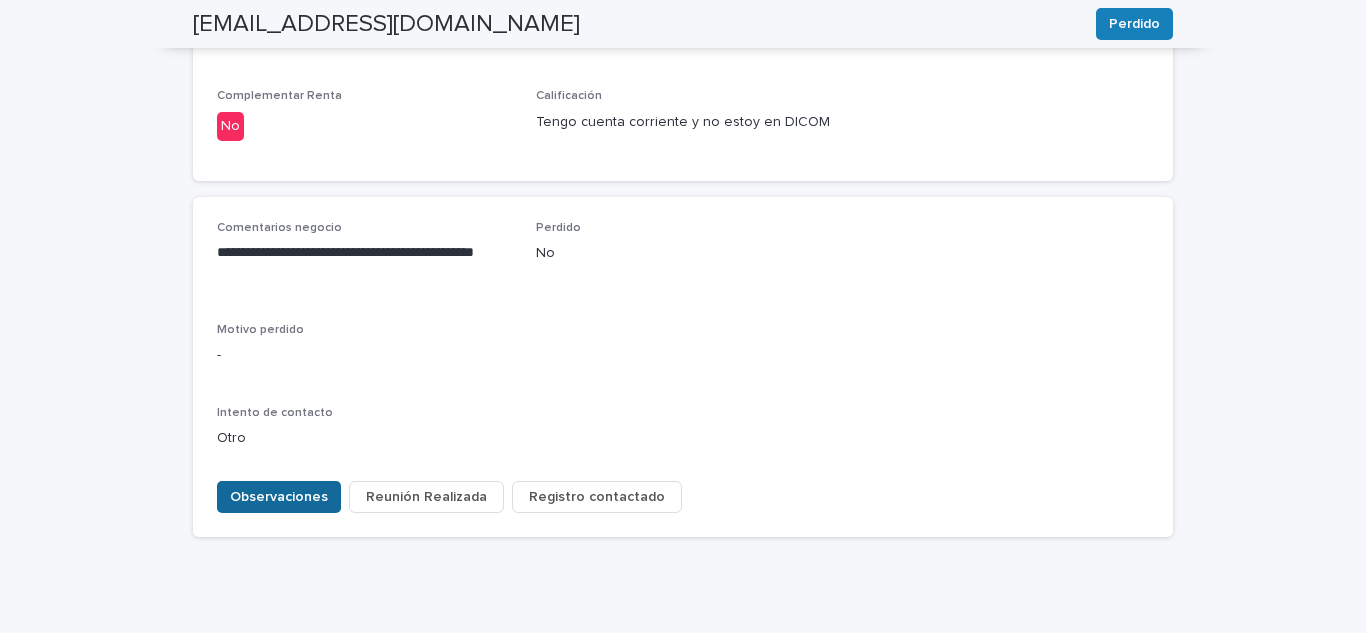 click on "Observaciones" at bounding box center [279, 497] 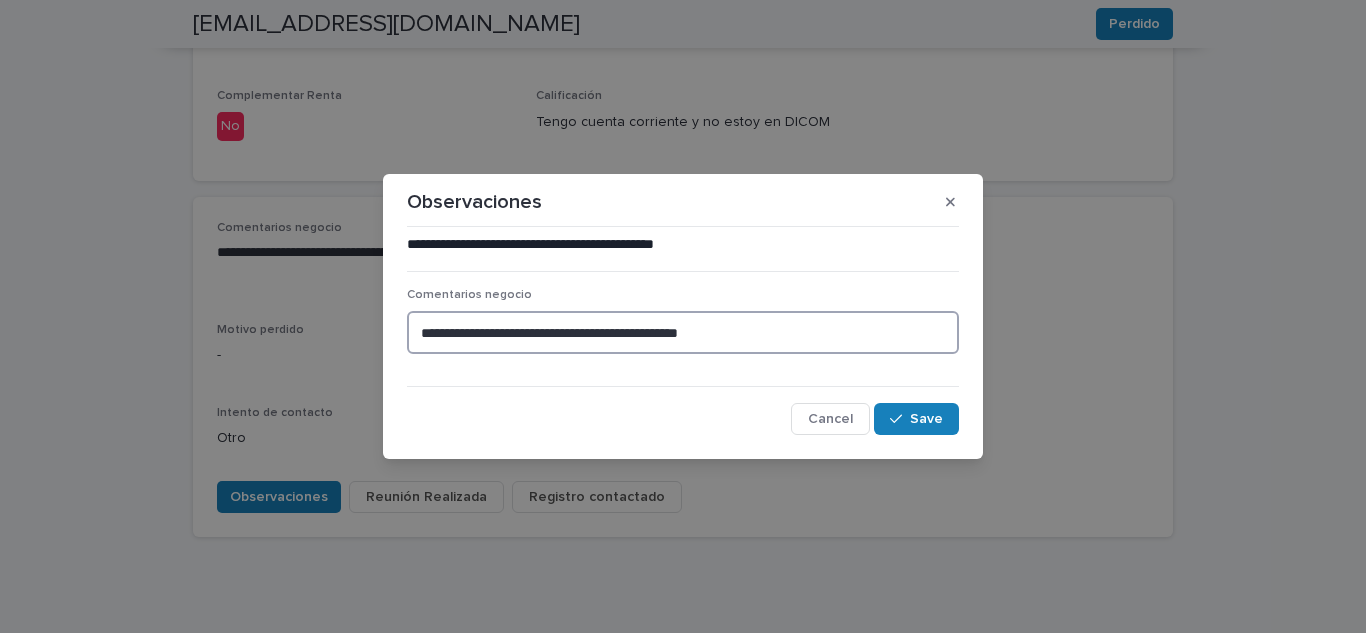 click on "**********" at bounding box center (683, 332) 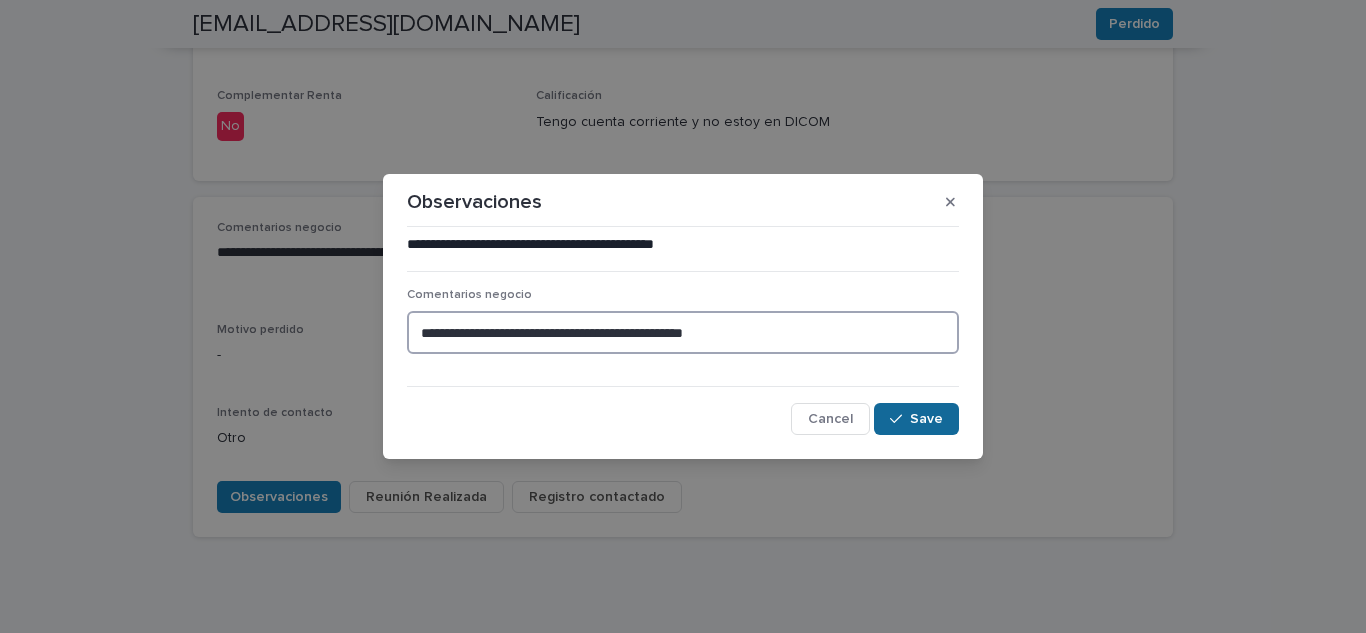 type on "**********" 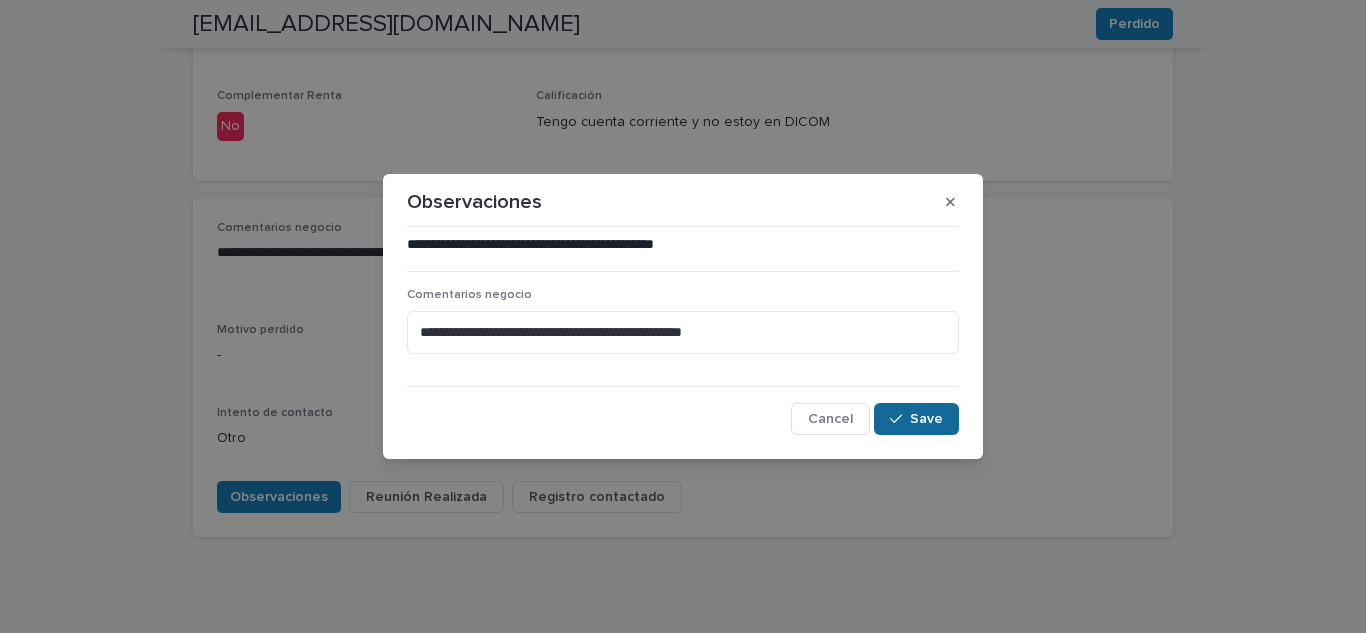 click on "Save" at bounding box center [916, 419] 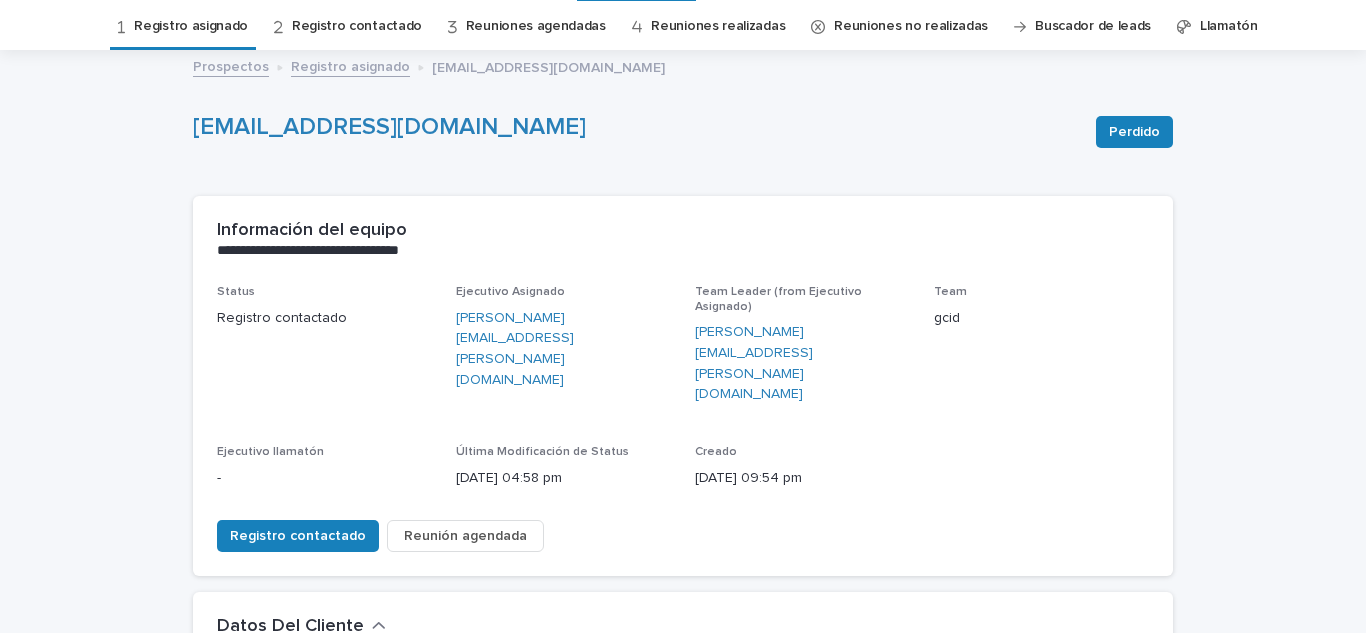 scroll, scrollTop: 0, scrollLeft: 0, axis: both 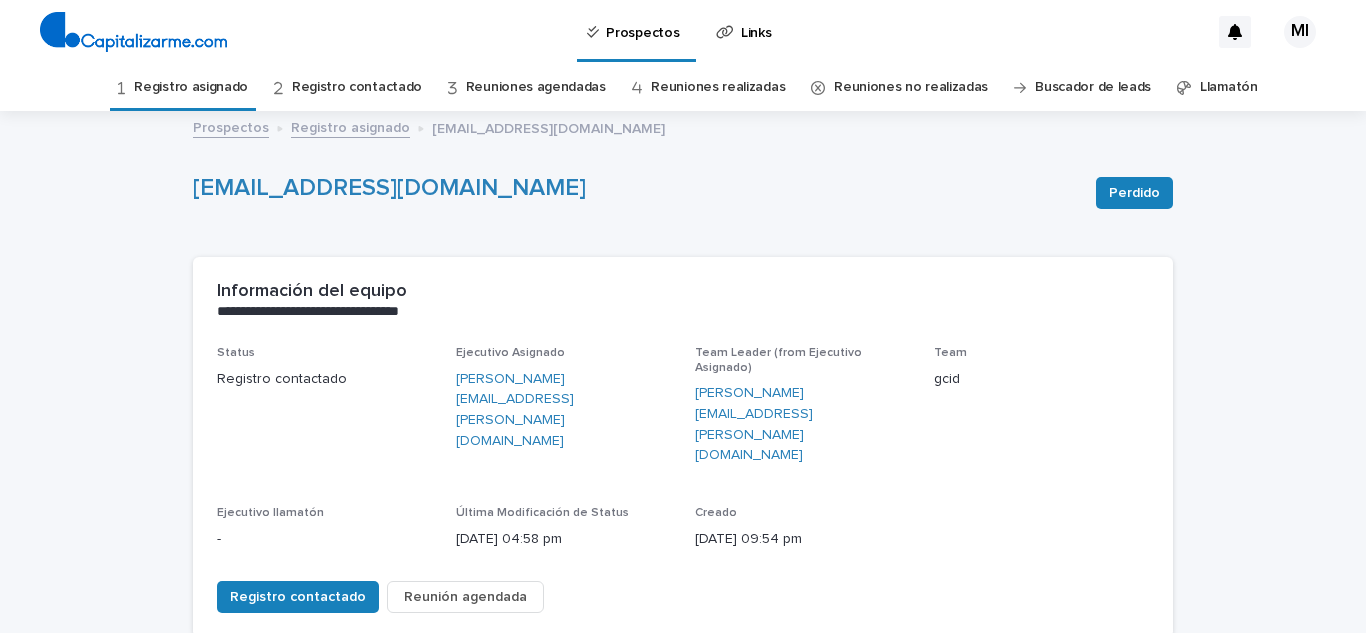 click on "Registro asignado" at bounding box center [191, 87] 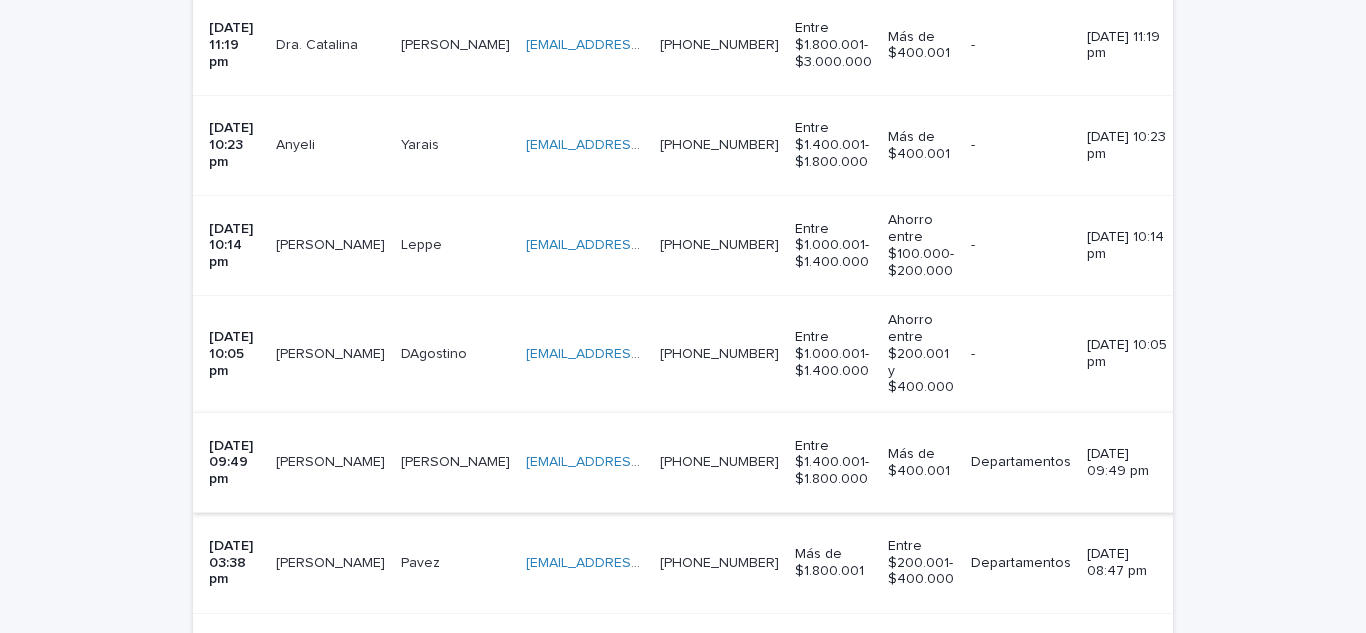 scroll, scrollTop: 800, scrollLeft: 0, axis: vertical 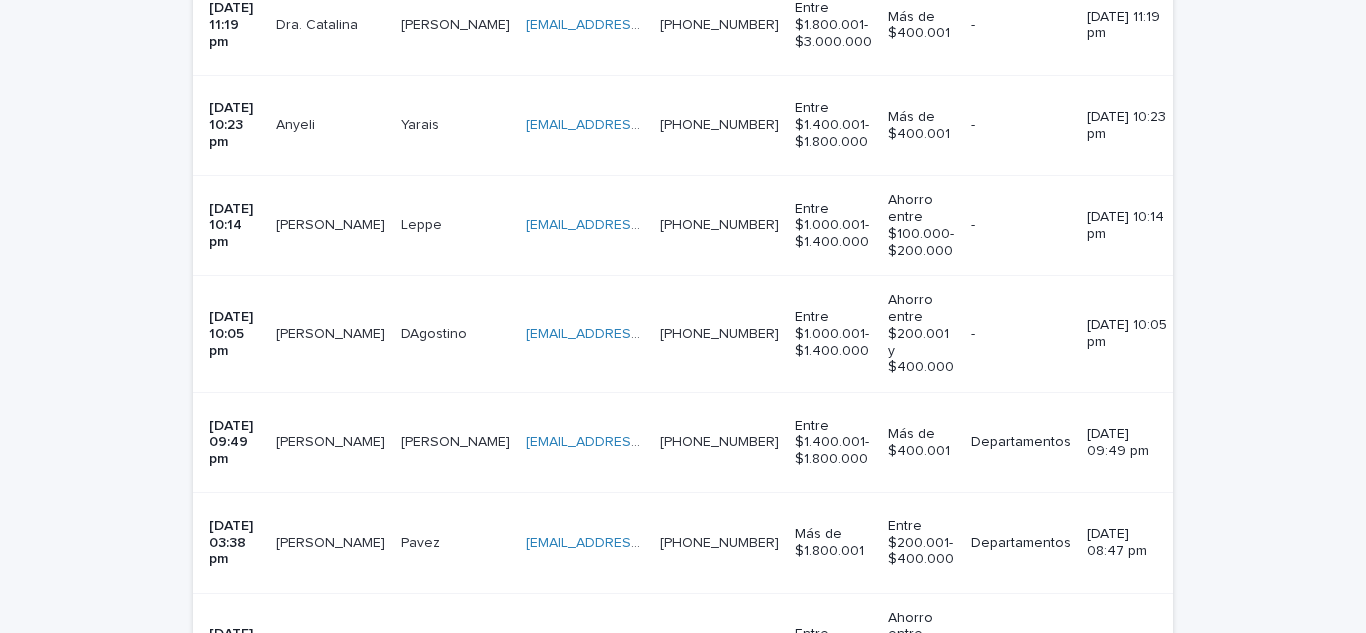 click on "[PERSON_NAME]" at bounding box center [332, 541] 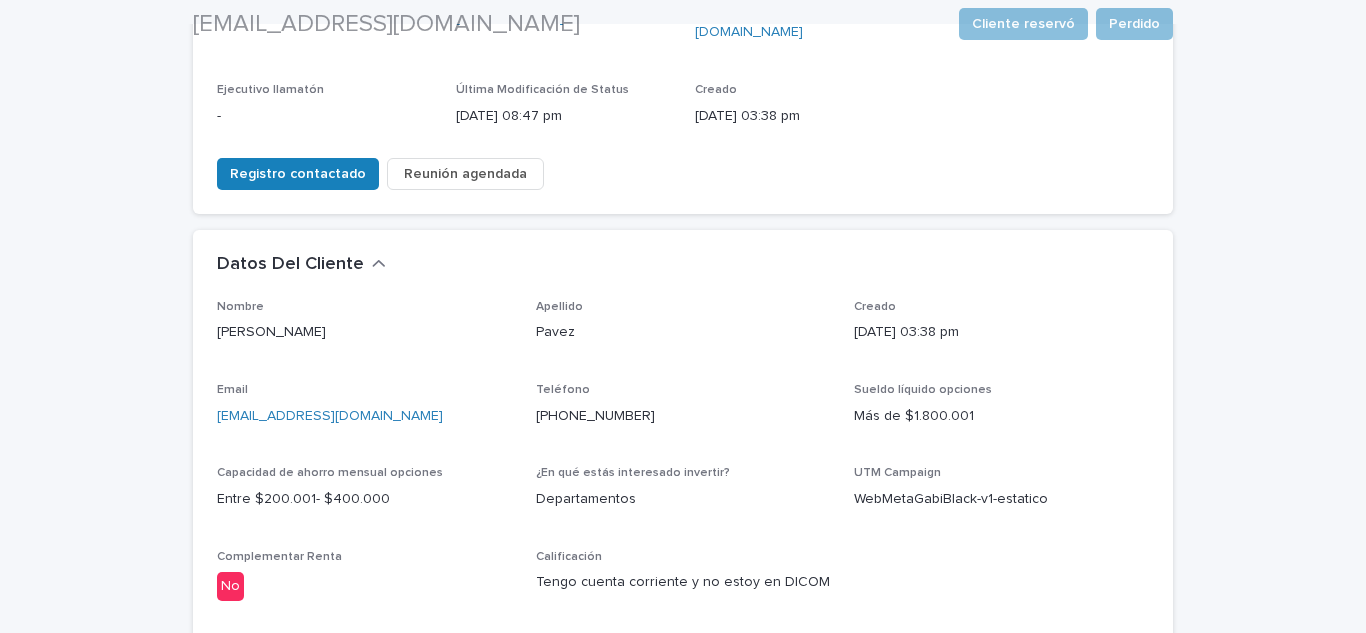 scroll, scrollTop: 500, scrollLeft: 0, axis: vertical 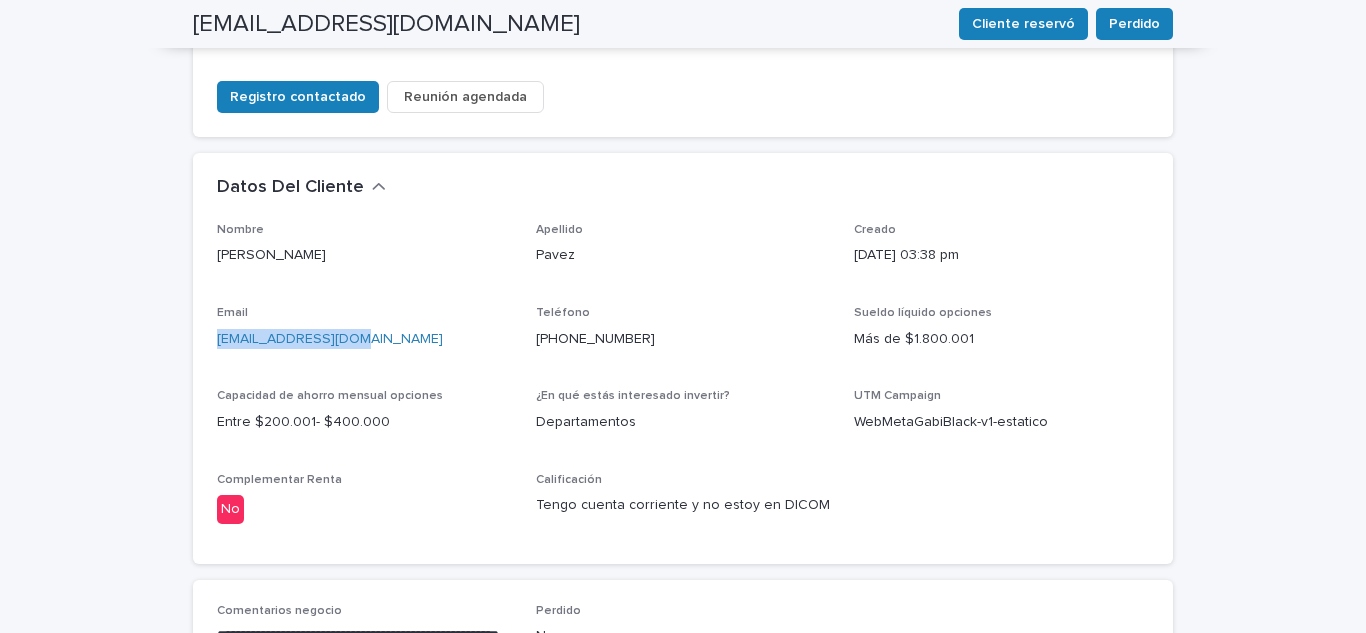 drag, startPoint x: 381, startPoint y: 269, endPoint x: 138, endPoint y: 298, distance: 244.72433 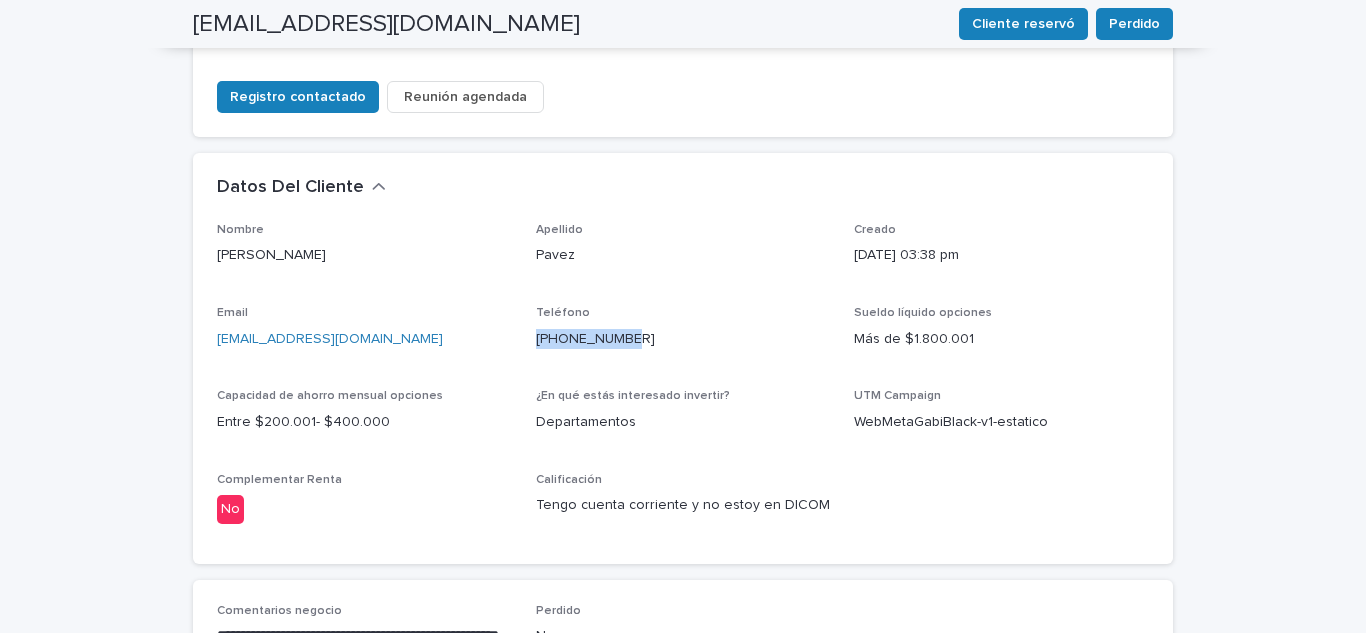 drag, startPoint x: 632, startPoint y: 263, endPoint x: 526, endPoint y: 262, distance: 106.004715 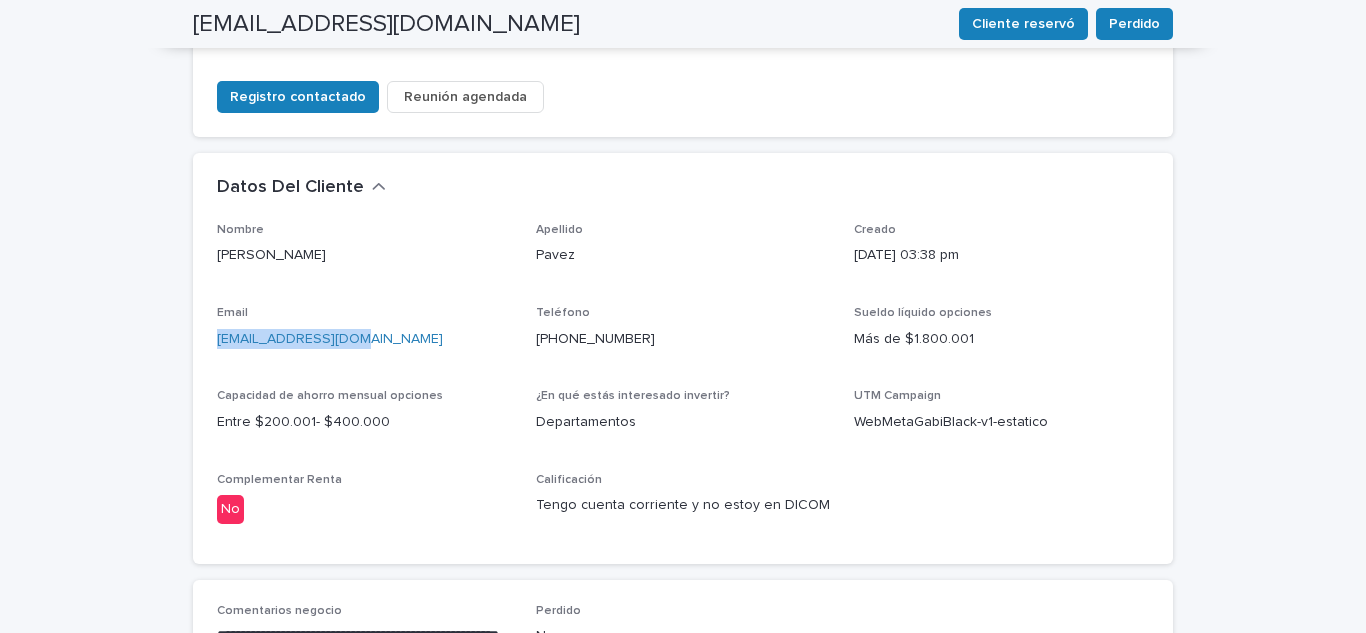 drag, startPoint x: 360, startPoint y: 256, endPoint x: 209, endPoint y: 290, distance: 154.78049 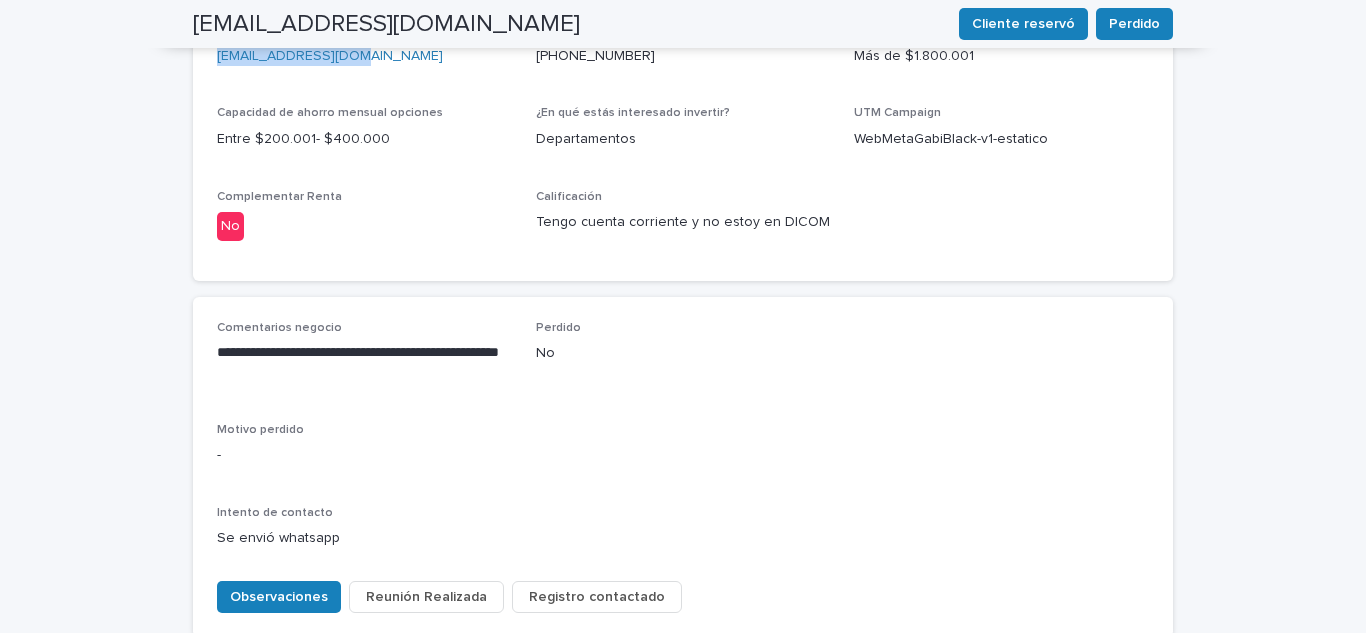 scroll, scrollTop: 883, scrollLeft: 0, axis: vertical 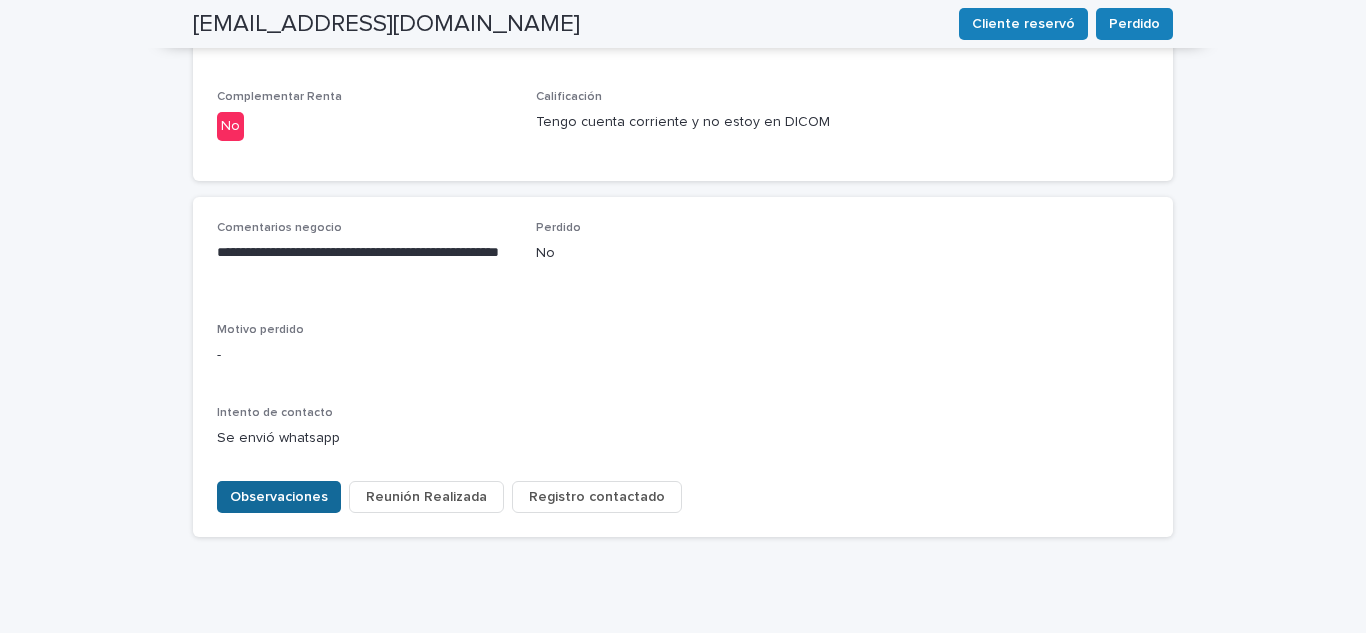 click on "Observaciones" at bounding box center (279, 497) 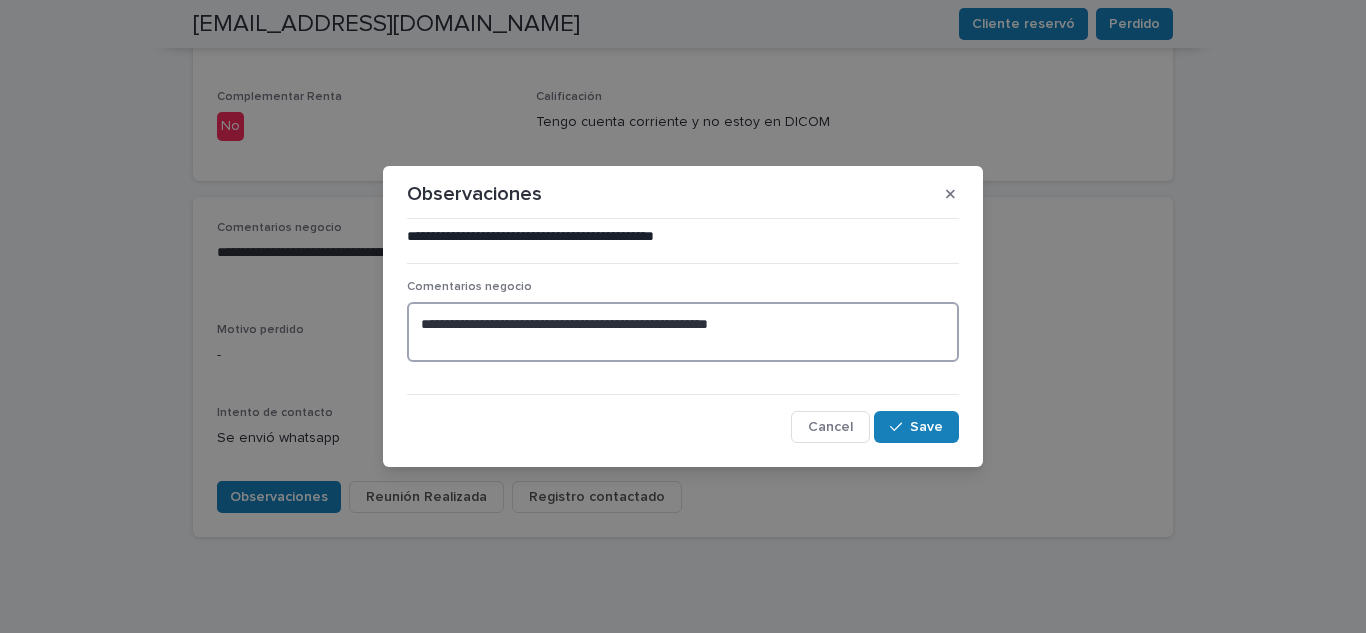click on "**********" at bounding box center (683, 332) 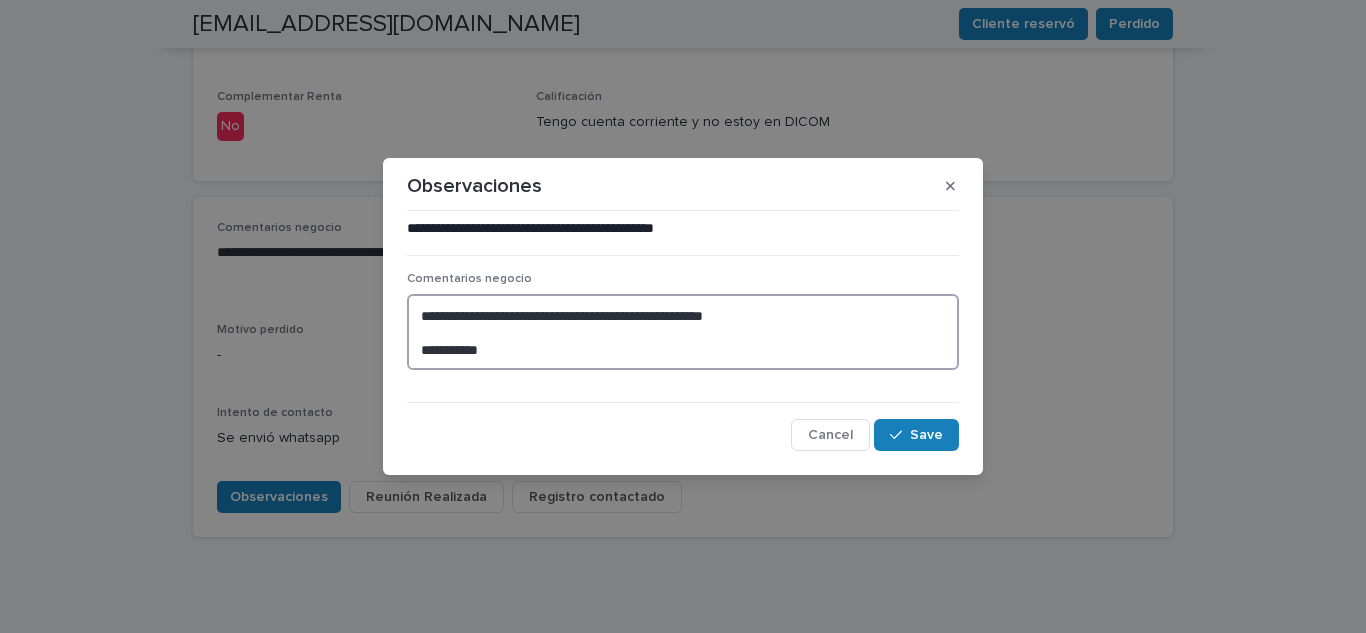 click on "**********" at bounding box center (683, 332) 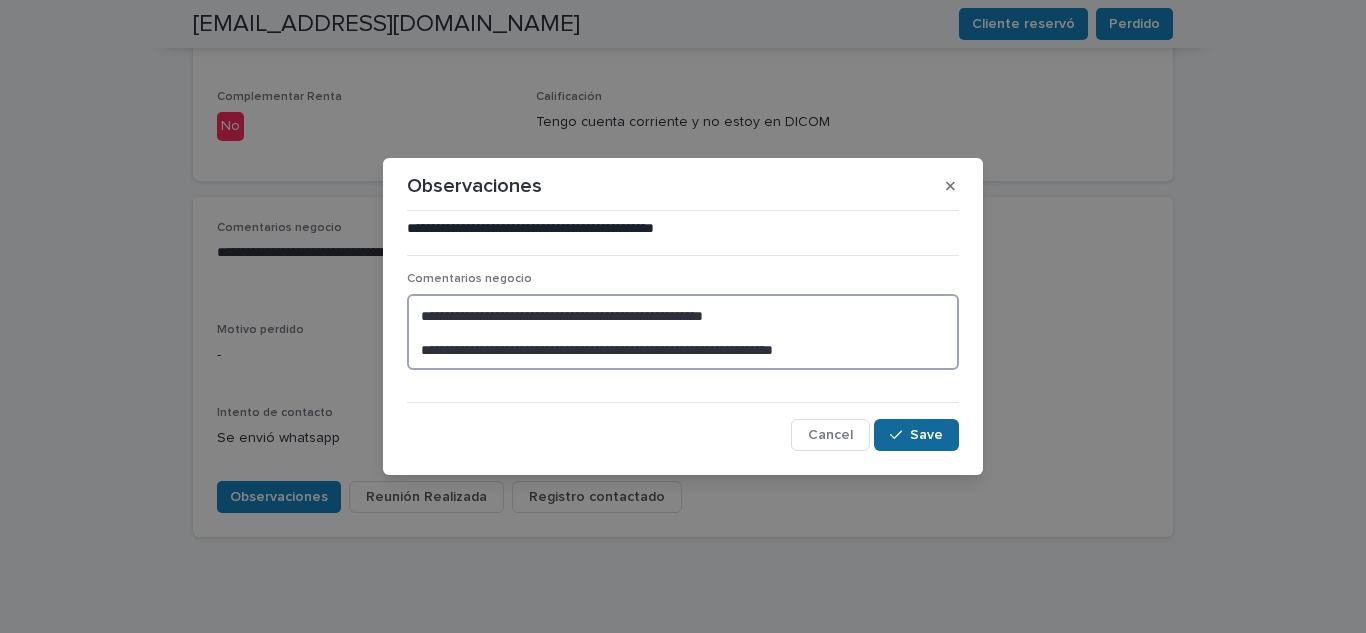 type on "**********" 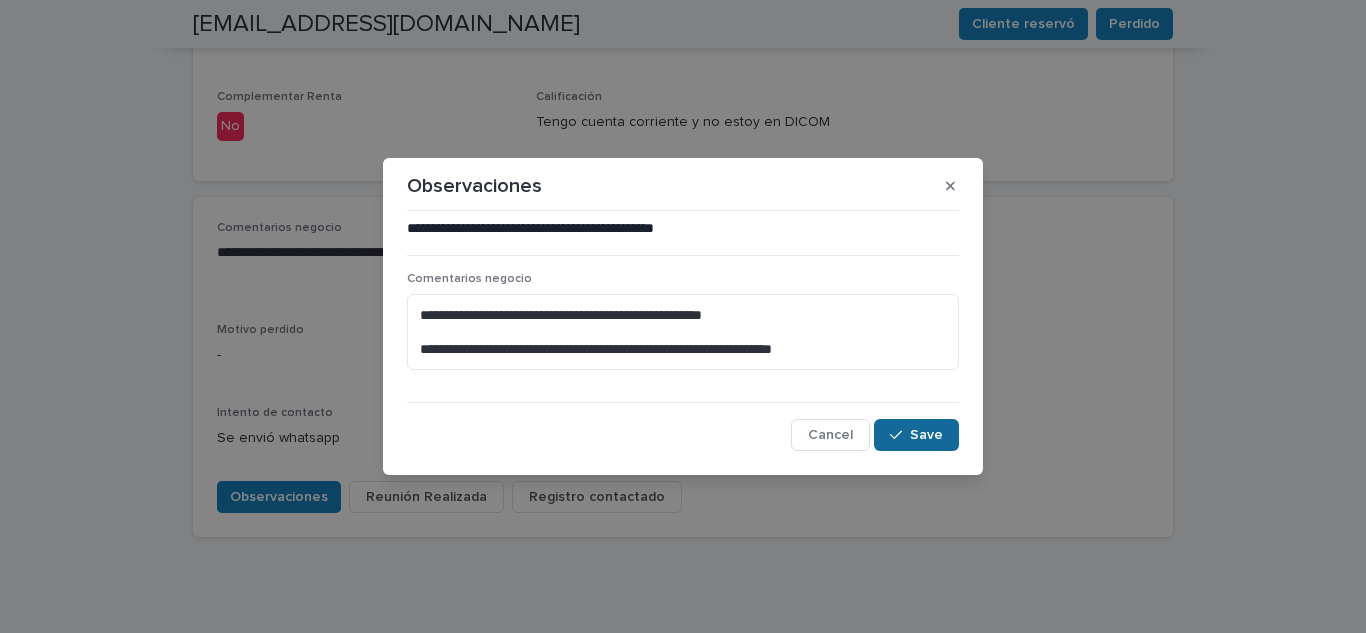 click at bounding box center [900, 435] 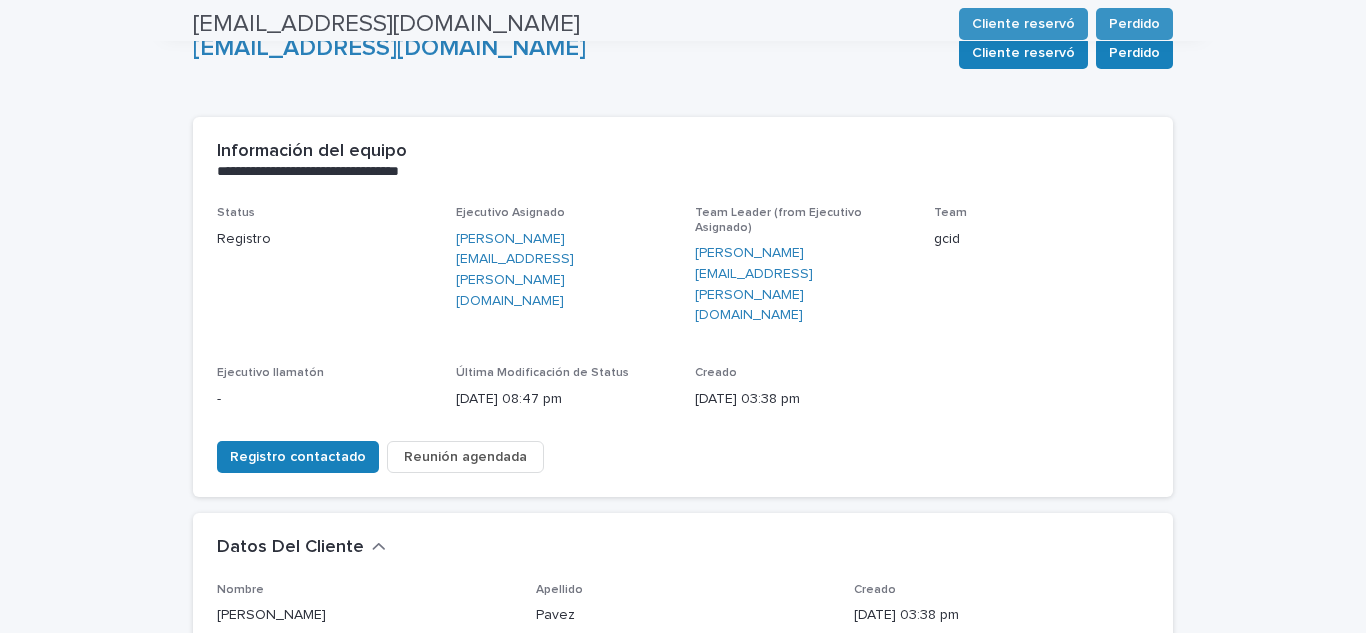 scroll, scrollTop: 0, scrollLeft: 0, axis: both 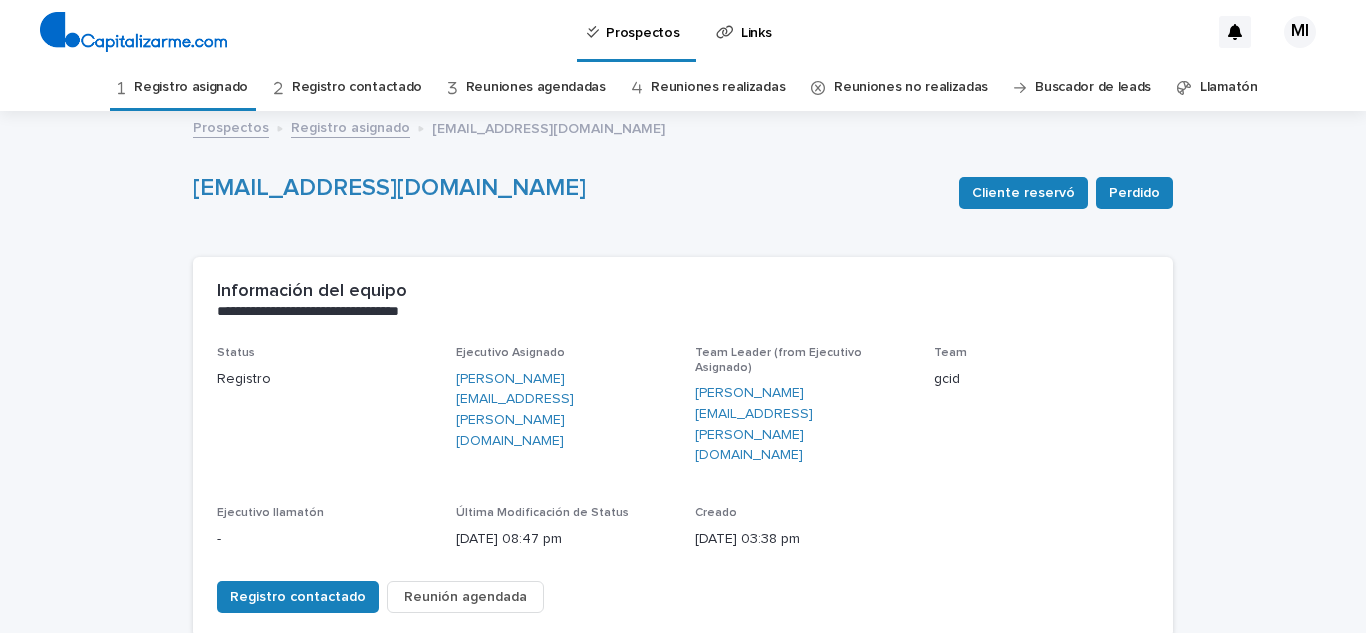 click on "Registro asignado" at bounding box center (191, 87) 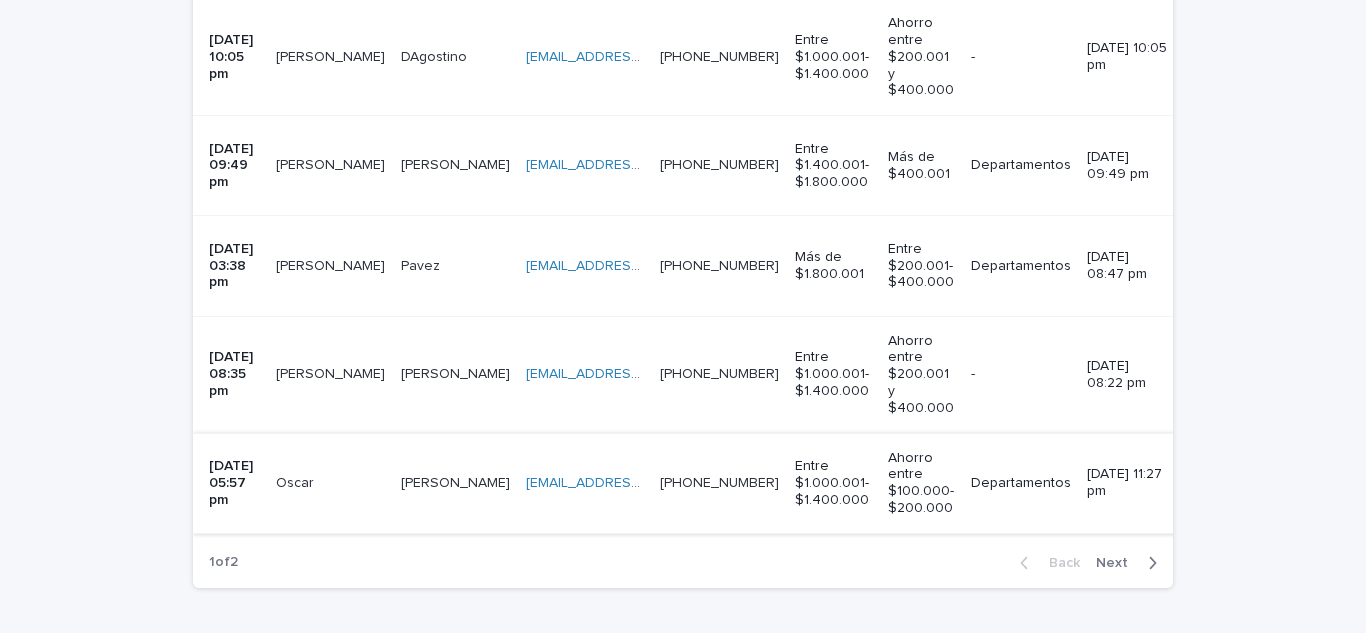scroll, scrollTop: 1100, scrollLeft: 0, axis: vertical 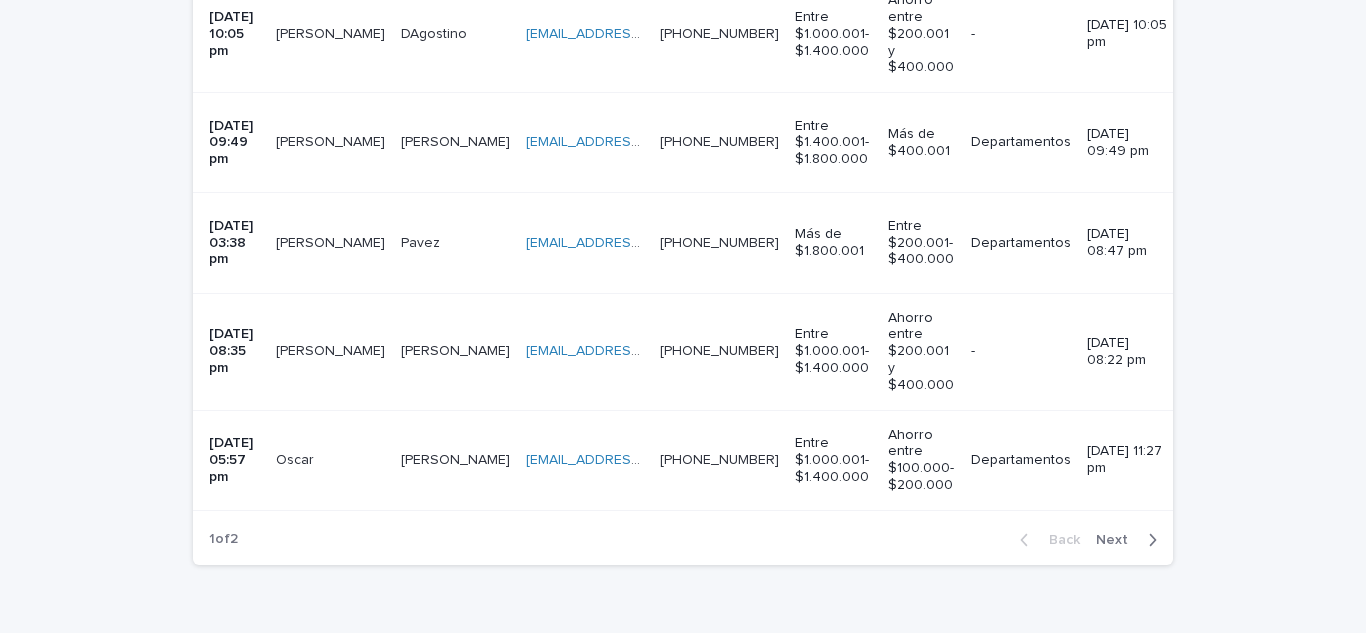 click on "[PERSON_NAME]" at bounding box center (332, 349) 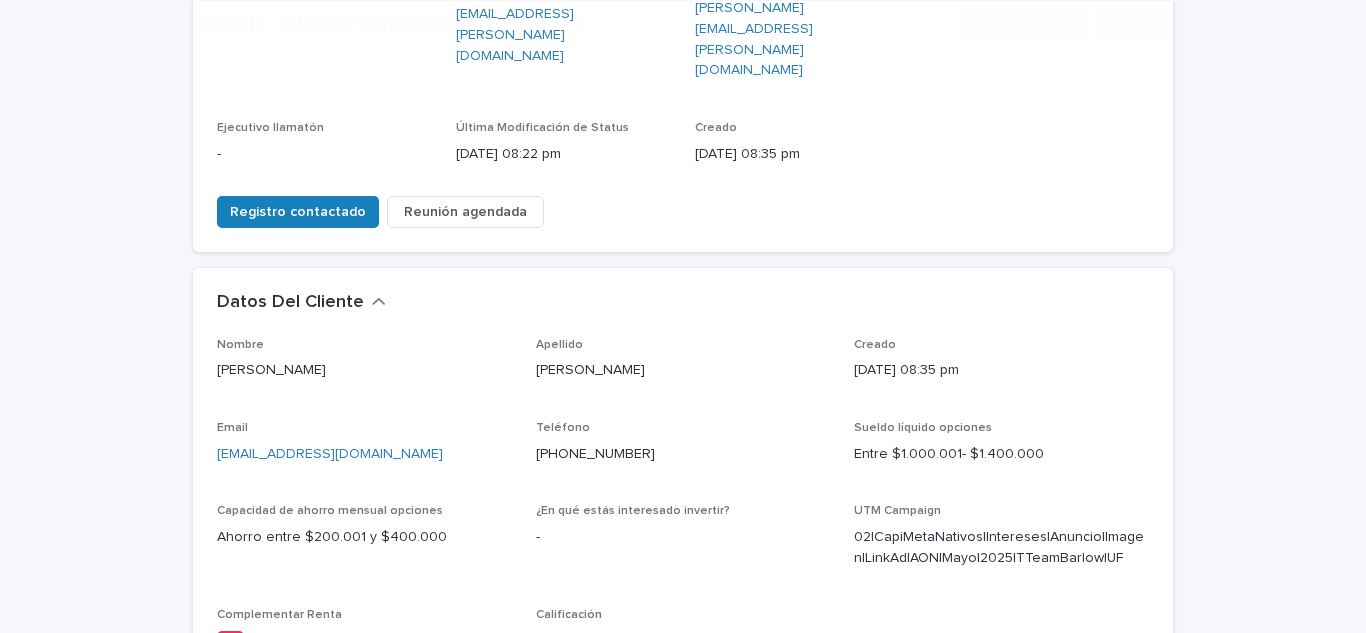 scroll, scrollTop: 400, scrollLeft: 0, axis: vertical 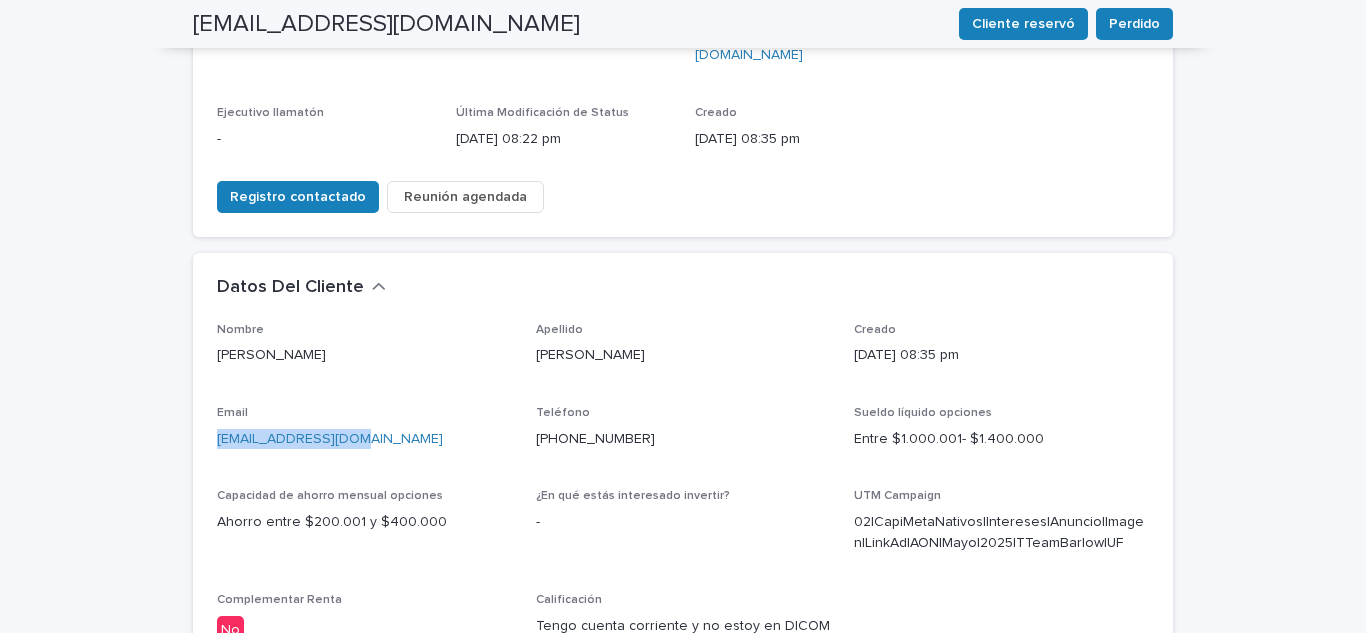drag, startPoint x: 391, startPoint y: 364, endPoint x: 212, endPoint y: 374, distance: 179.27911 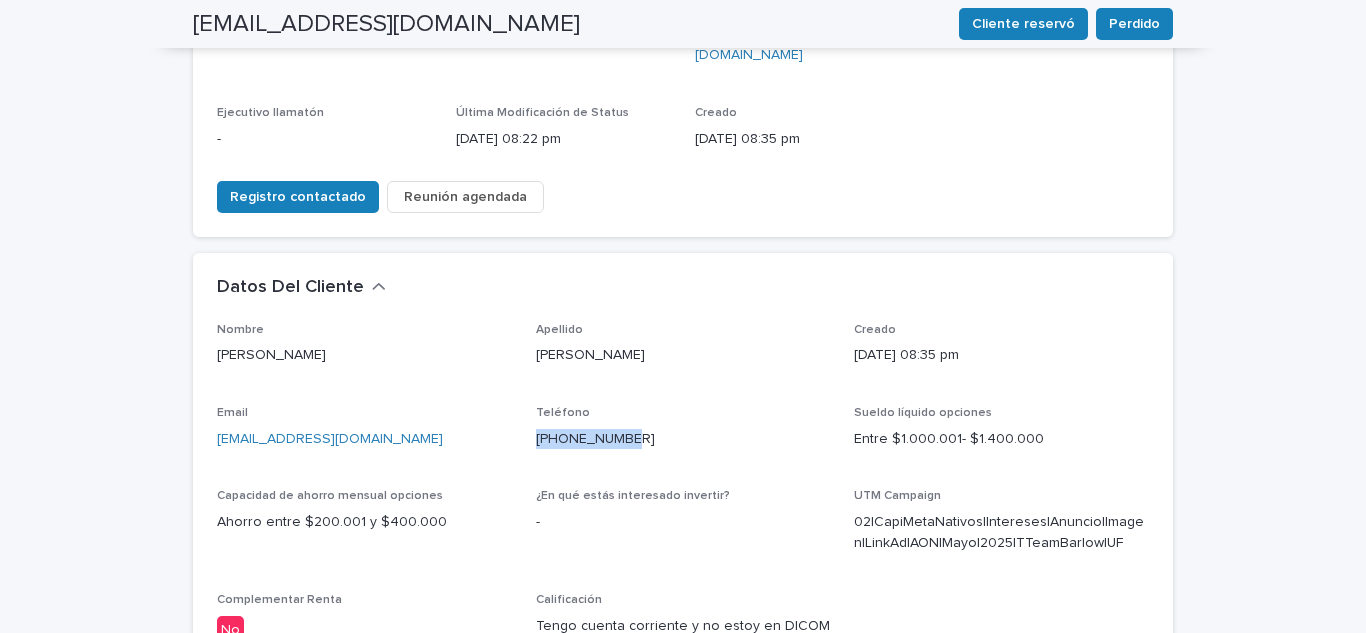 drag, startPoint x: 645, startPoint y: 374, endPoint x: 521, endPoint y: 375, distance: 124.004036 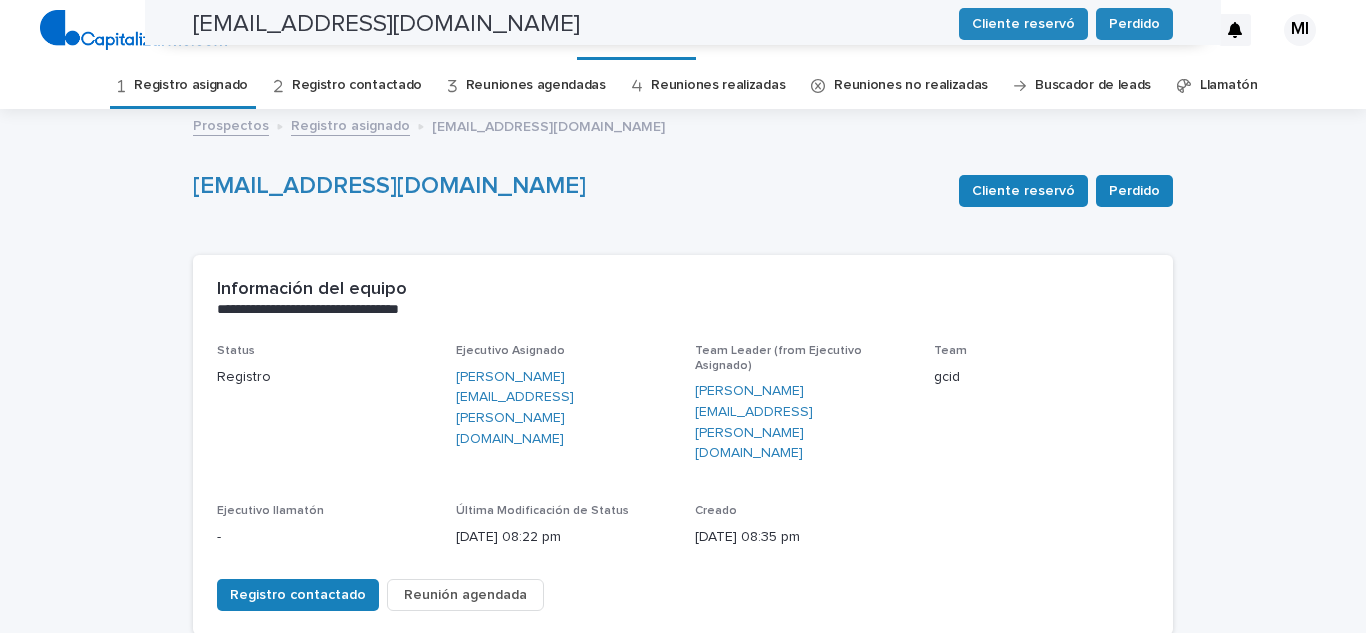 scroll, scrollTop: 0, scrollLeft: 0, axis: both 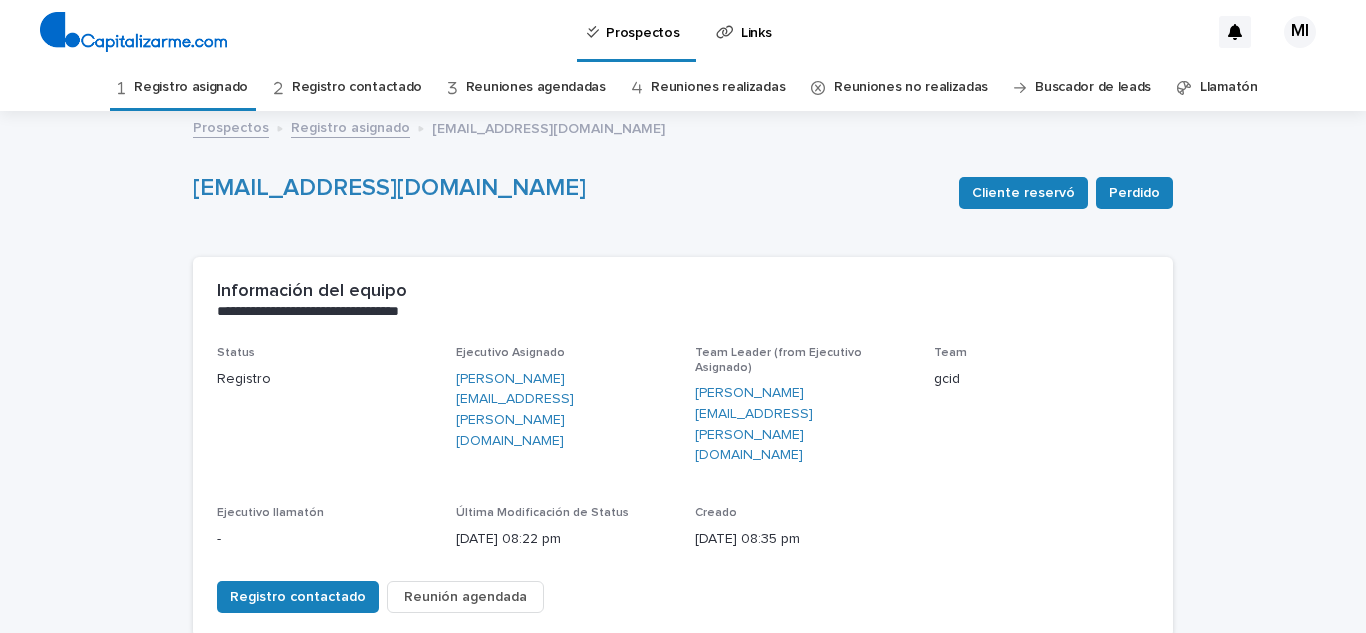 click on "Registro asignado" at bounding box center [191, 87] 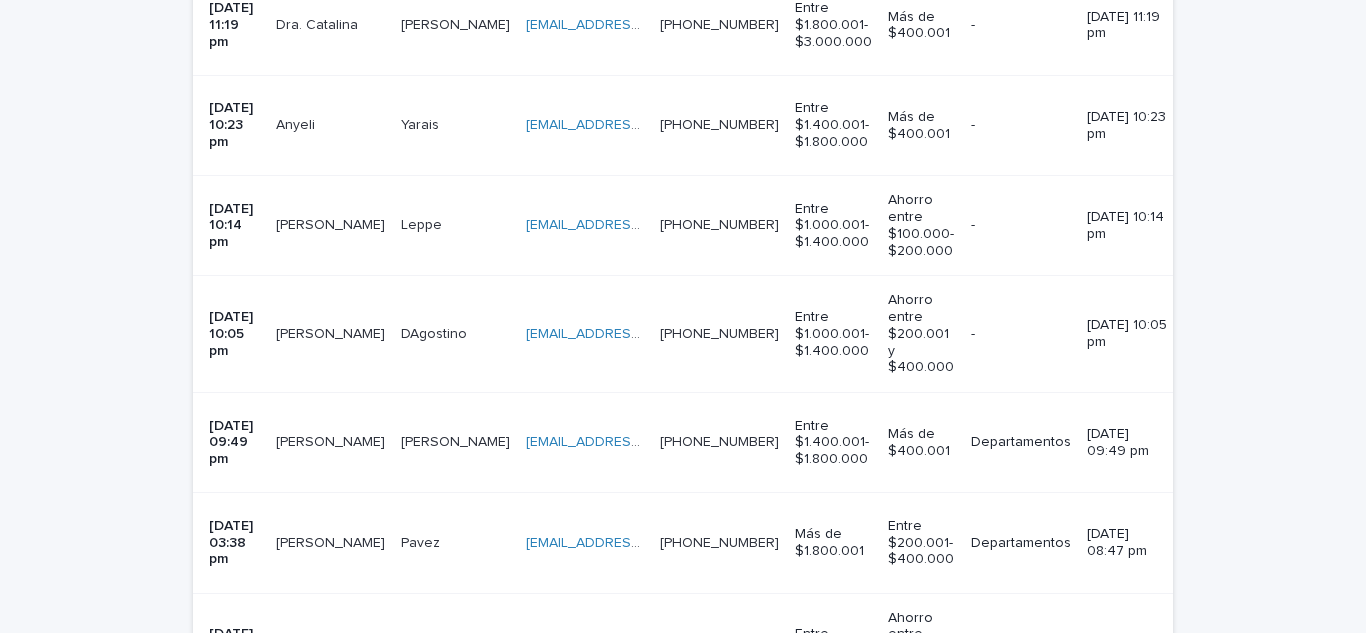 scroll, scrollTop: 1100, scrollLeft: 0, axis: vertical 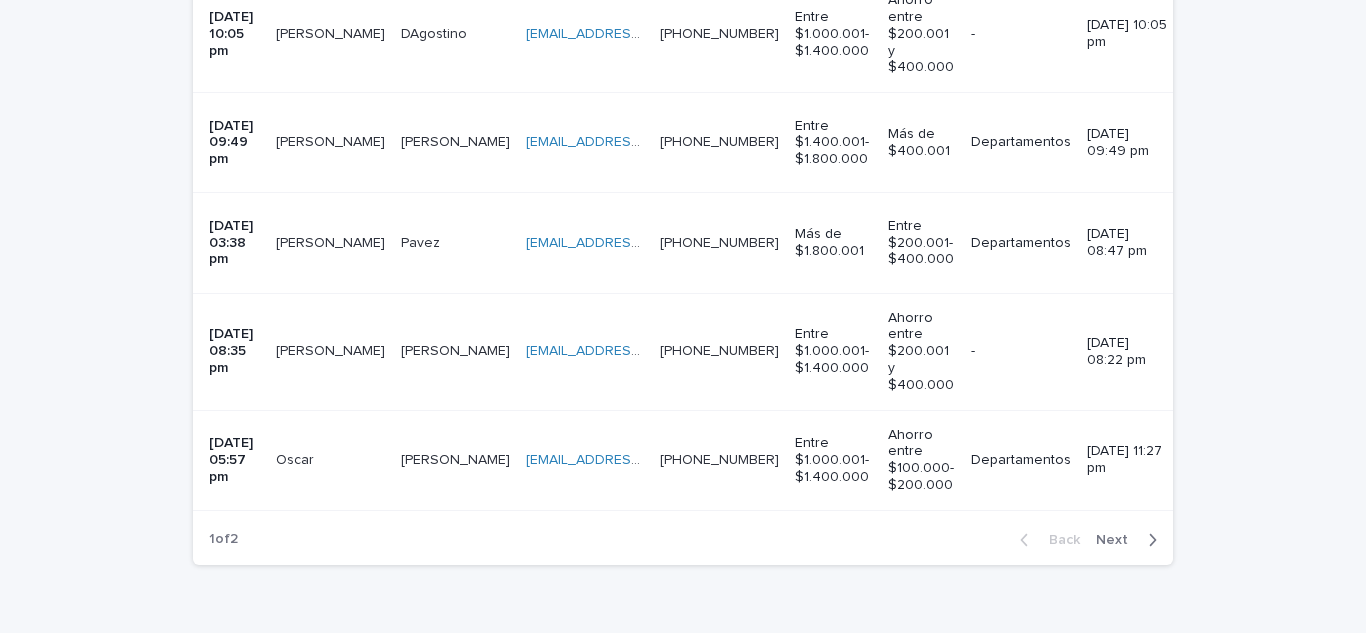 click on "Oscar" at bounding box center [297, 458] 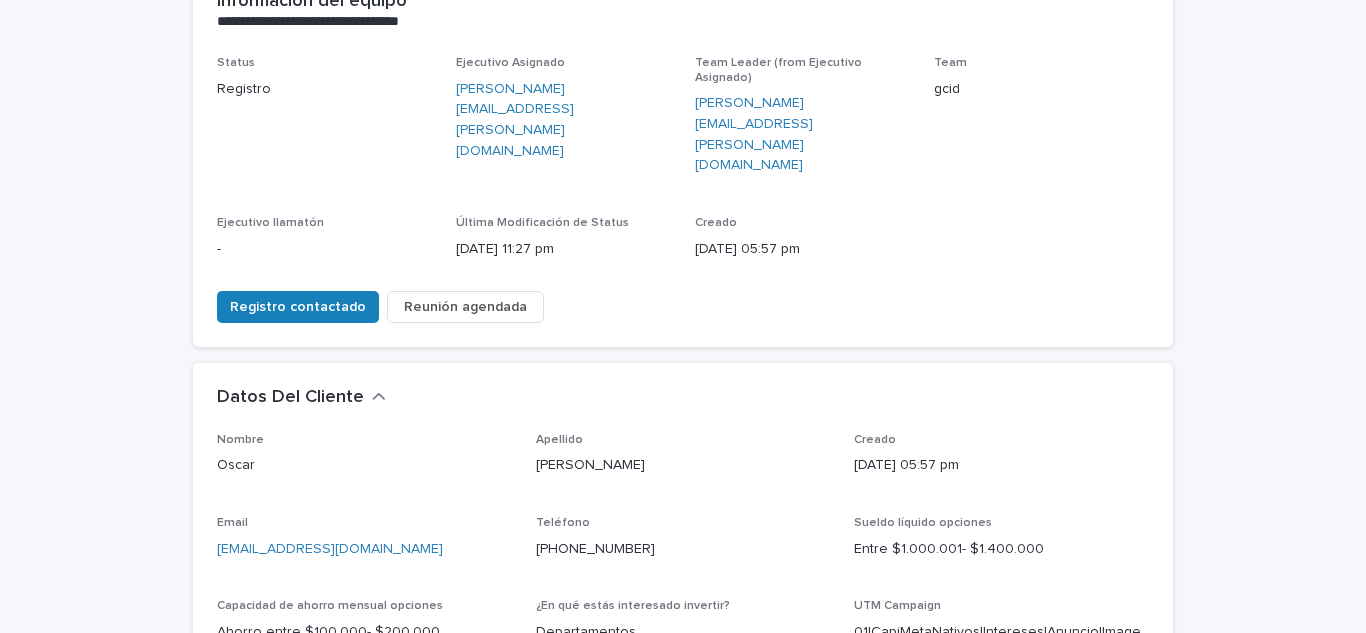 scroll, scrollTop: 300, scrollLeft: 0, axis: vertical 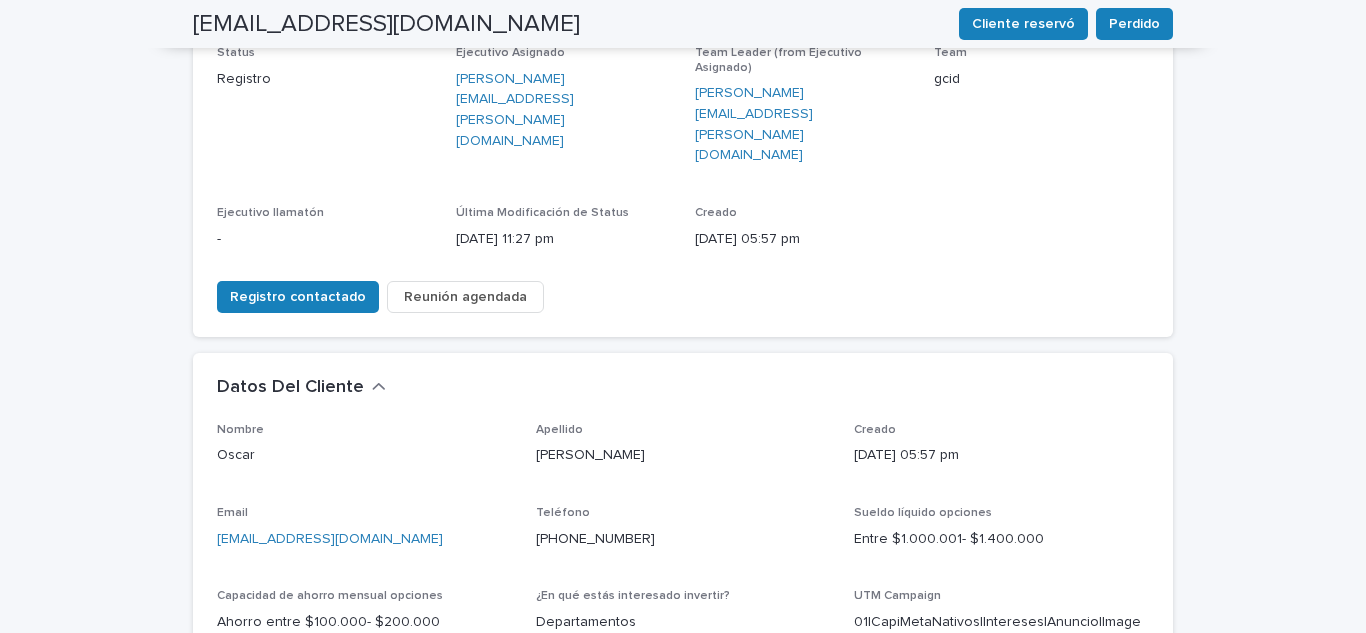drag, startPoint x: 453, startPoint y: 468, endPoint x: 171, endPoint y: 460, distance: 282.11346 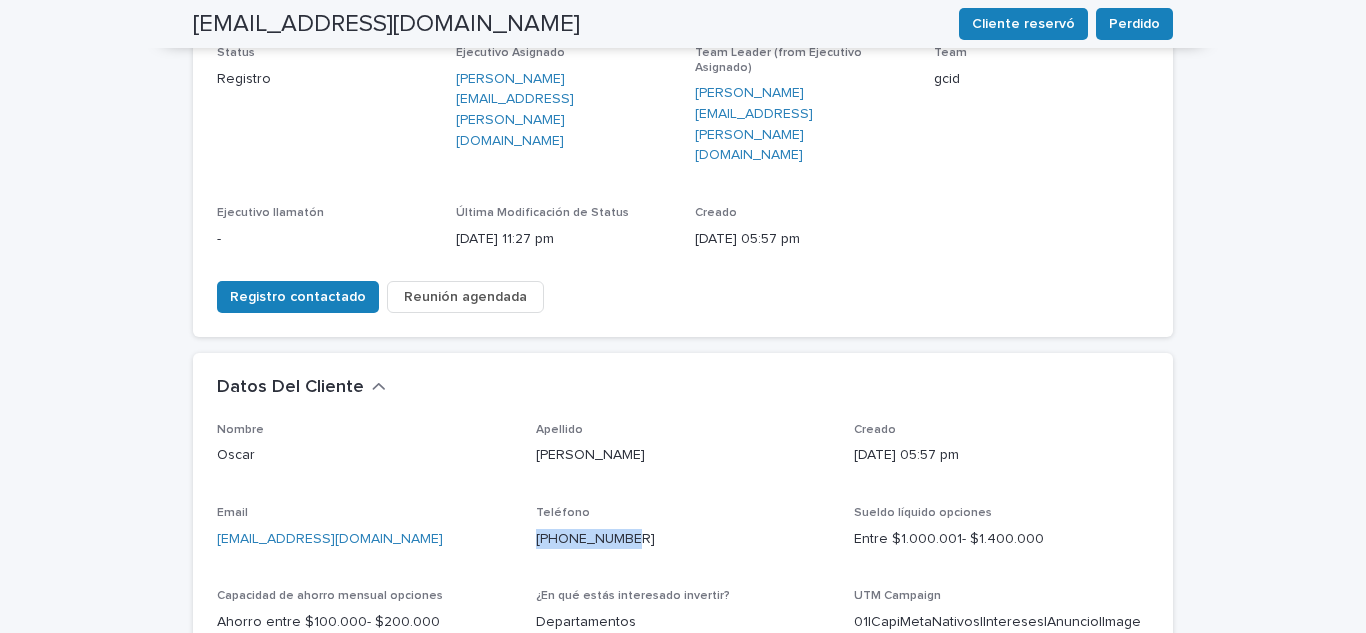 drag, startPoint x: 648, startPoint y: 471, endPoint x: 529, endPoint y: 492, distance: 120.83874 